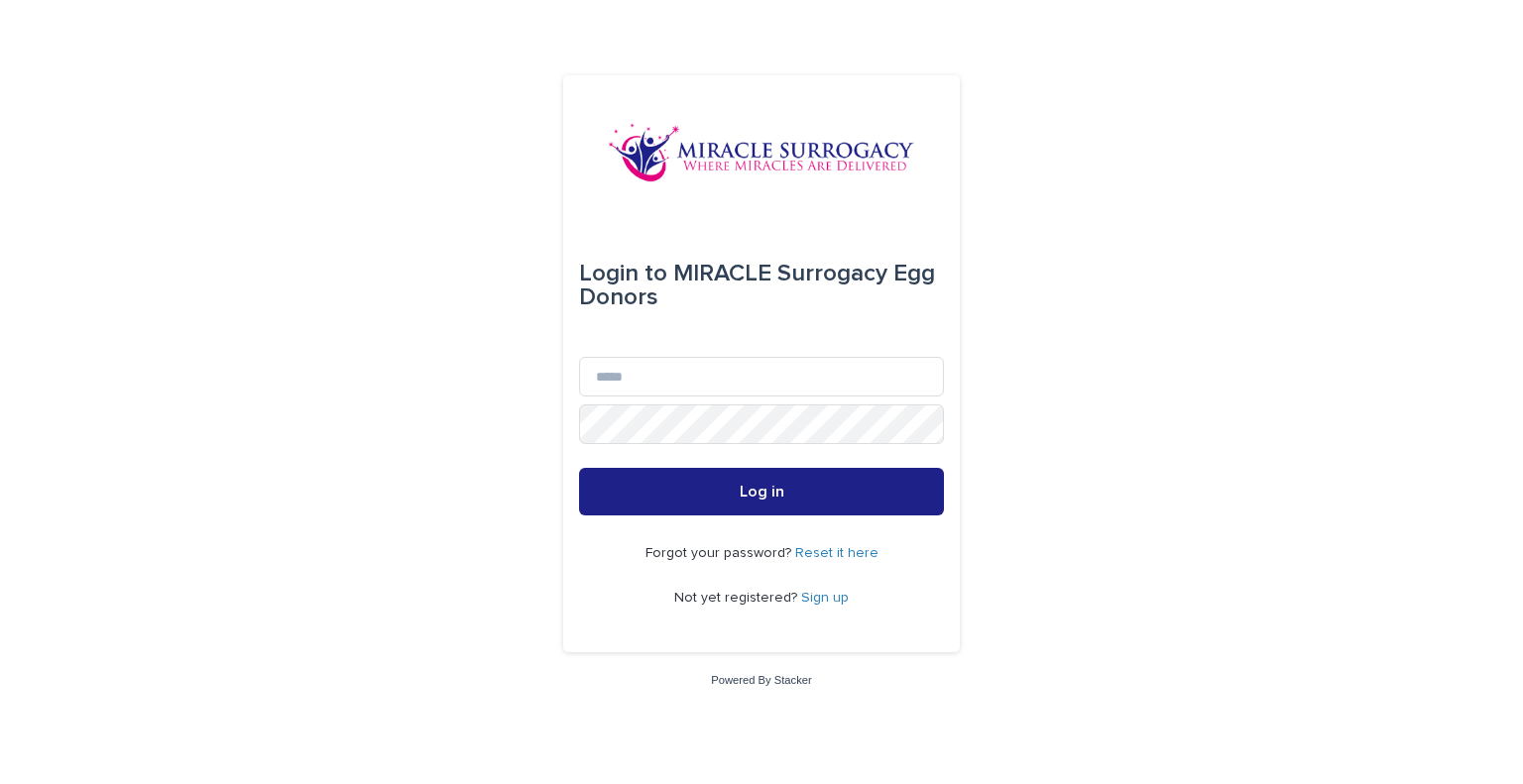 scroll, scrollTop: 0, scrollLeft: 0, axis: both 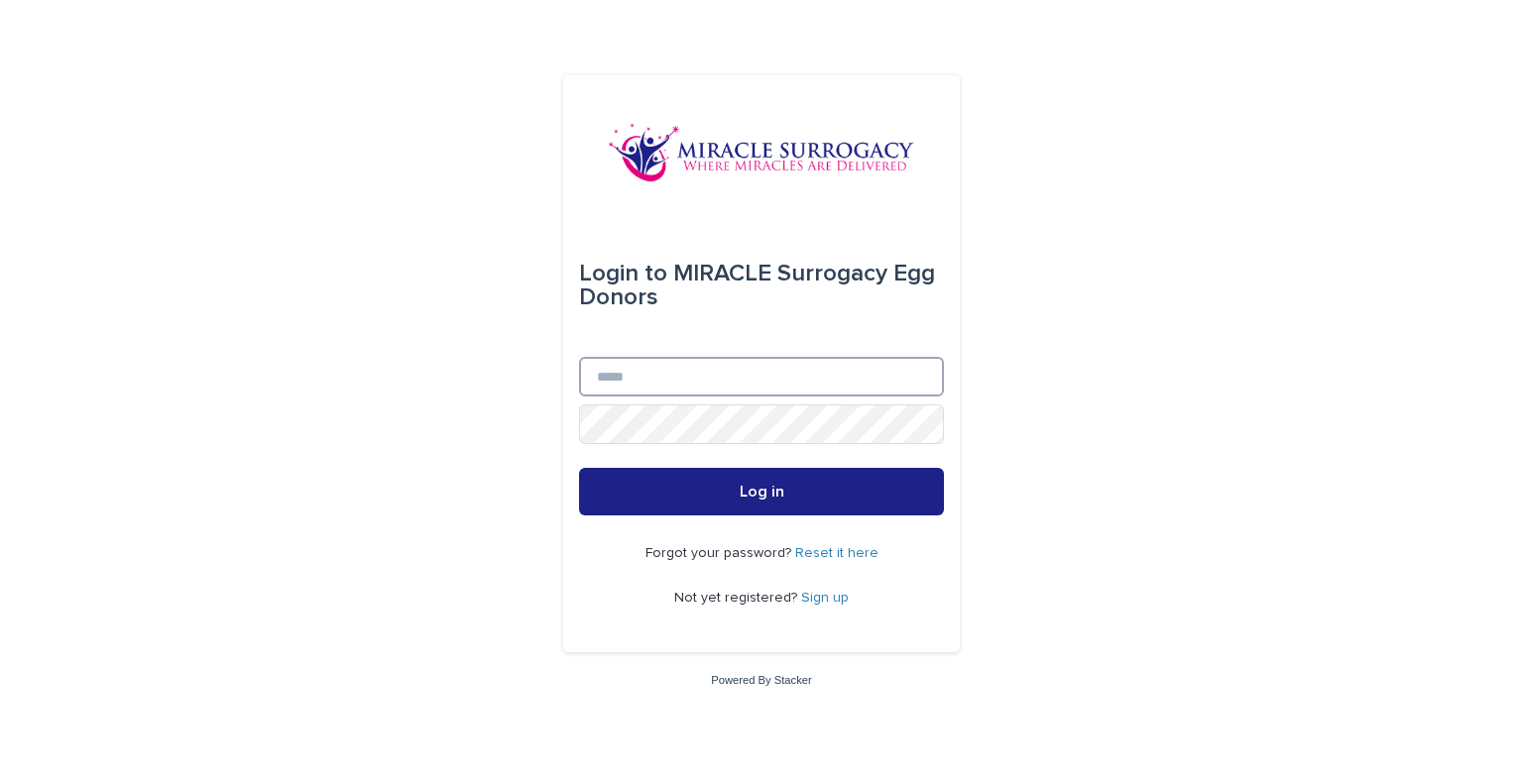 click on "Email" at bounding box center (762, 377) 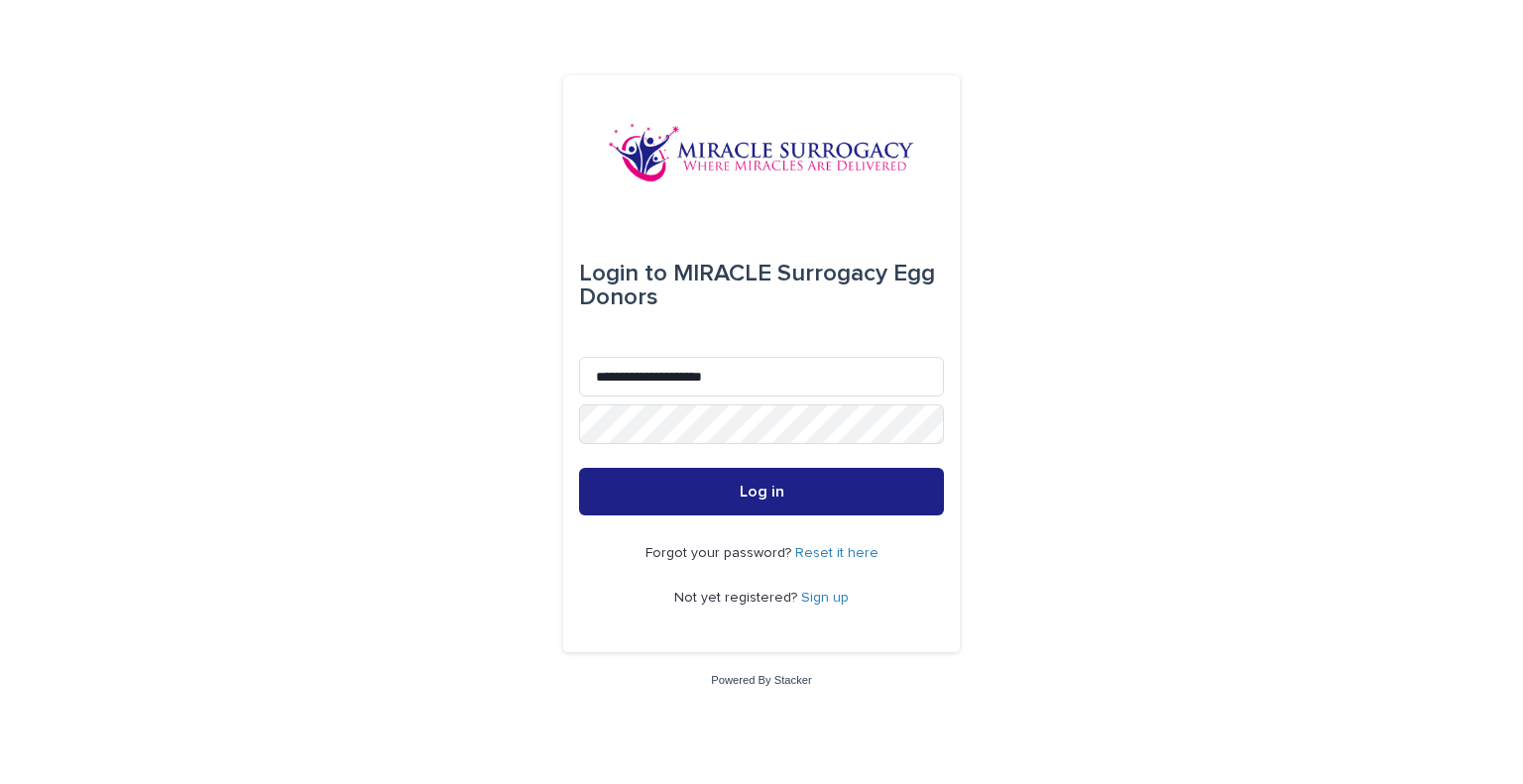 click on "Sign up" at bounding box center [825, 598] 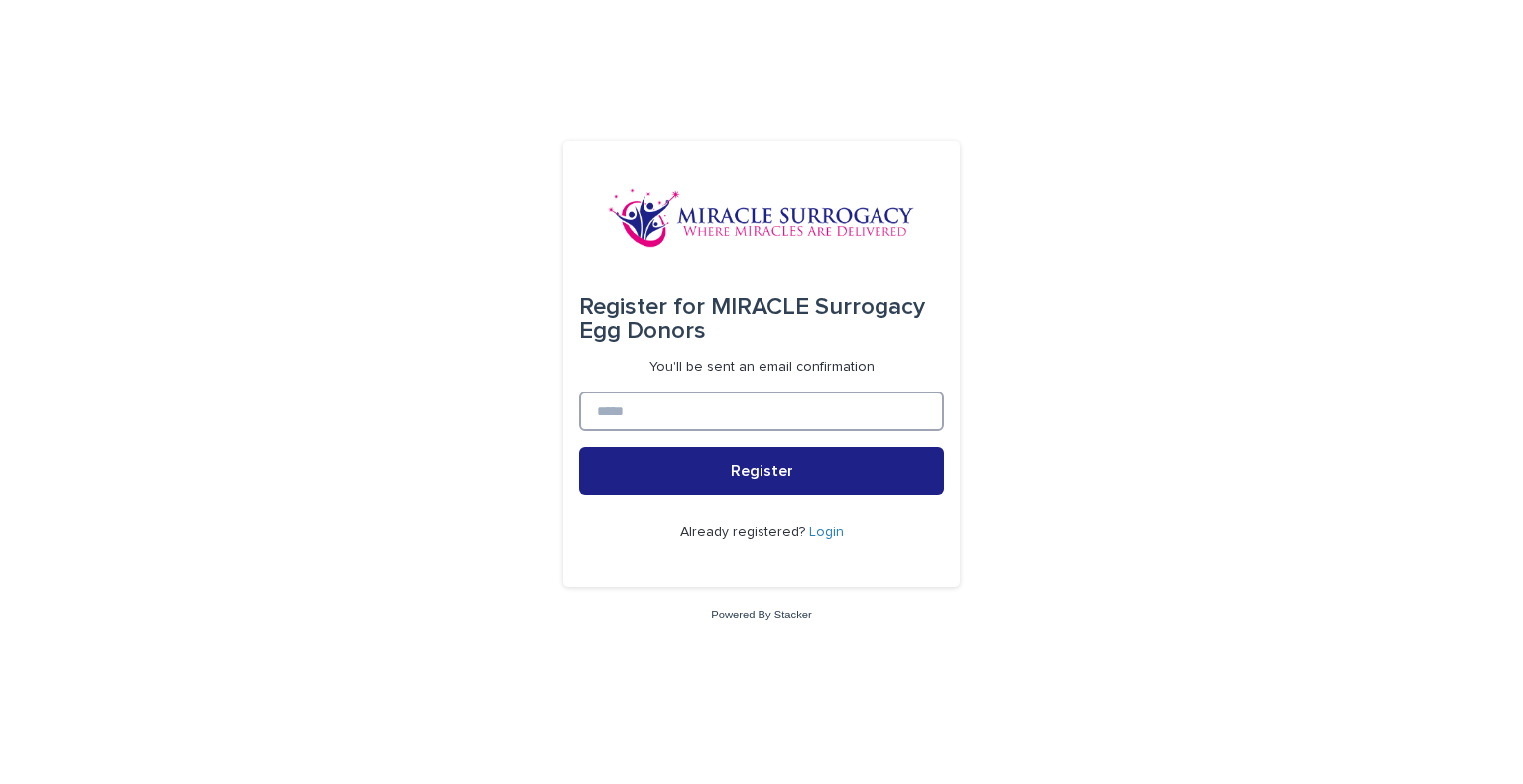 click at bounding box center [762, 411] 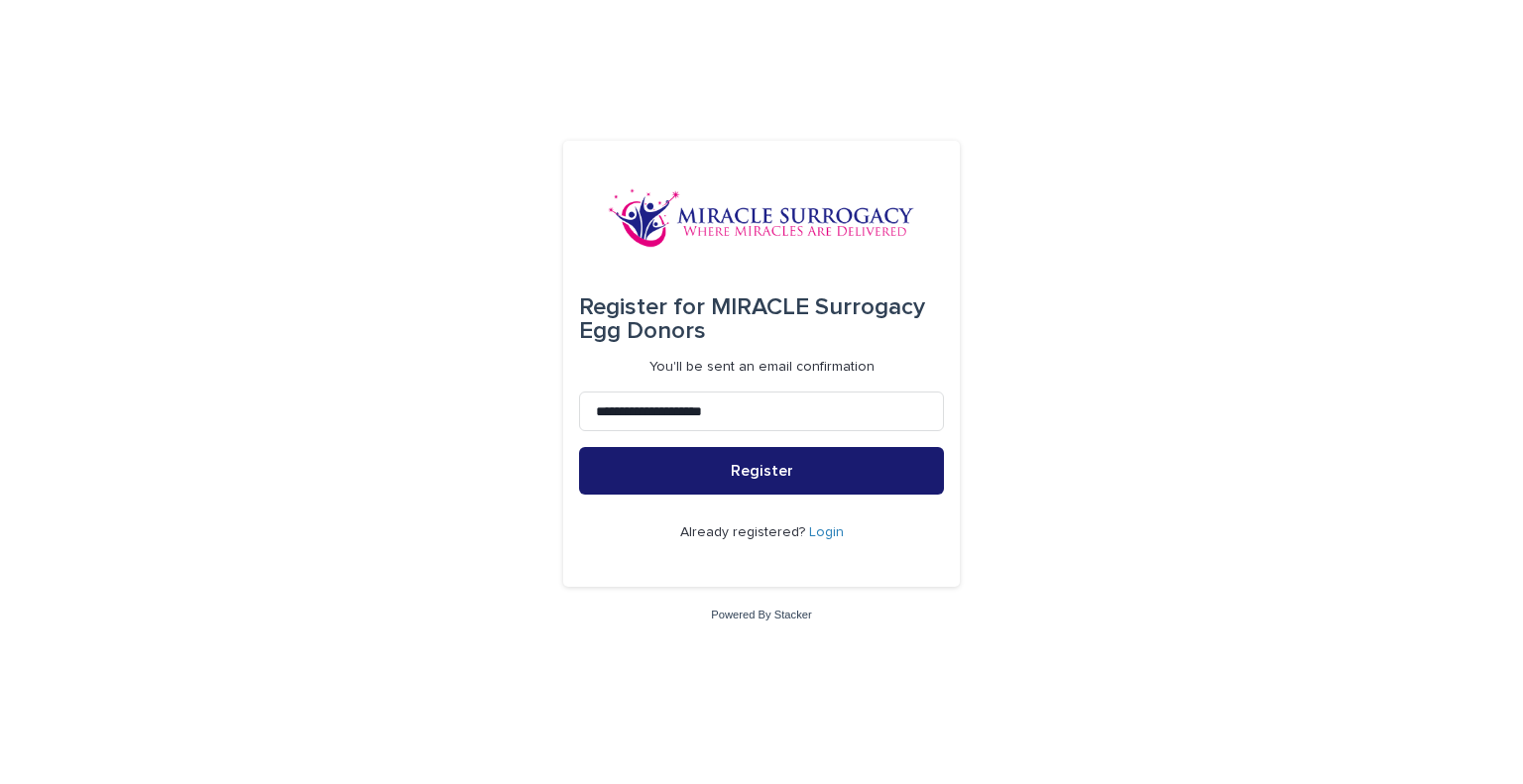 click on "Register" at bounding box center (762, 471) 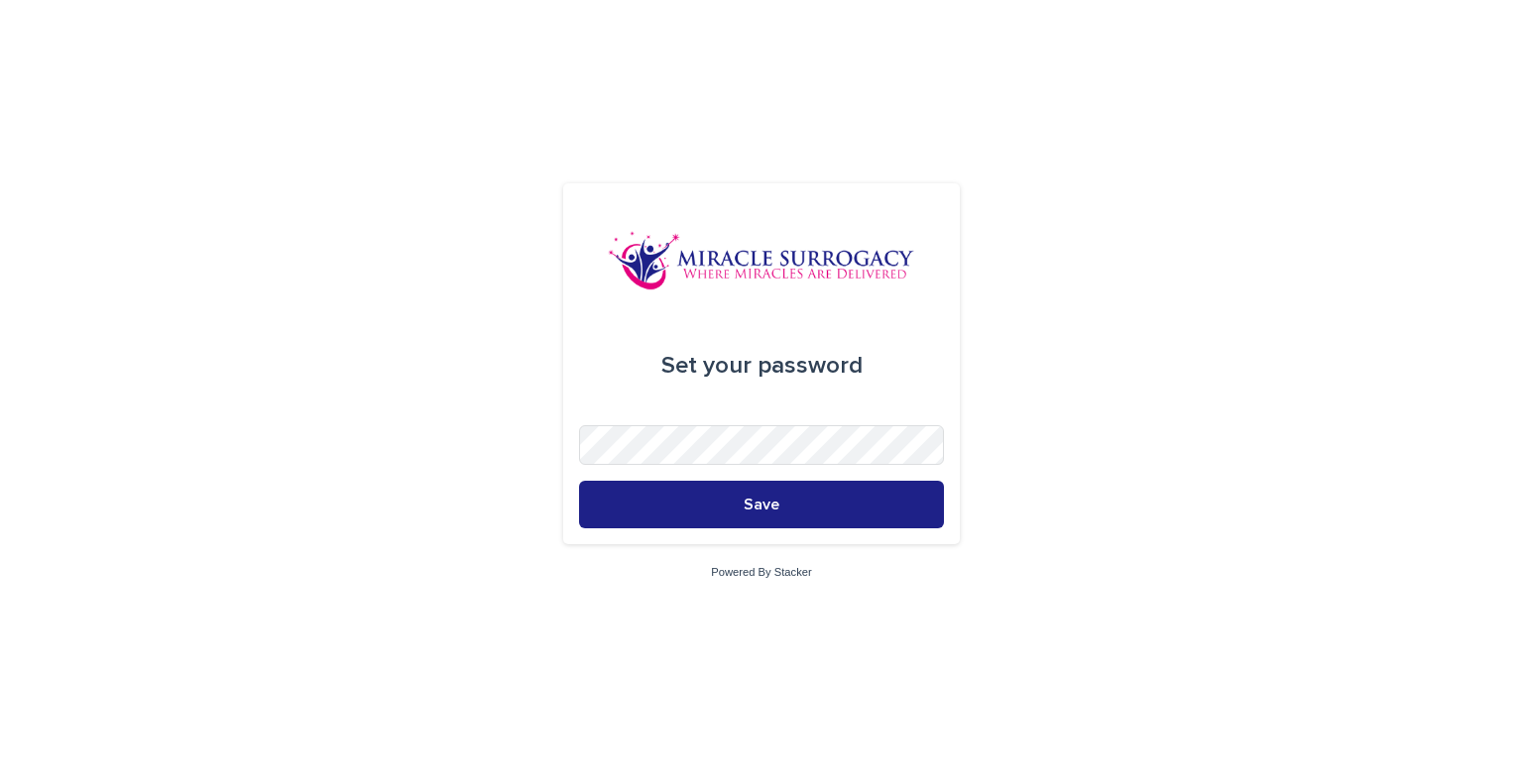 scroll, scrollTop: 0, scrollLeft: 0, axis: both 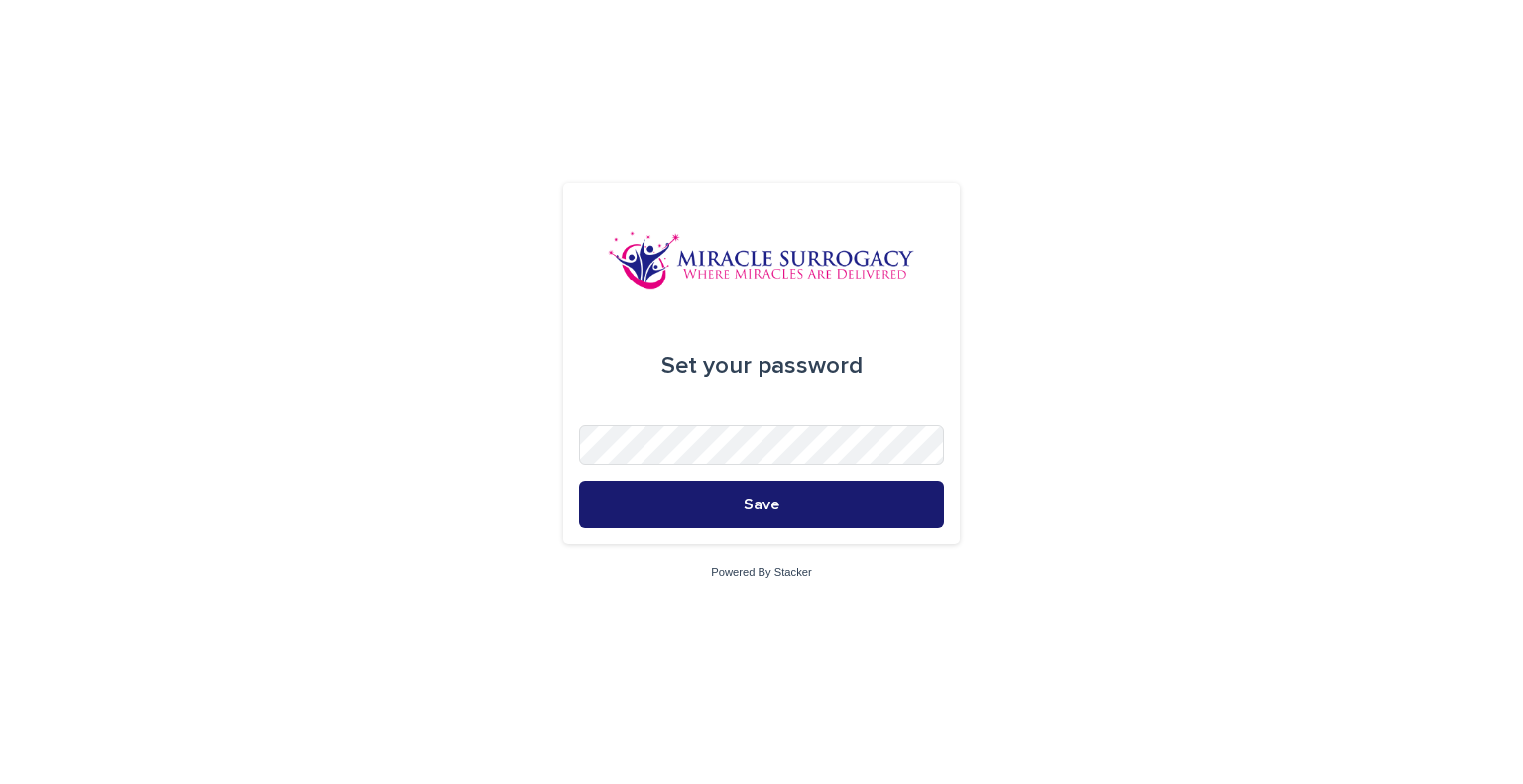 click on "Save" at bounding box center [762, 504] 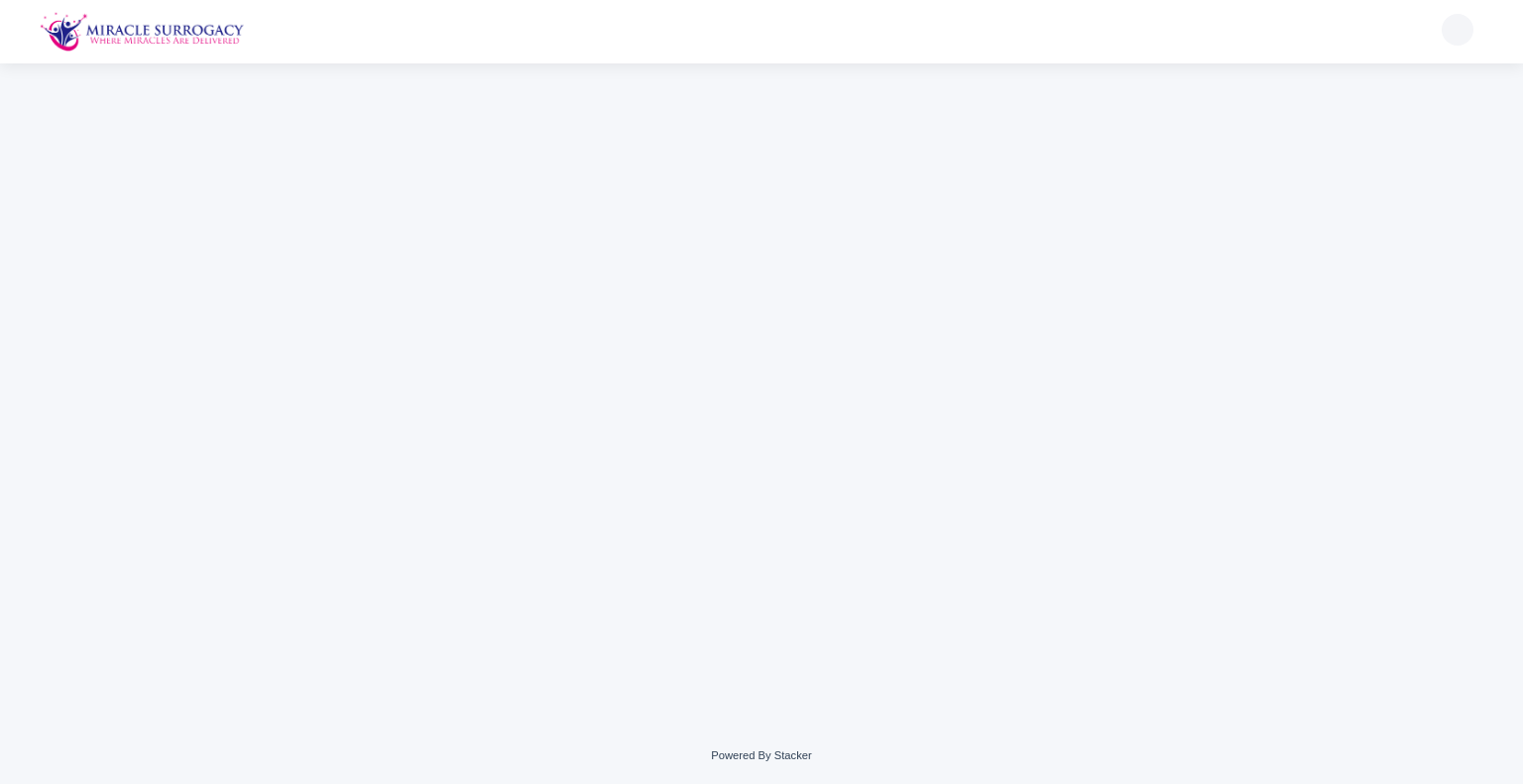 scroll, scrollTop: 0, scrollLeft: 0, axis: both 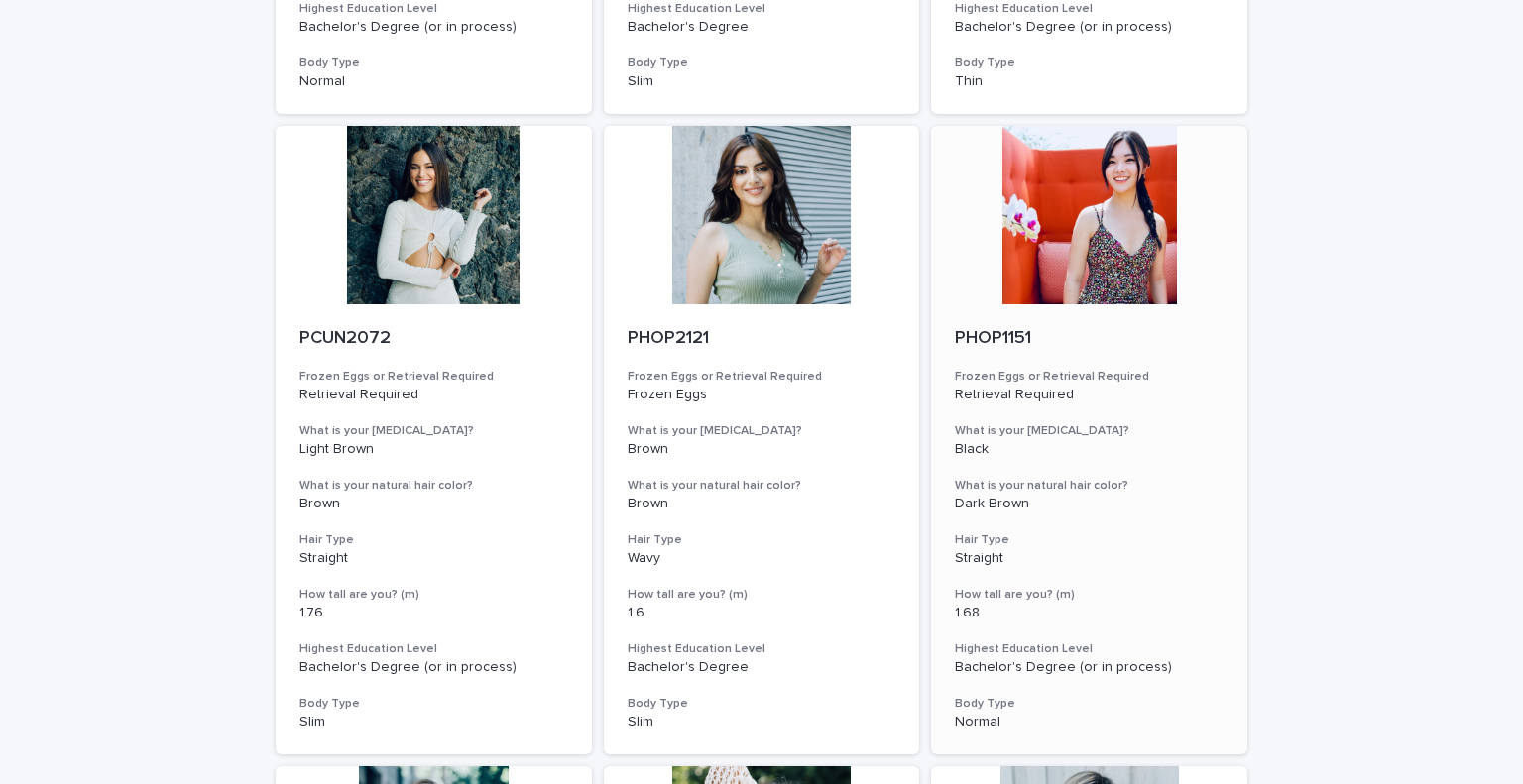 click at bounding box center (1089, 215) 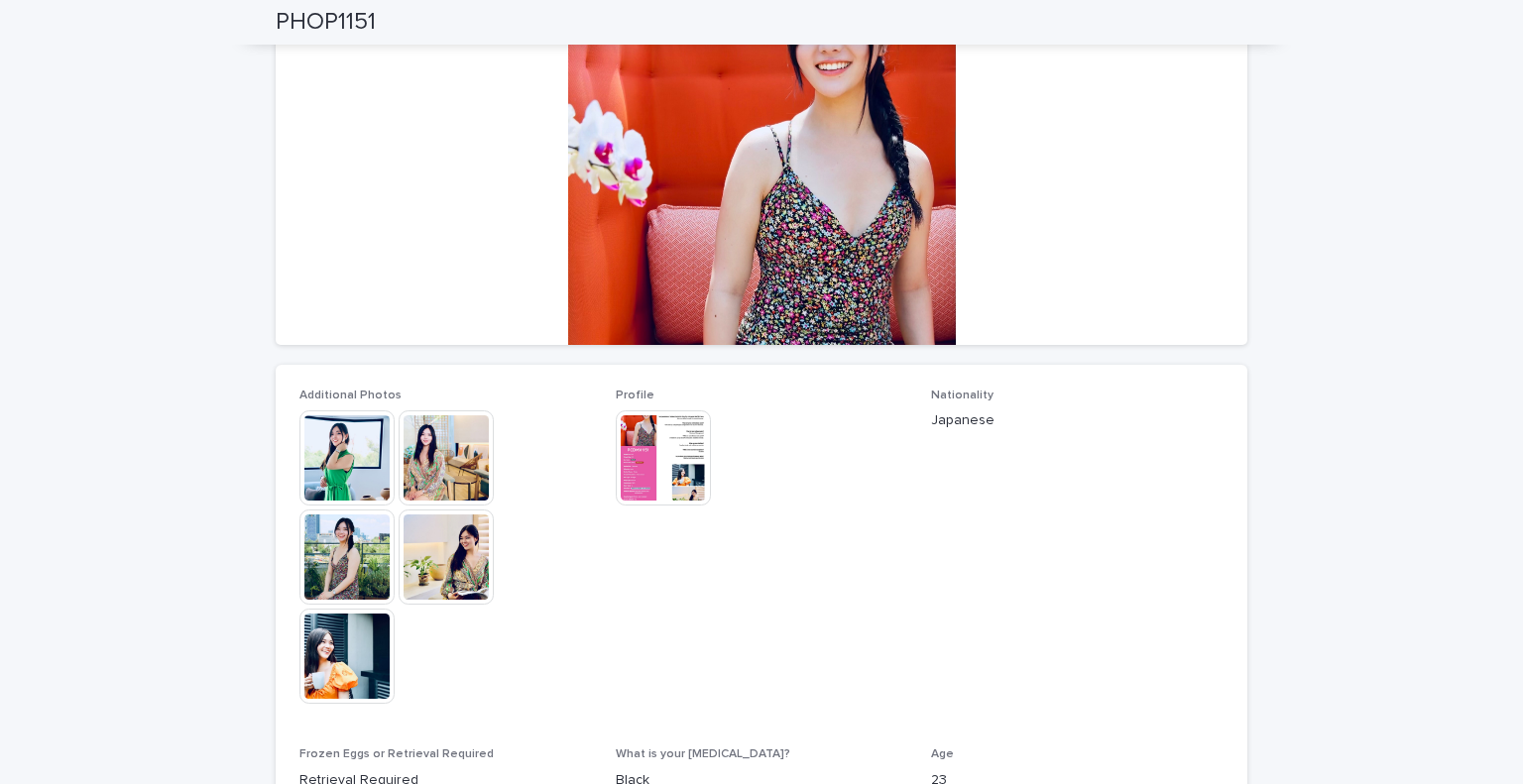 scroll, scrollTop: 244, scrollLeft: 0, axis: vertical 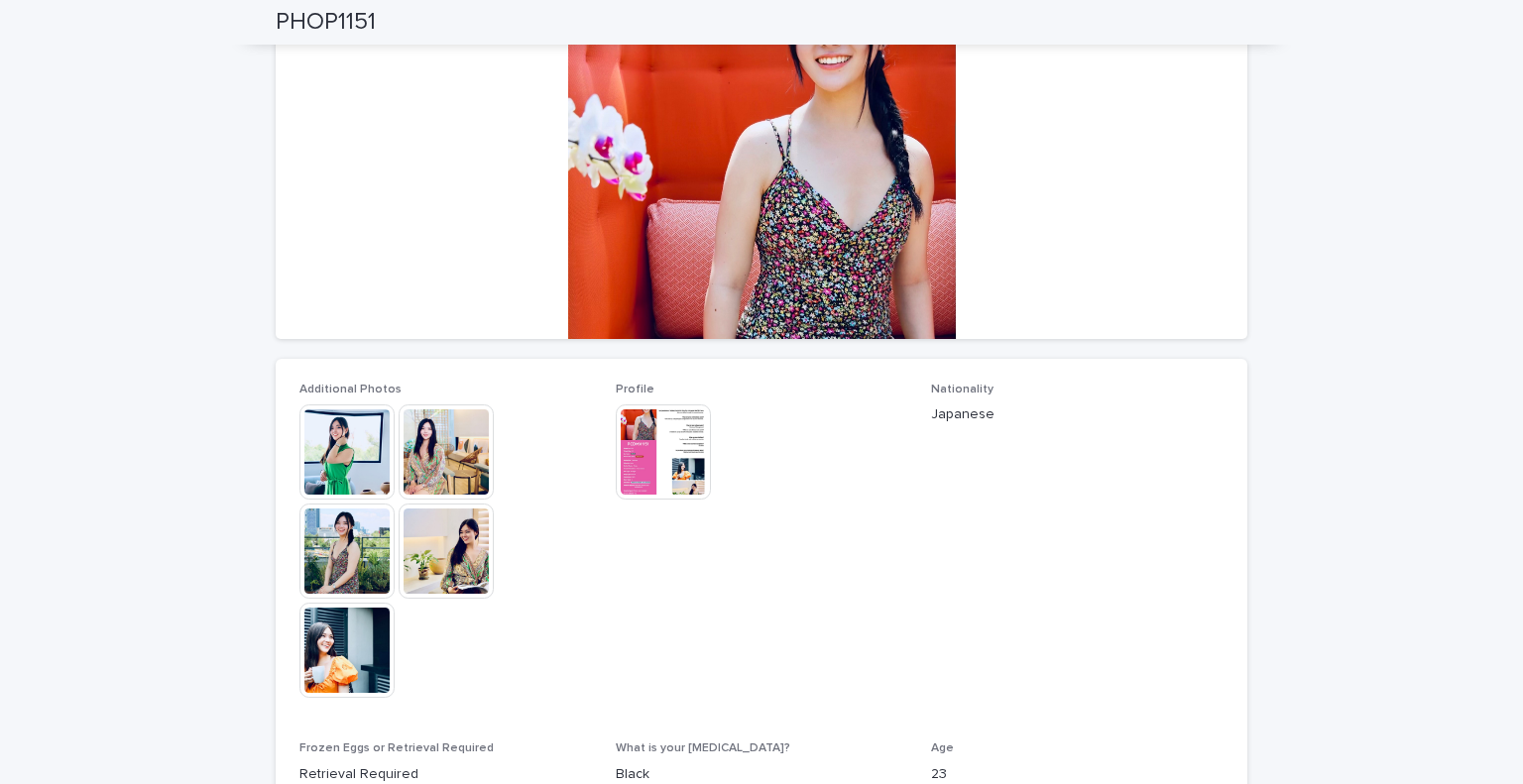 click at bounding box center [663, 452] 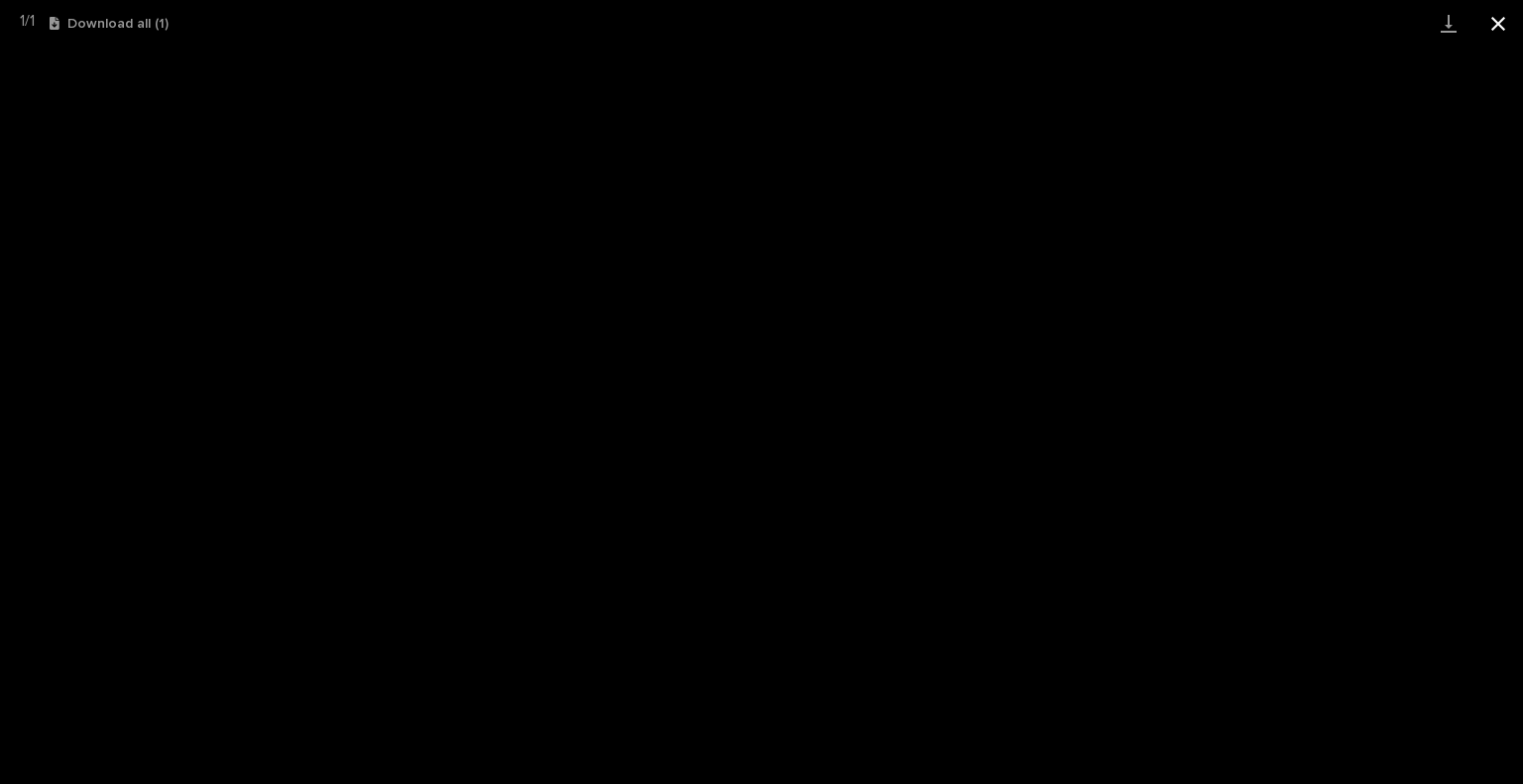 click at bounding box center [1498, 23] 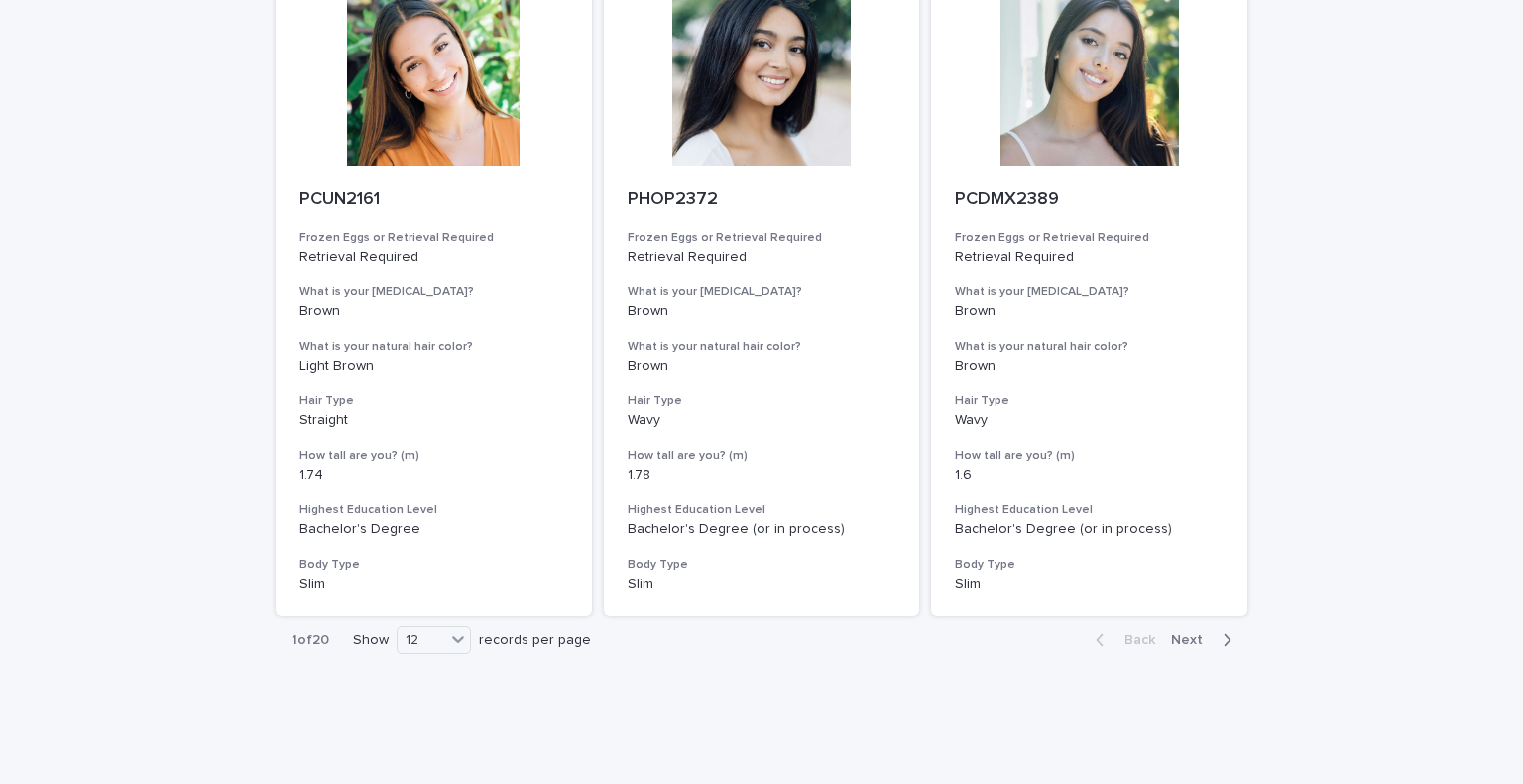 scroll, scrollTop: 2141, scrollLeft: 0, axis: vertical 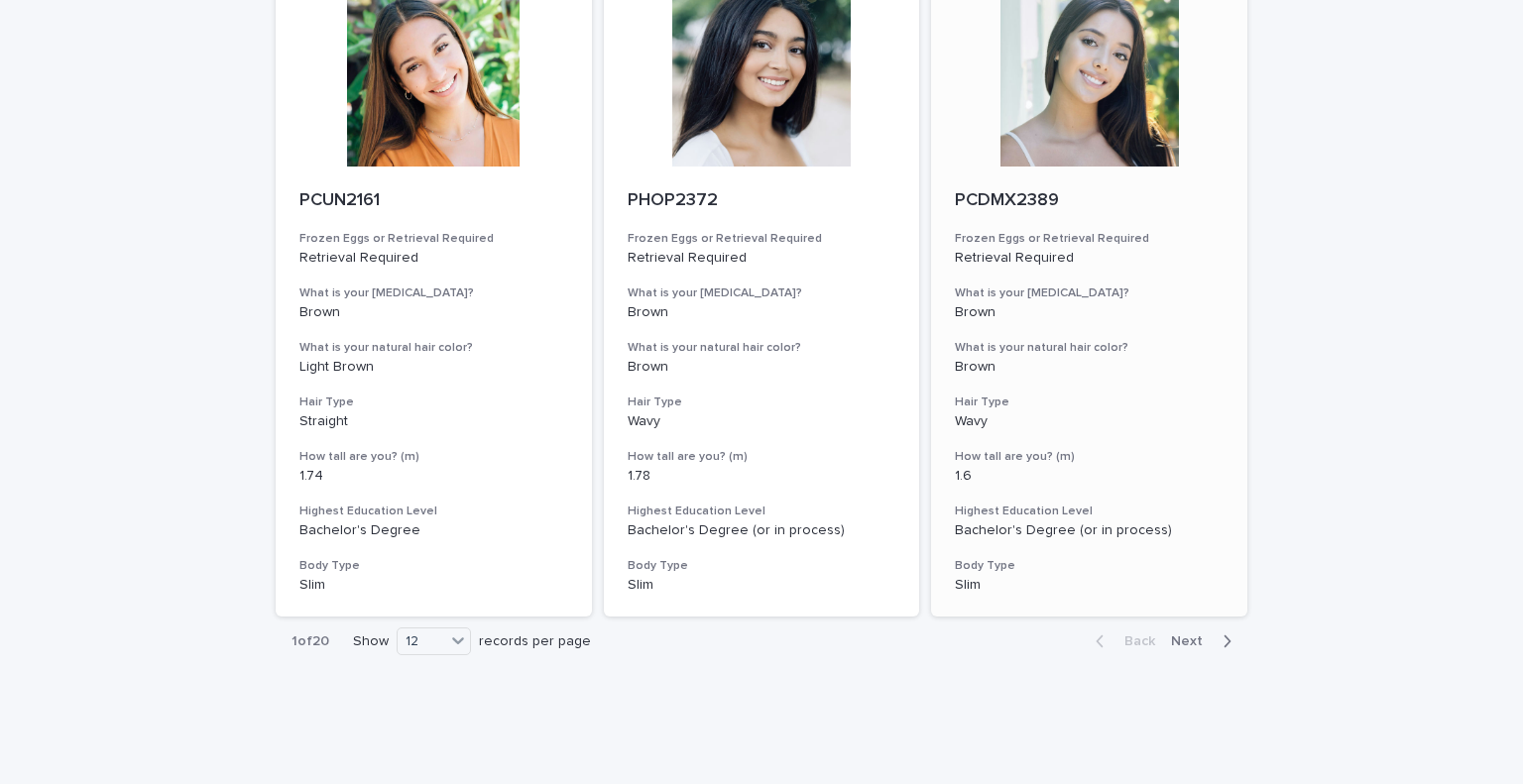 click at bounding box center [1089, 77] 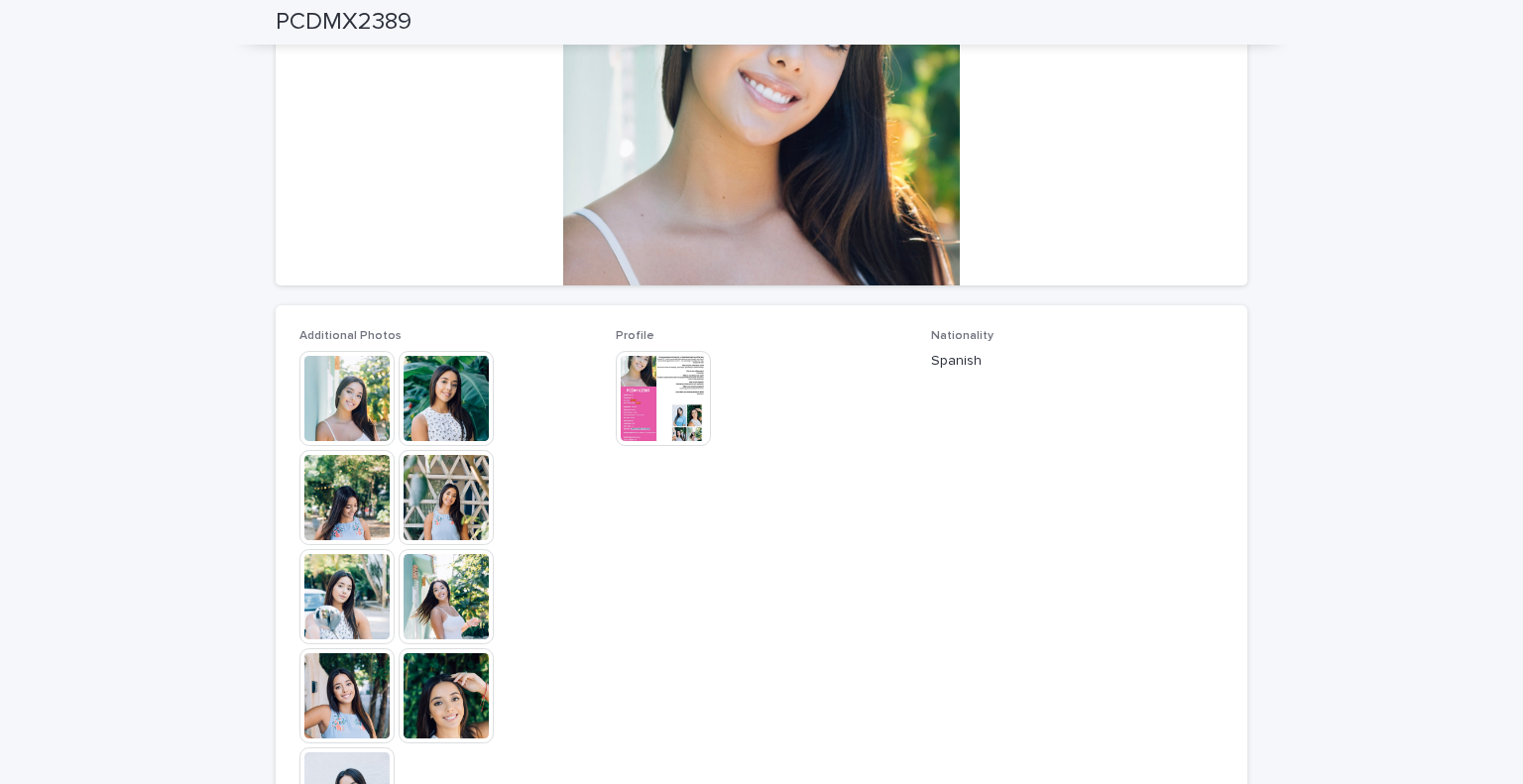 scroll, scrollTop: 0, scrollLeft: 0, axis: both 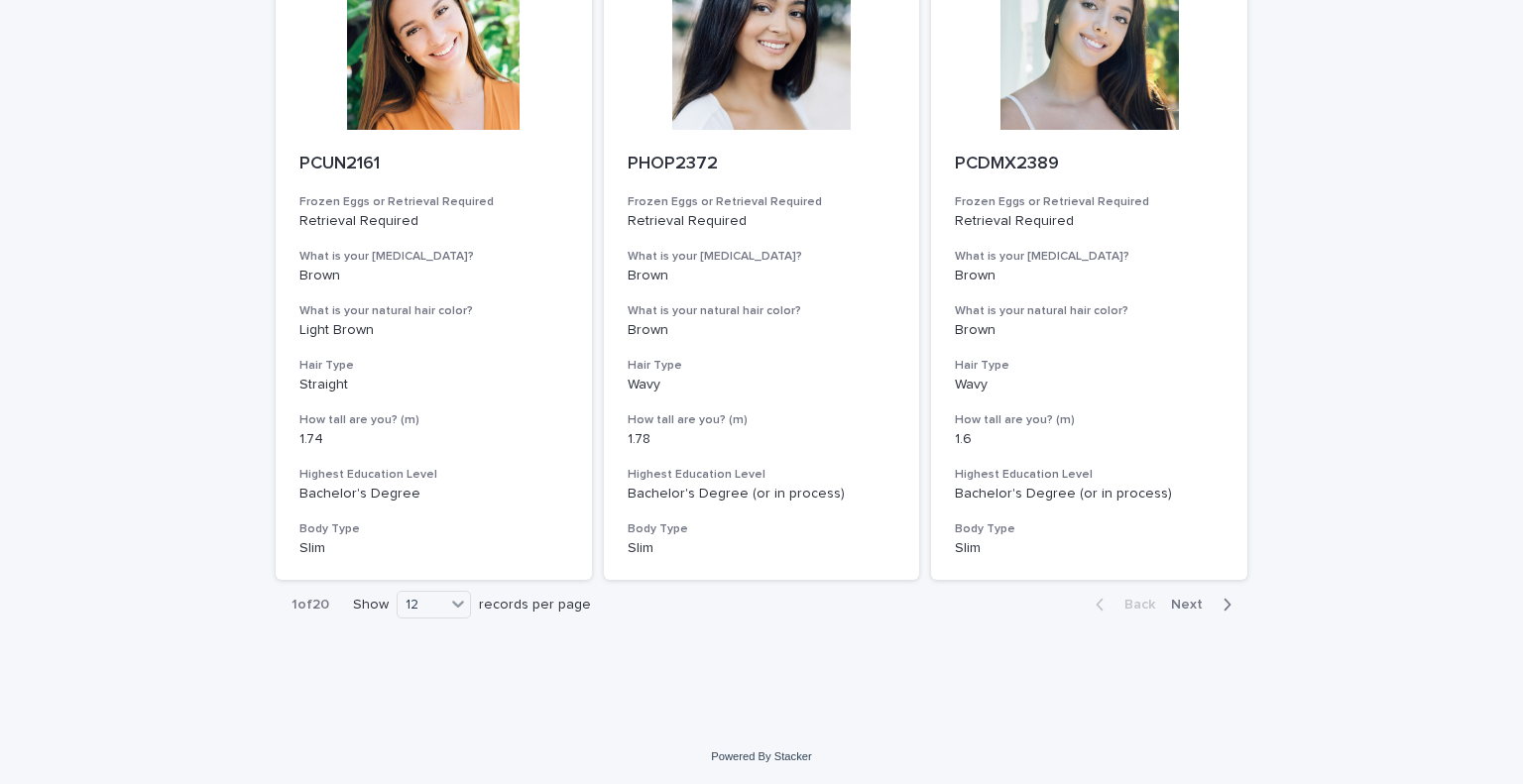 click on "Next" at bounding box center (1193, 605) 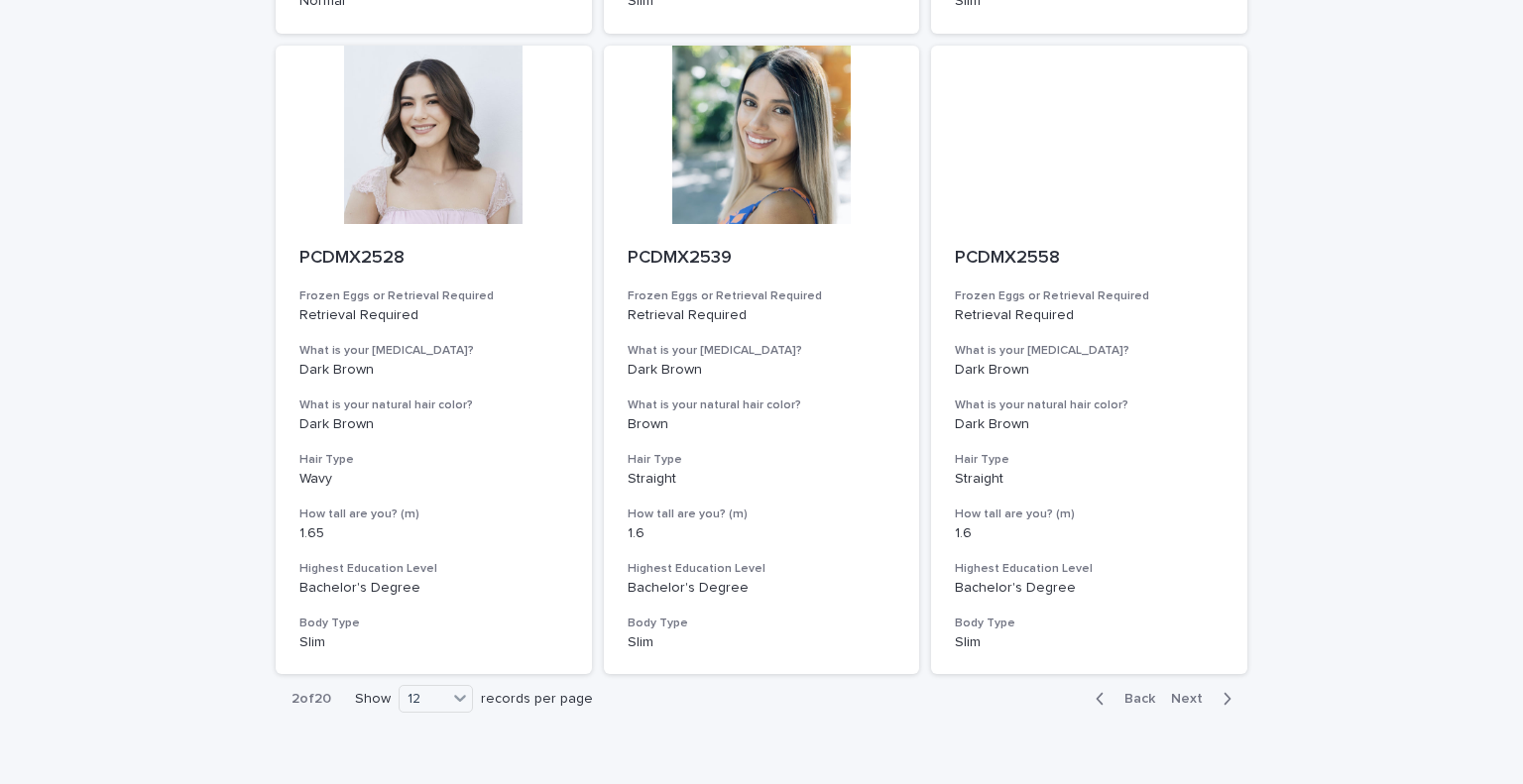 scroll, scrollTop: 2178, scrollLeft: 0, axis: vertical 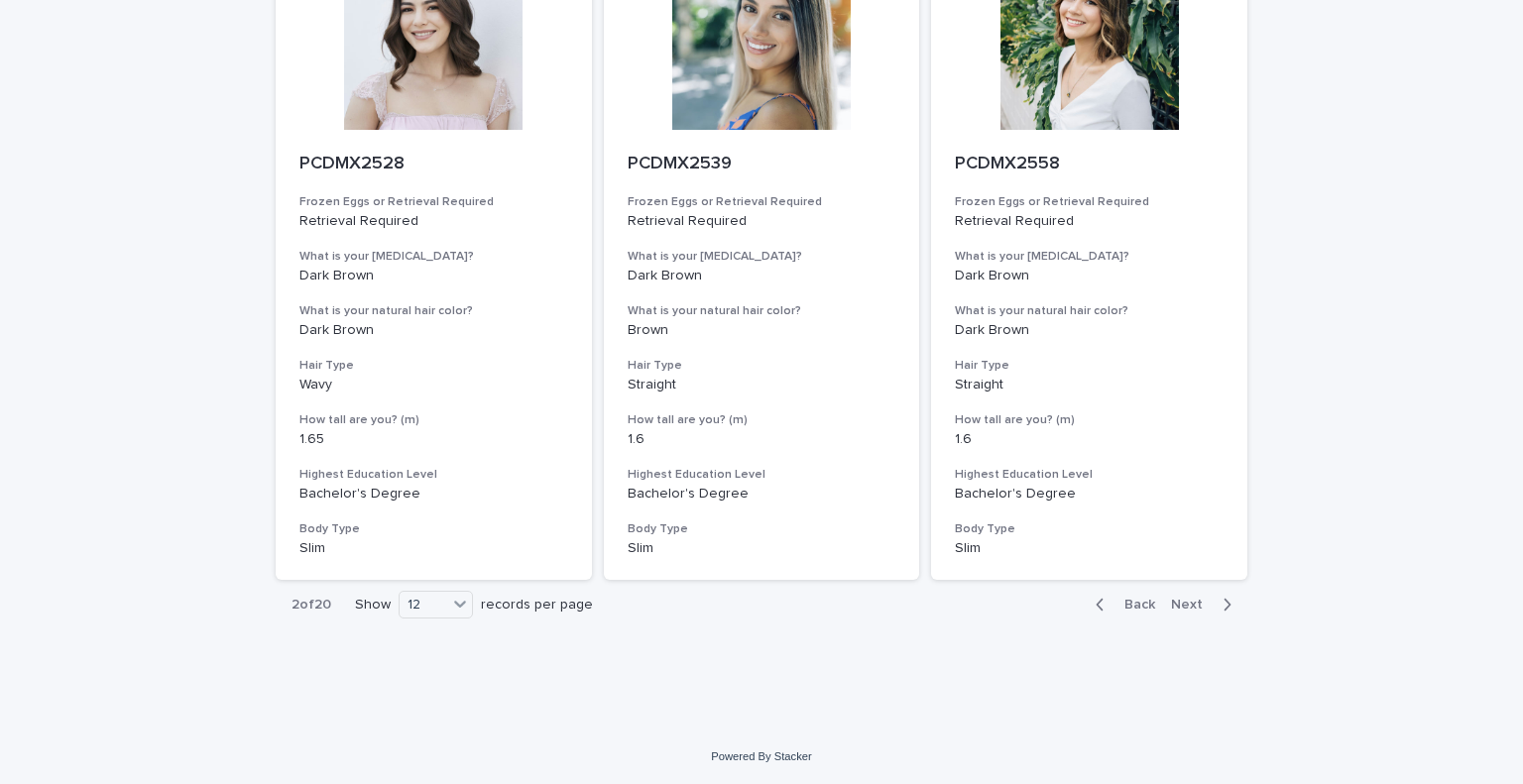 click on "Next" at bounding box center (1193, 605) 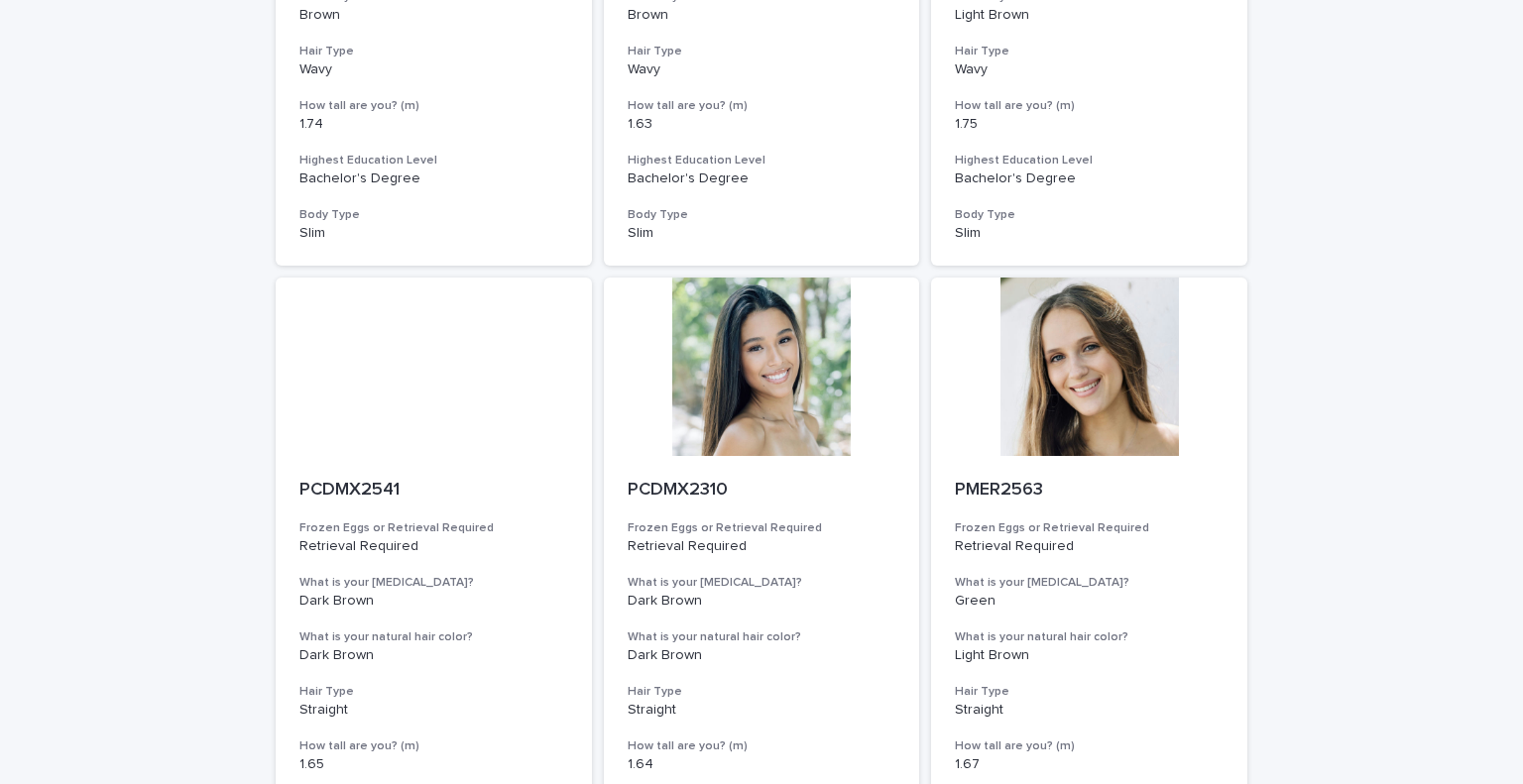 scroll, scrollTop: 569, scrollLeft: 0, axis: vertical 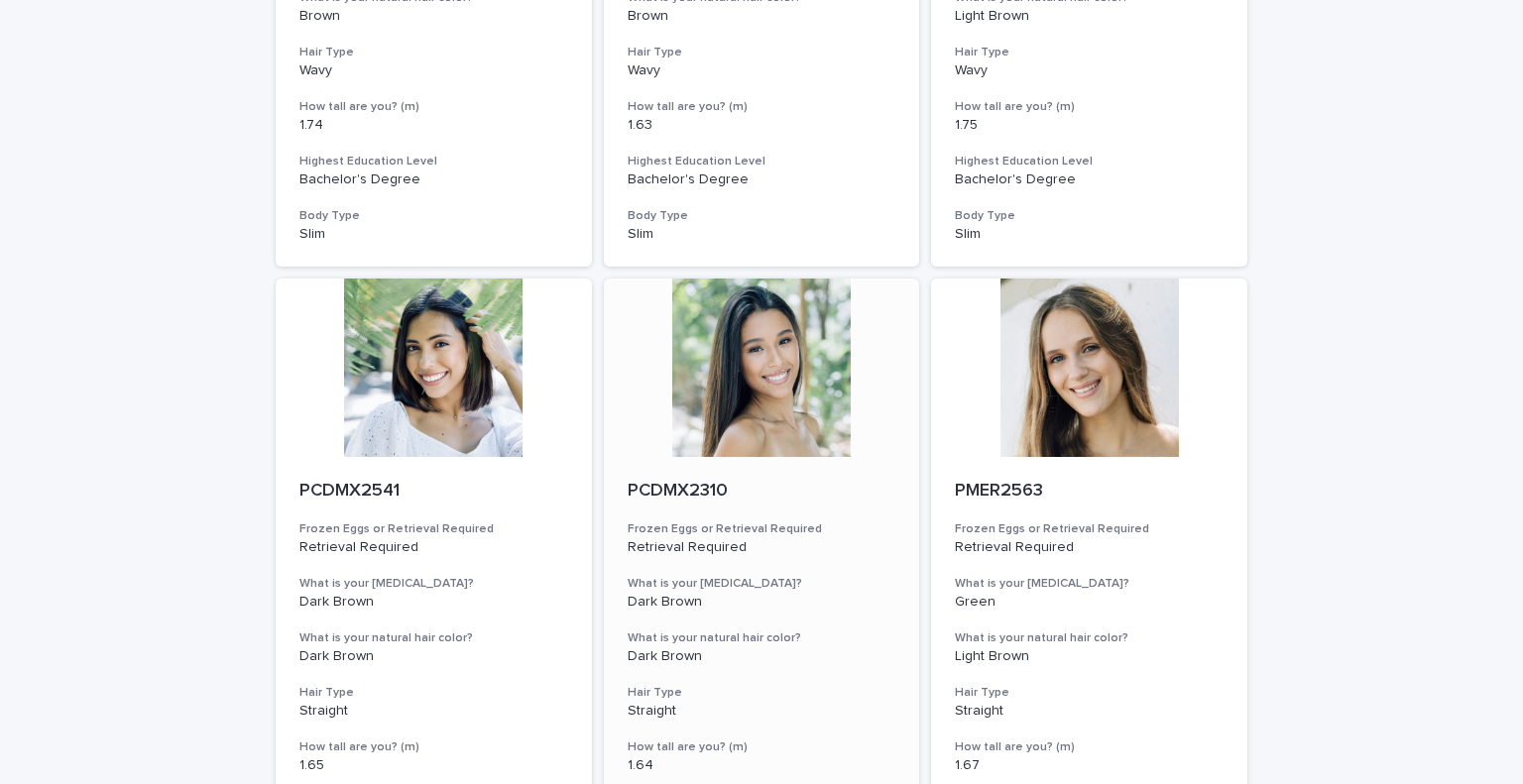 click at bounding box center [762, 368] 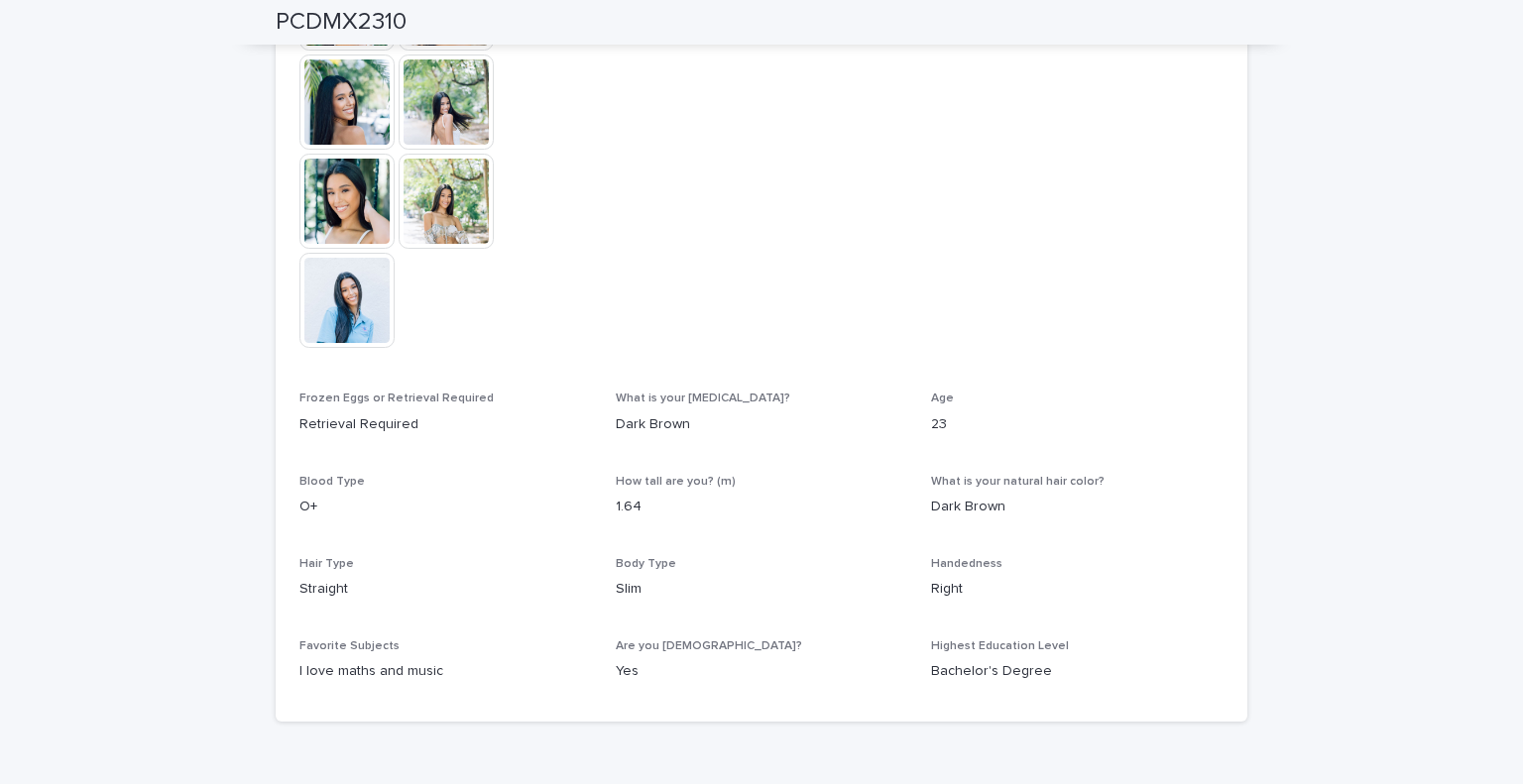 scroll, scrollTop: 0, scrollLeft: 0, axis: both 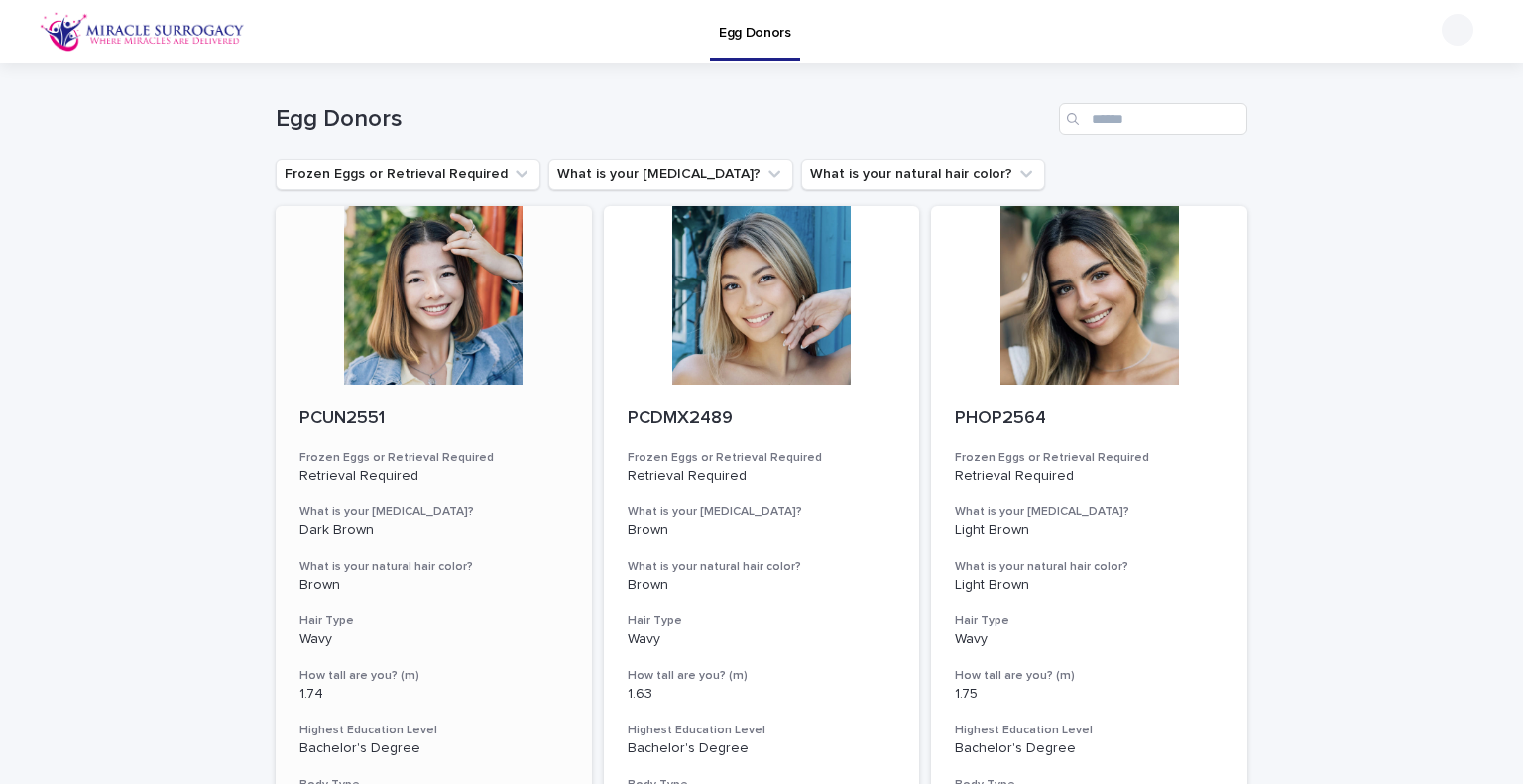 click at bounding box center (433, 295) 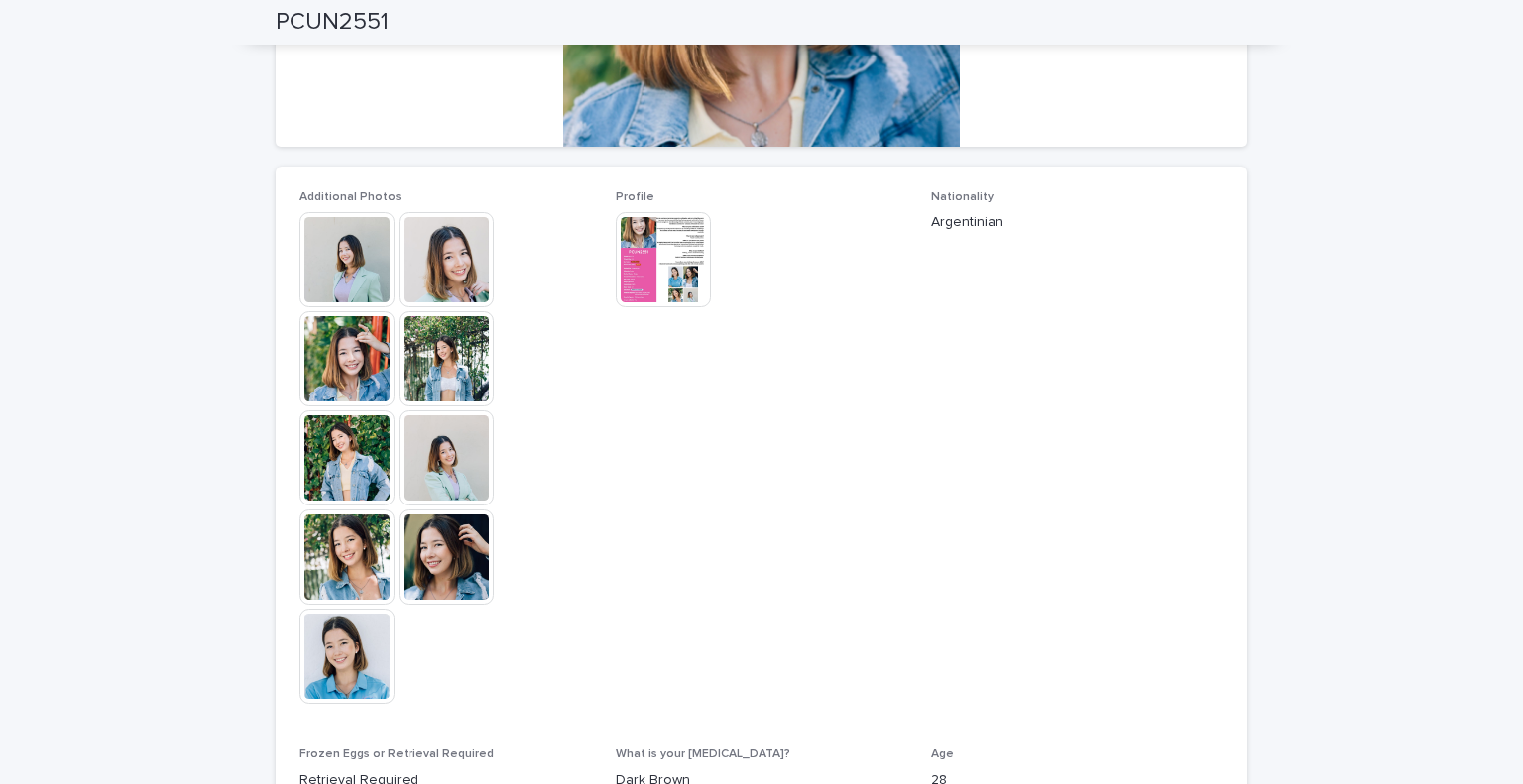 scroll, scrollTop: 441, scrollLeft: 0, axis: vertical 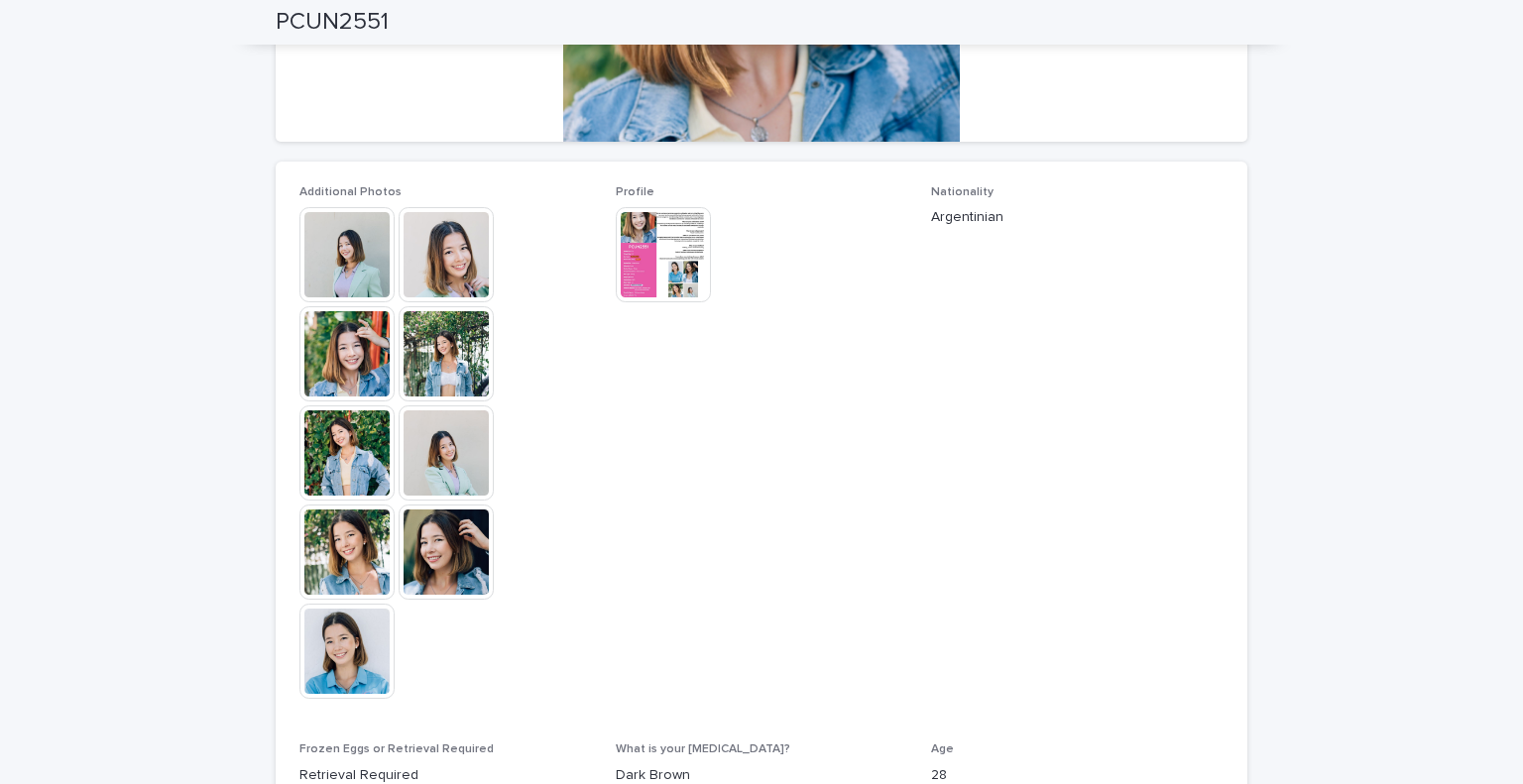 click at bounding box center (446, 552) 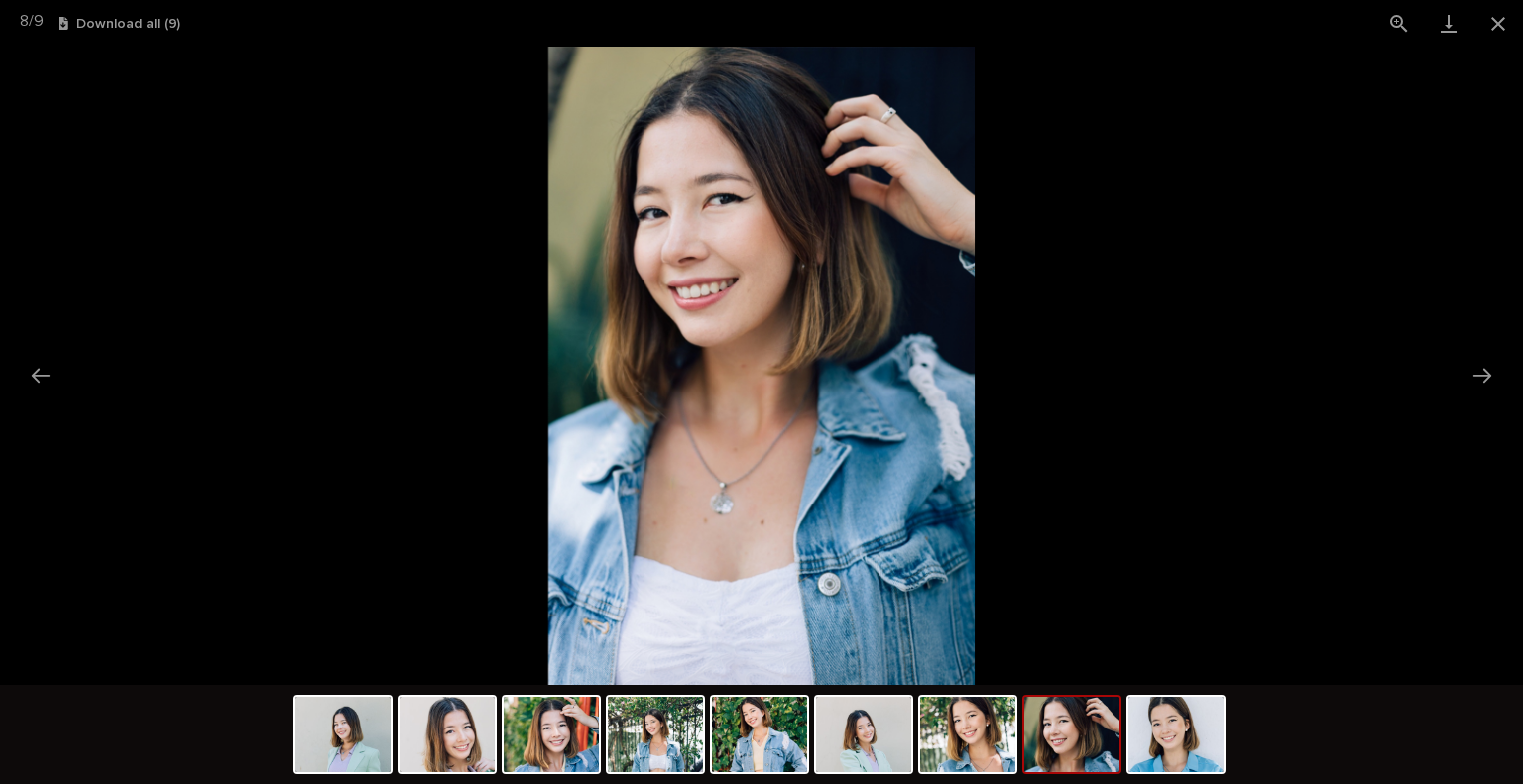 click at bounding box center [762, 366] 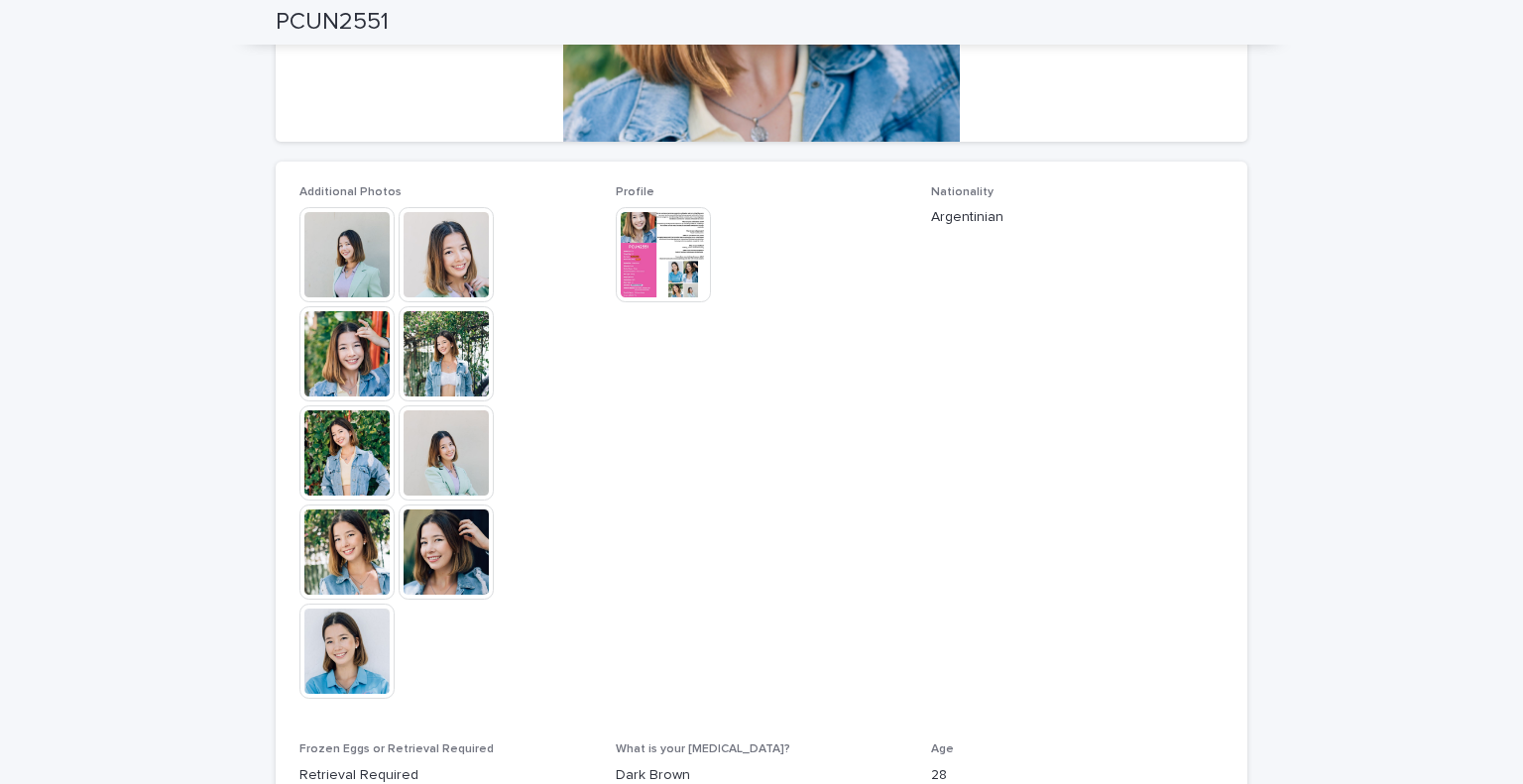 scroll, scrollTop: 0, scrollLeft: 0, axis: both 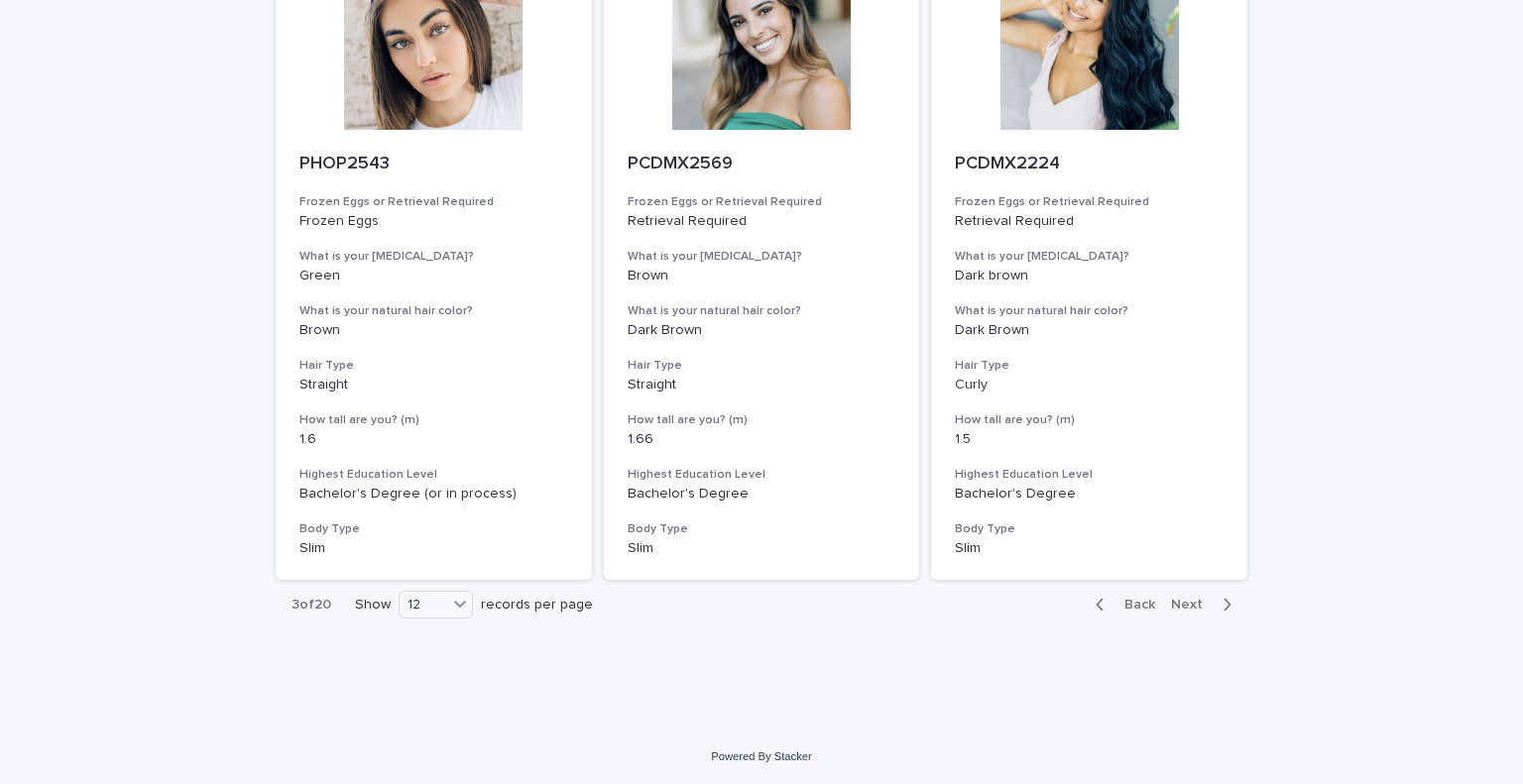 click on "Next" at bounding box center (1193, 605) 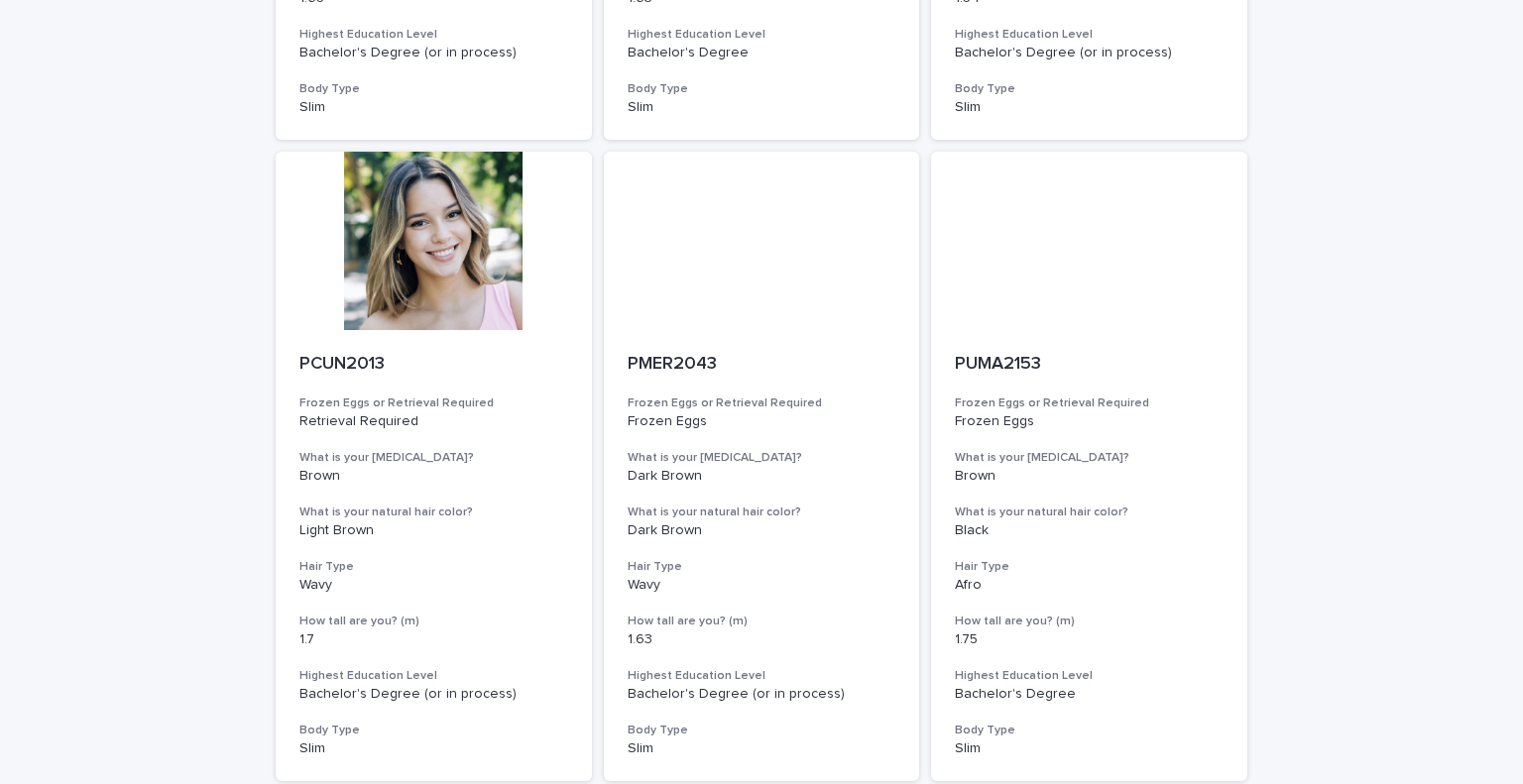 scroll, scrollTop: 1291, scrollLeft: 0, axis: vertical 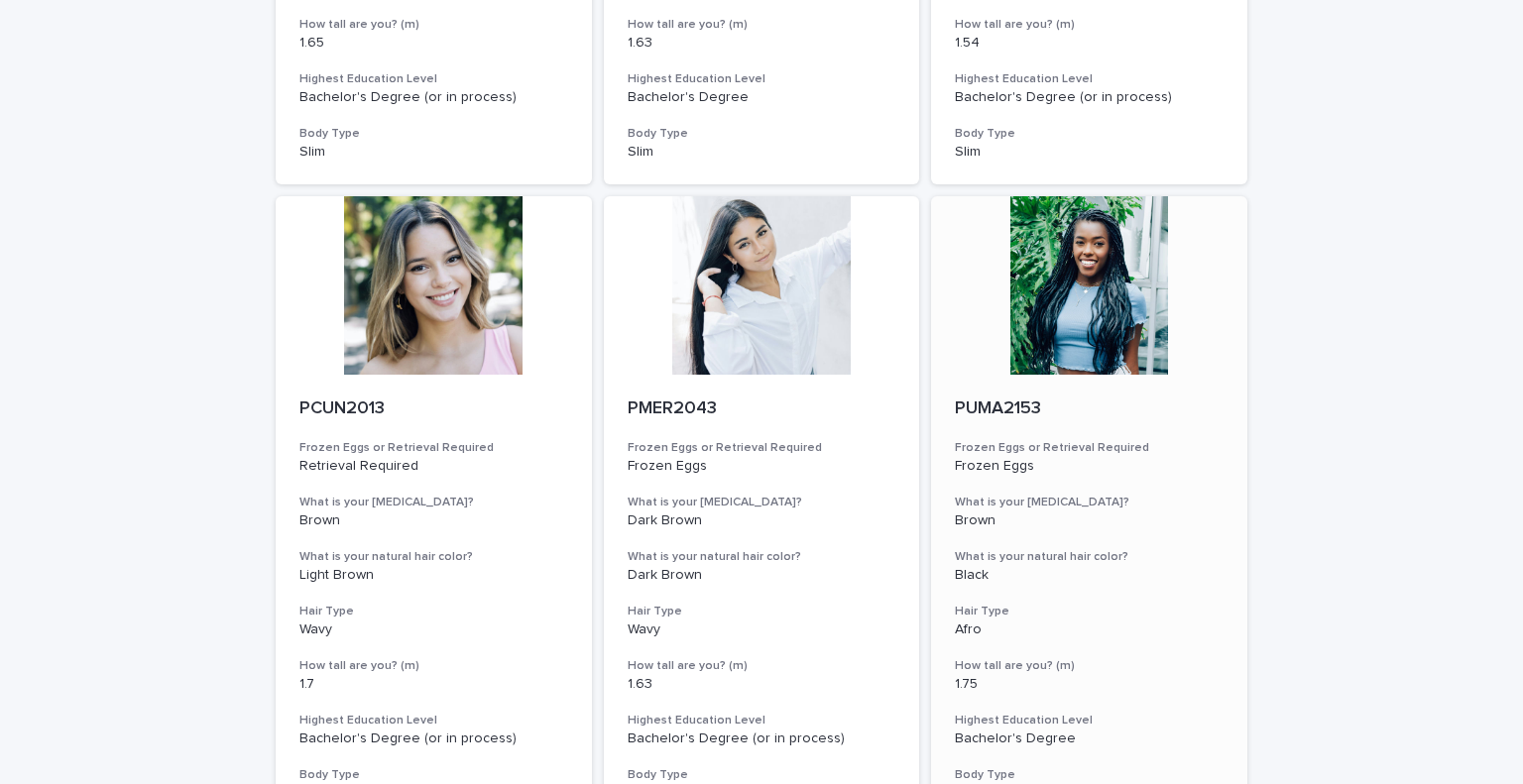 click at bounding box center [1089, 285] 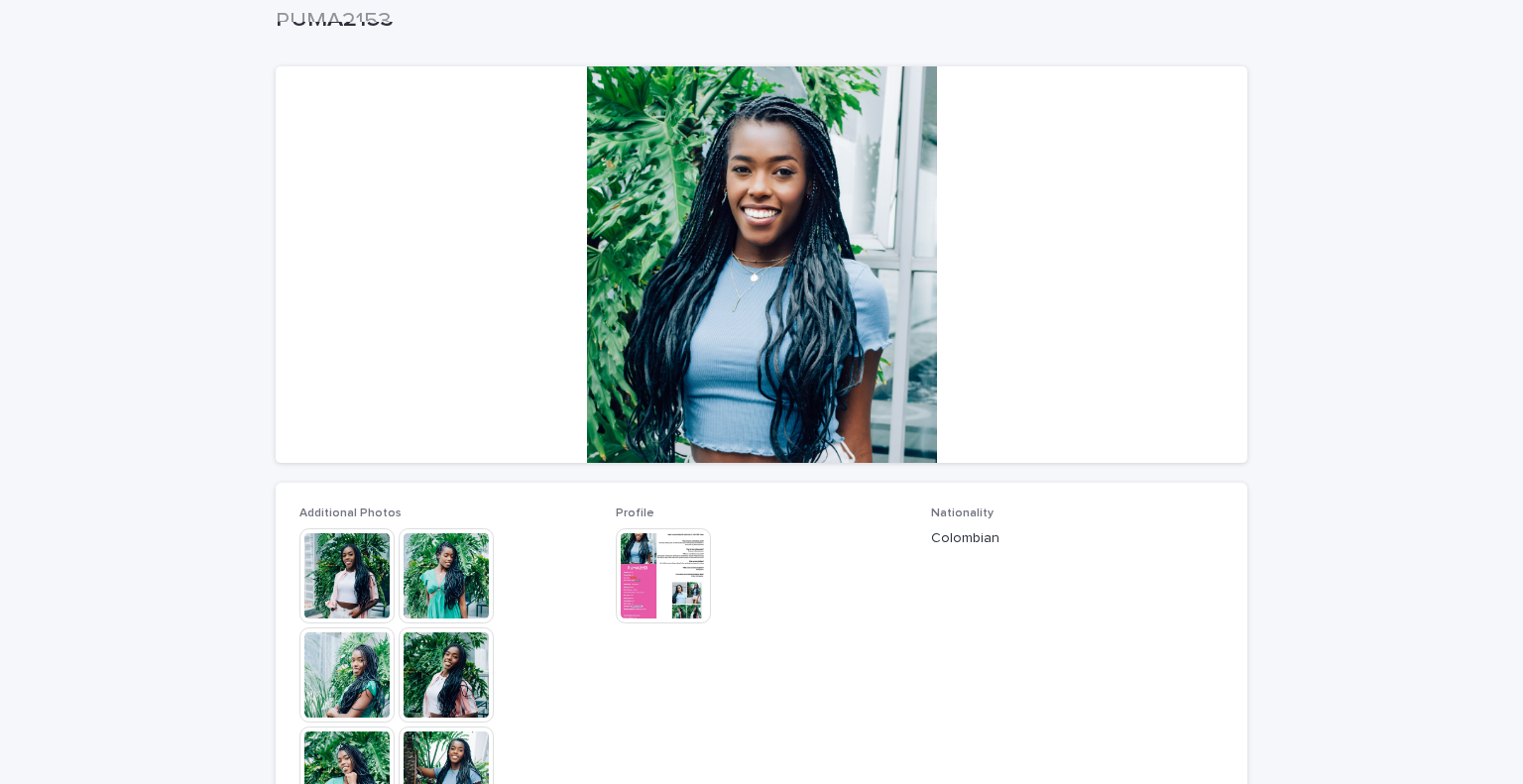scroll, scrollTop: 0, scrollLeft: 0, axis: both 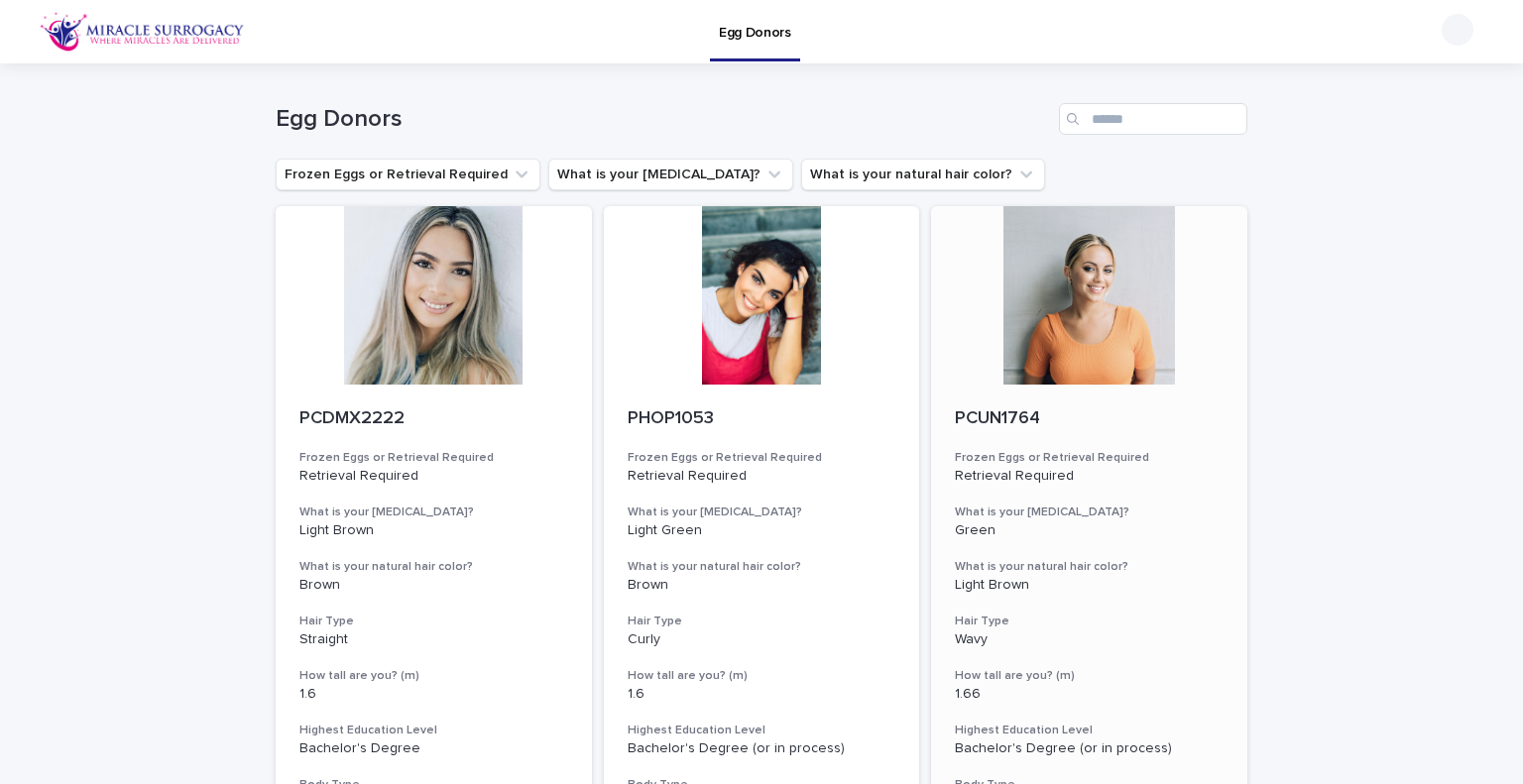 click at bounding box center (1089, 295) 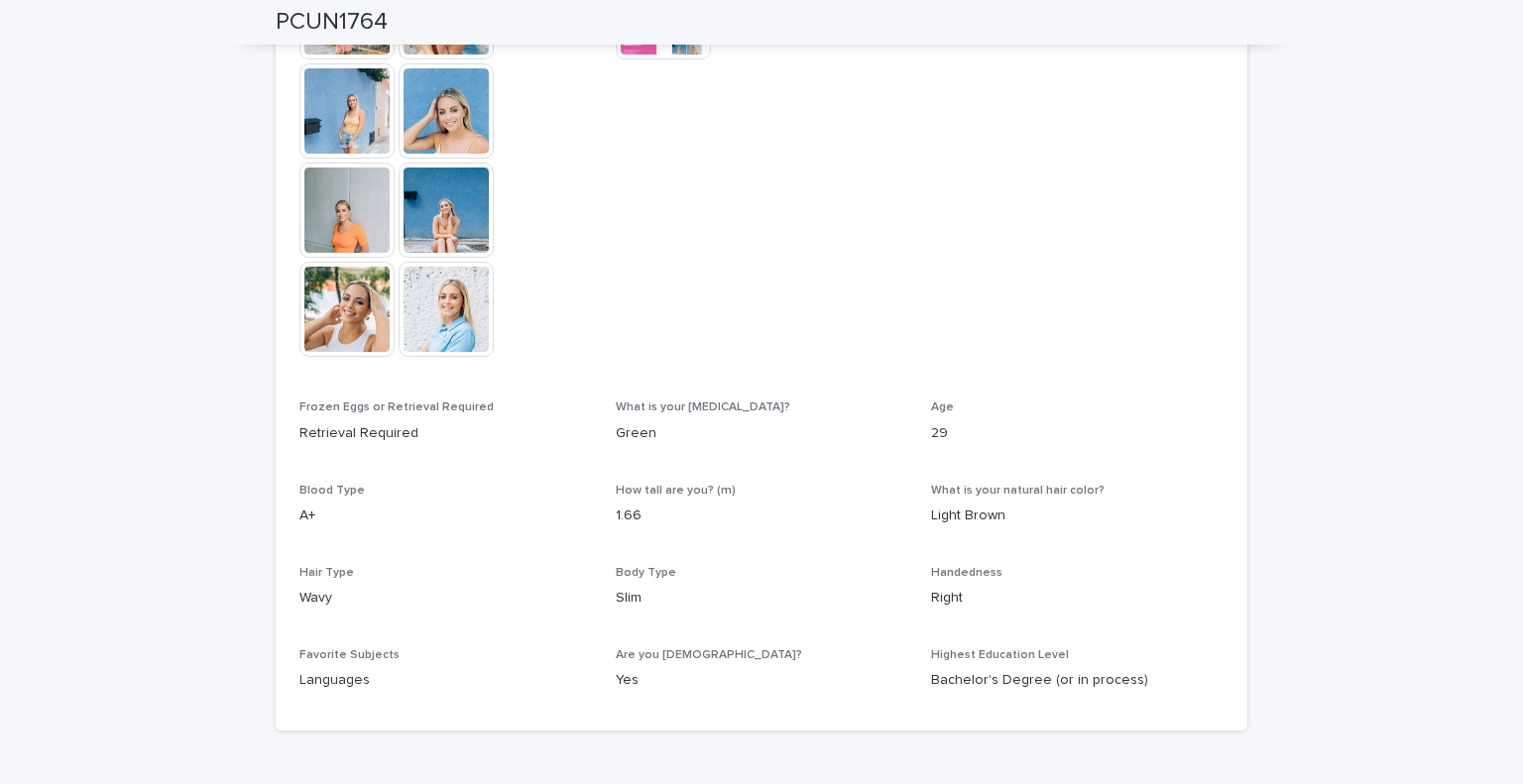 scroll, scrollTop: 690, scrollLeft: 0, axis: vertical 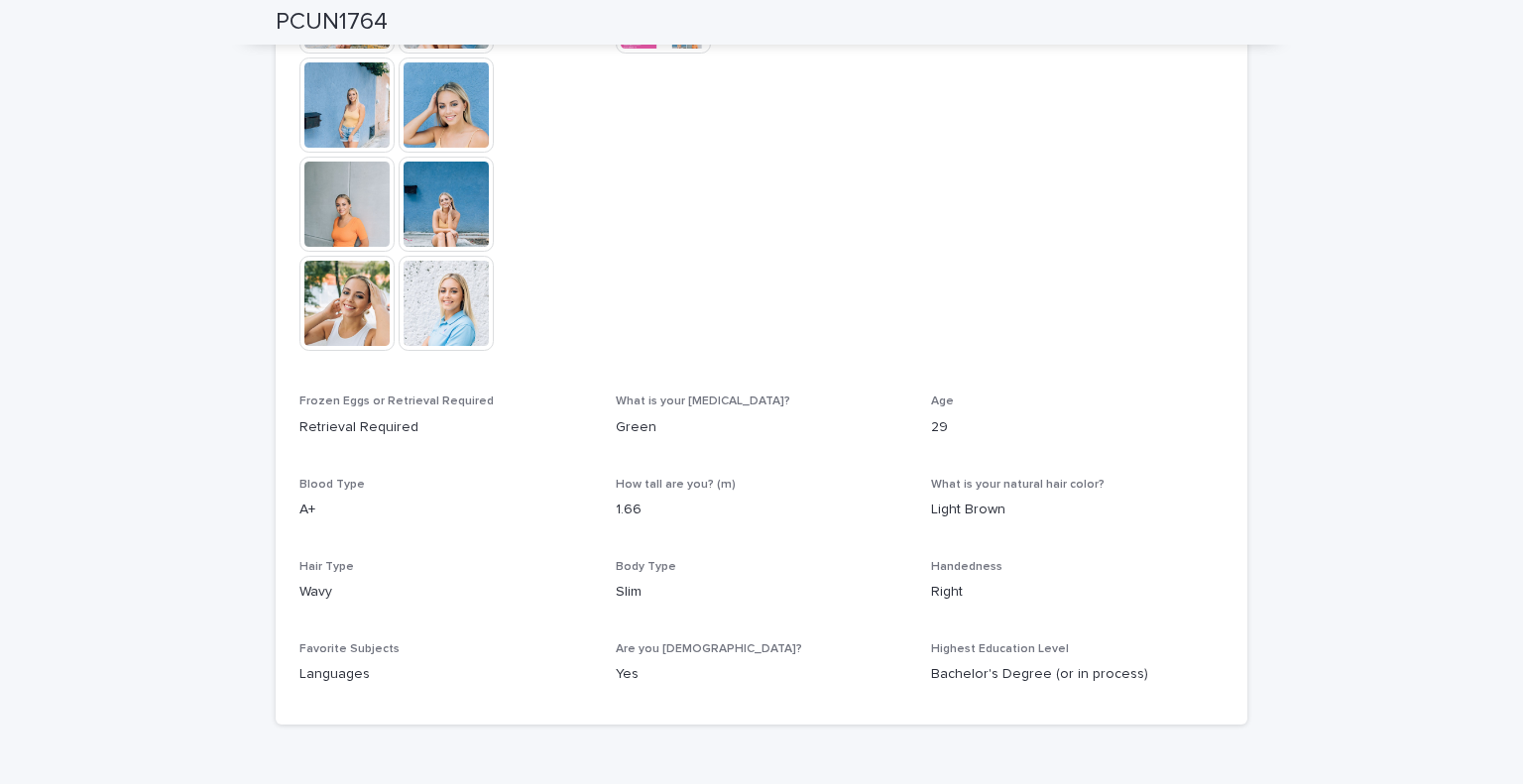 click at bounding box center (347, 204) 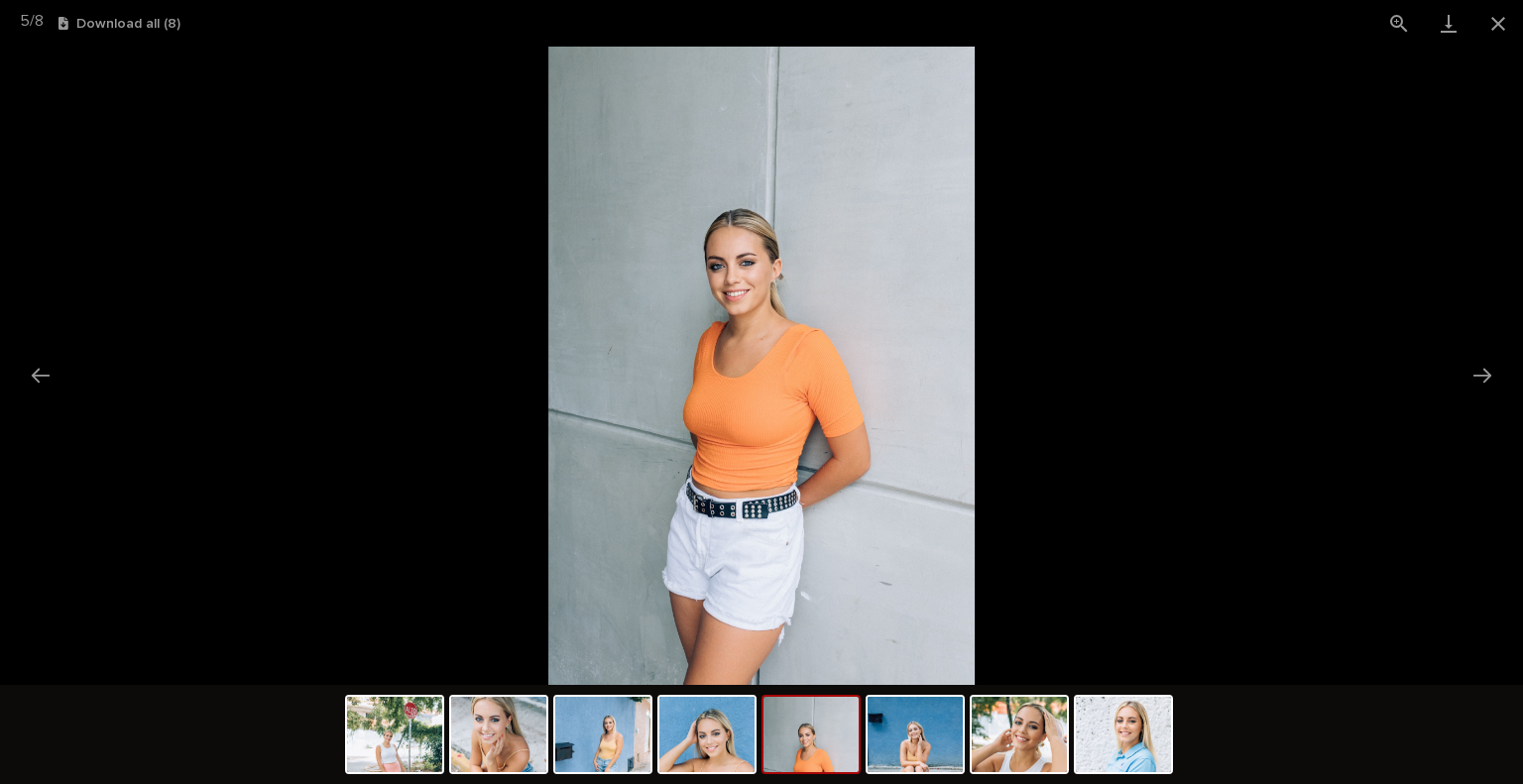 click at bounding box center [762, 366] 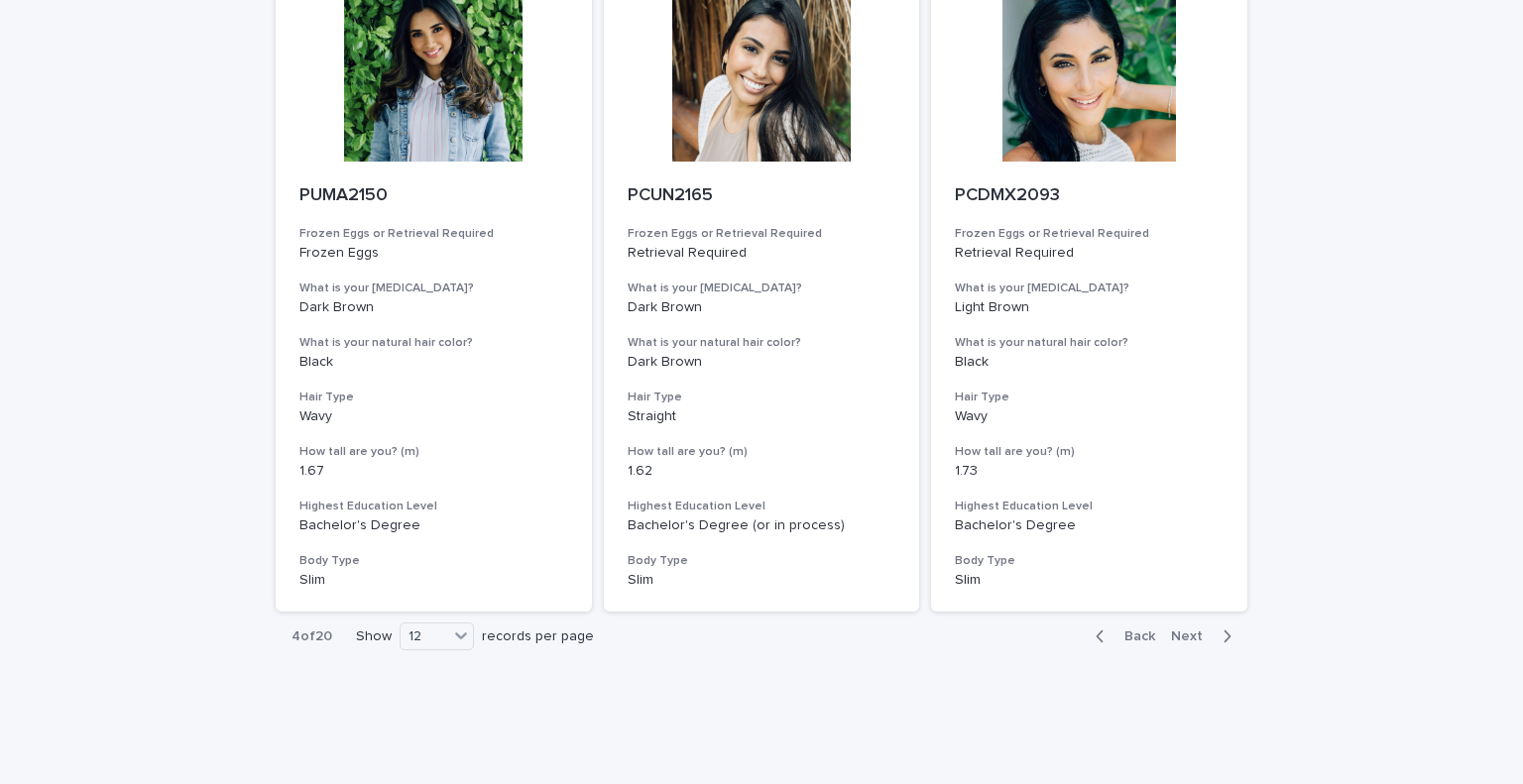 scroll, scrollTop: 2178, scrollLeft: 0, axis: vertical 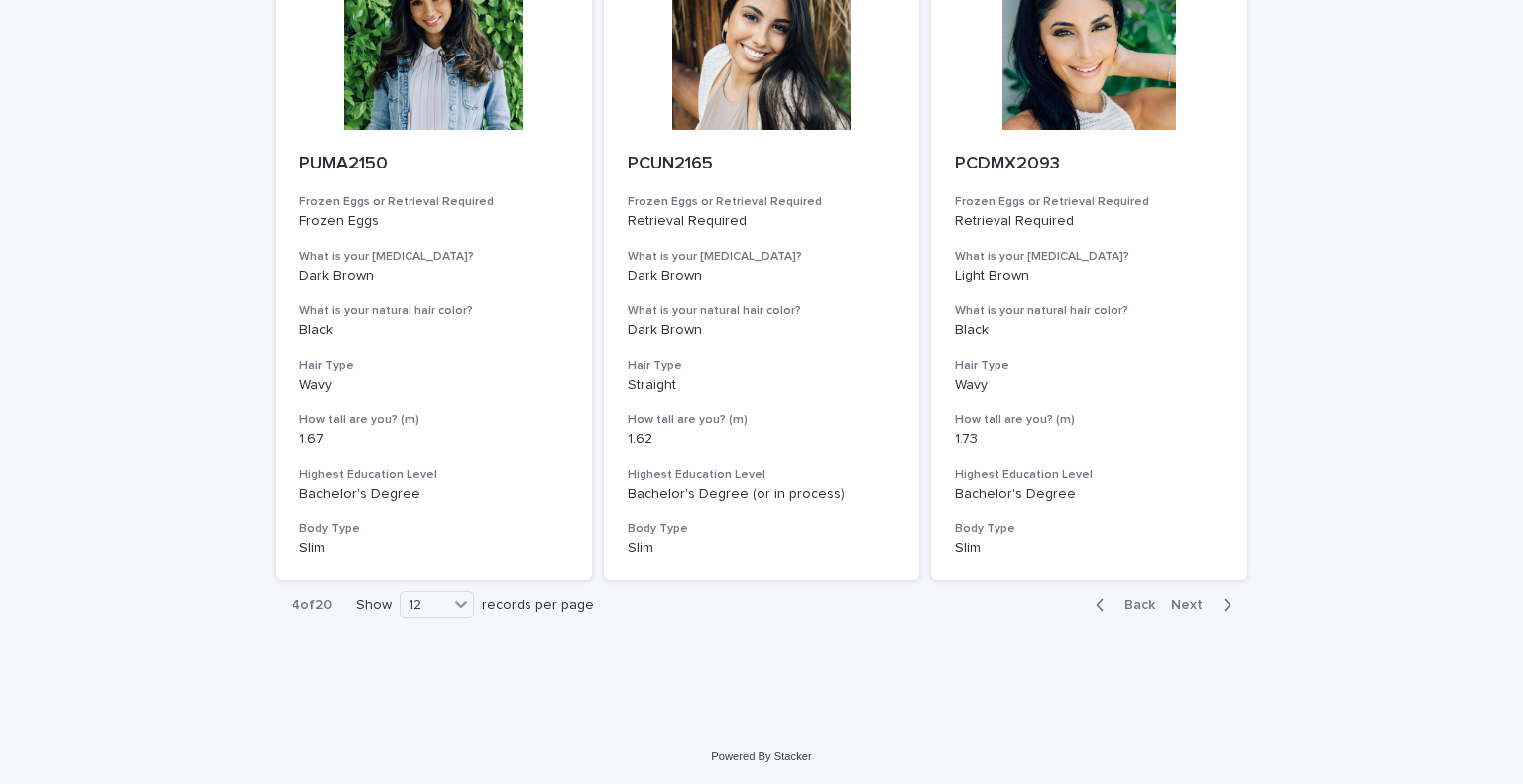 click on "Next" at bounding box center [1193, 605] 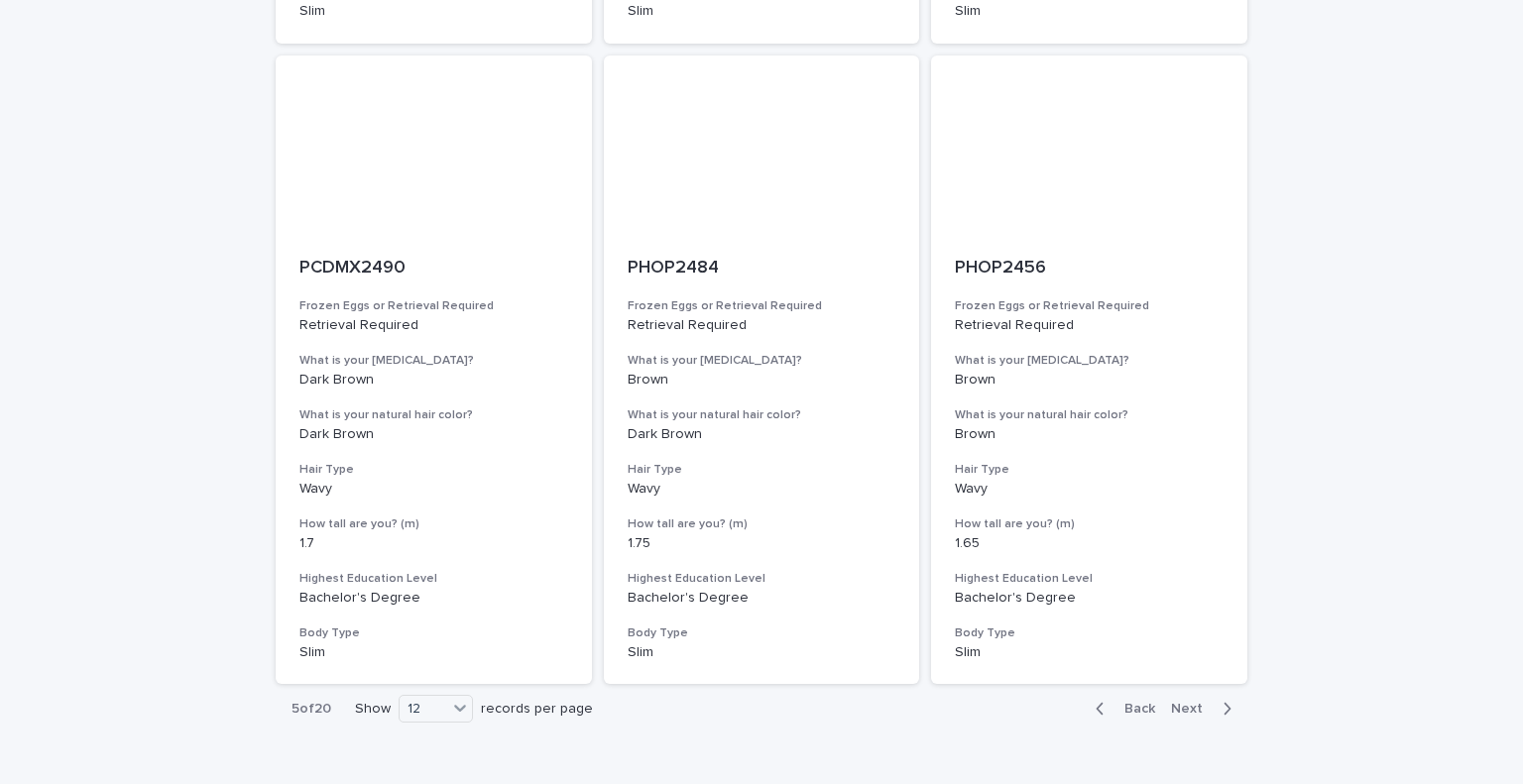 scroll, scrollTop: 2075, scrollLeft: 0, axis: vertical 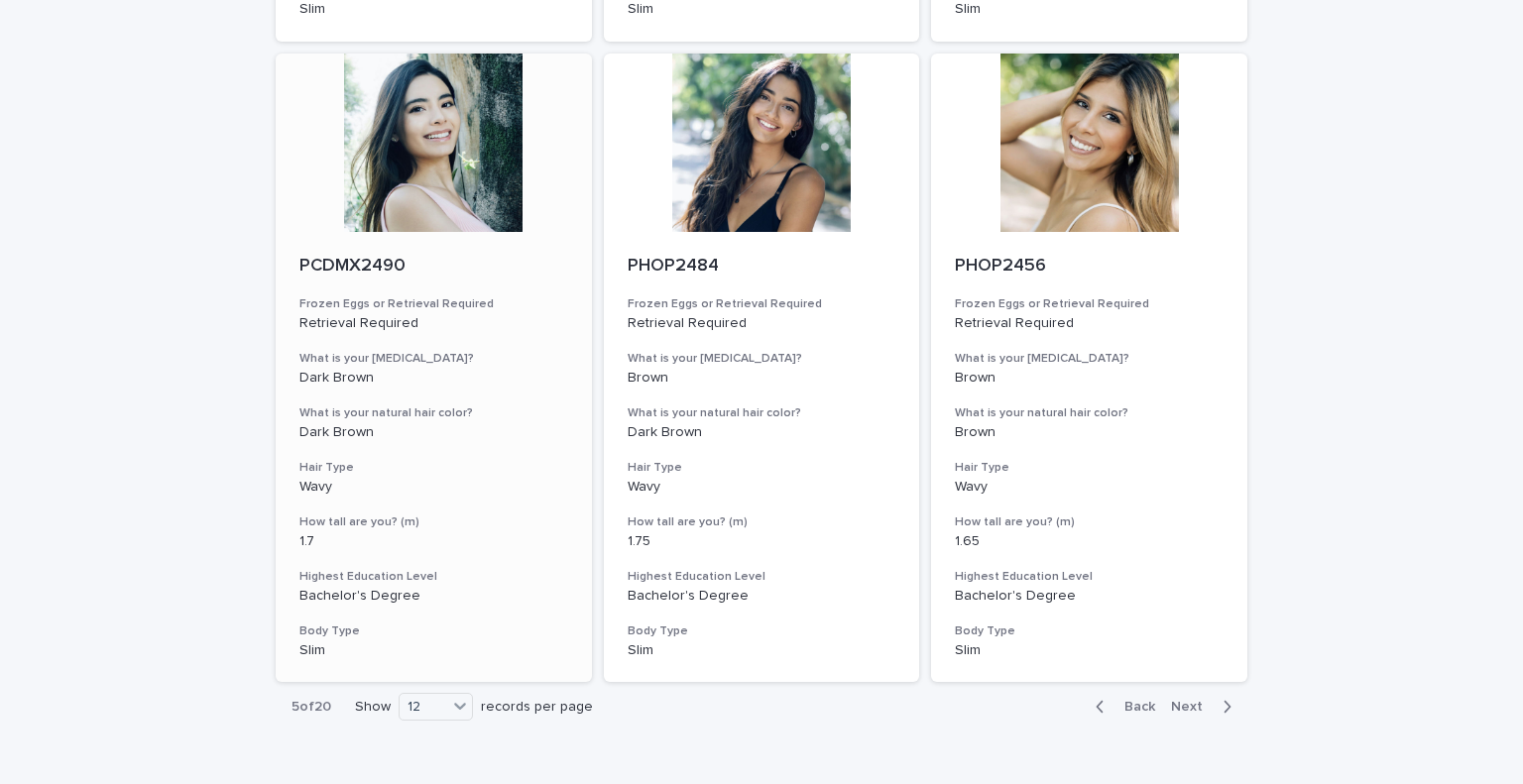 click at bounding box center [433, 143] 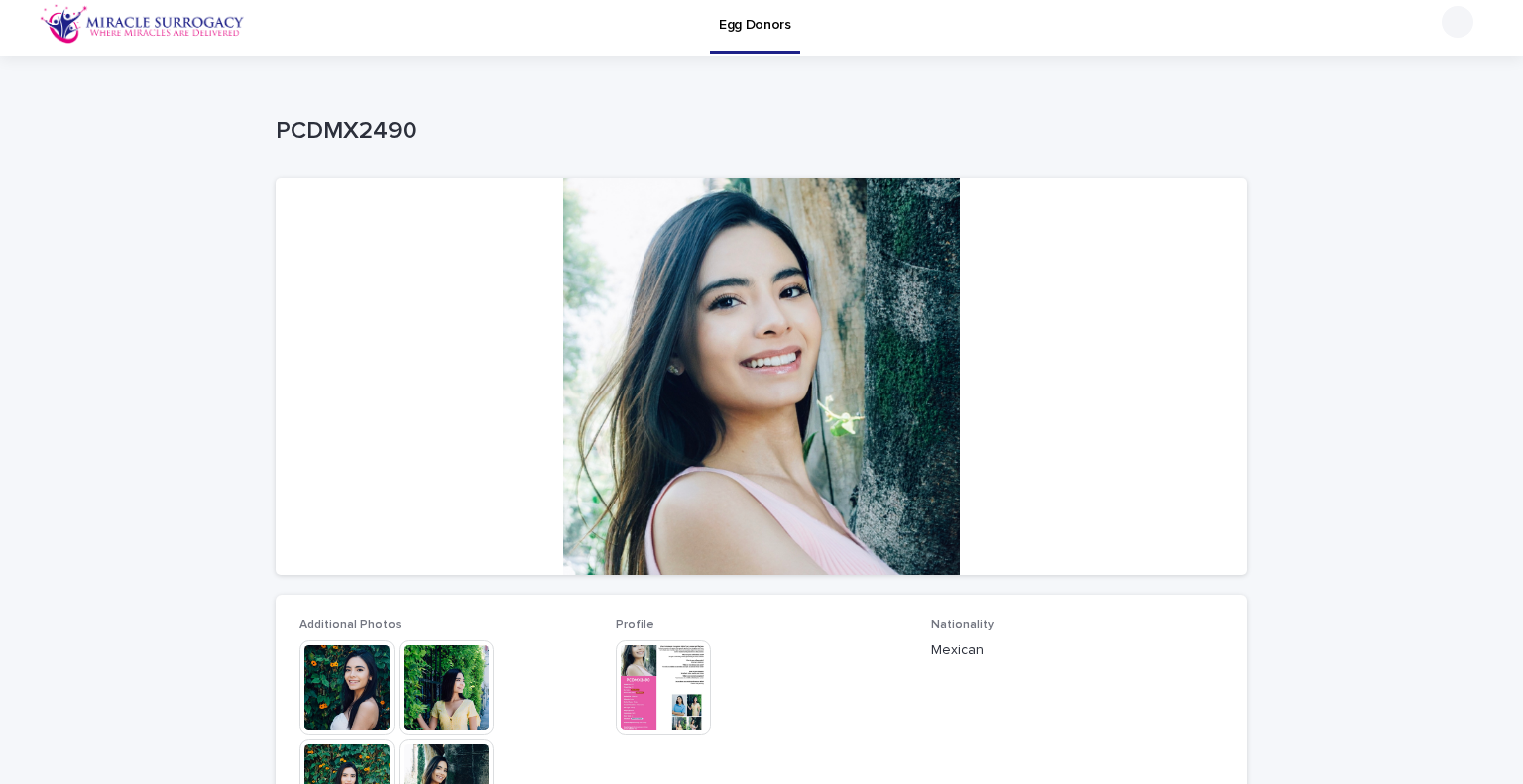 scroll, scrollTop: 0, scrollLeft: 0, axis: both 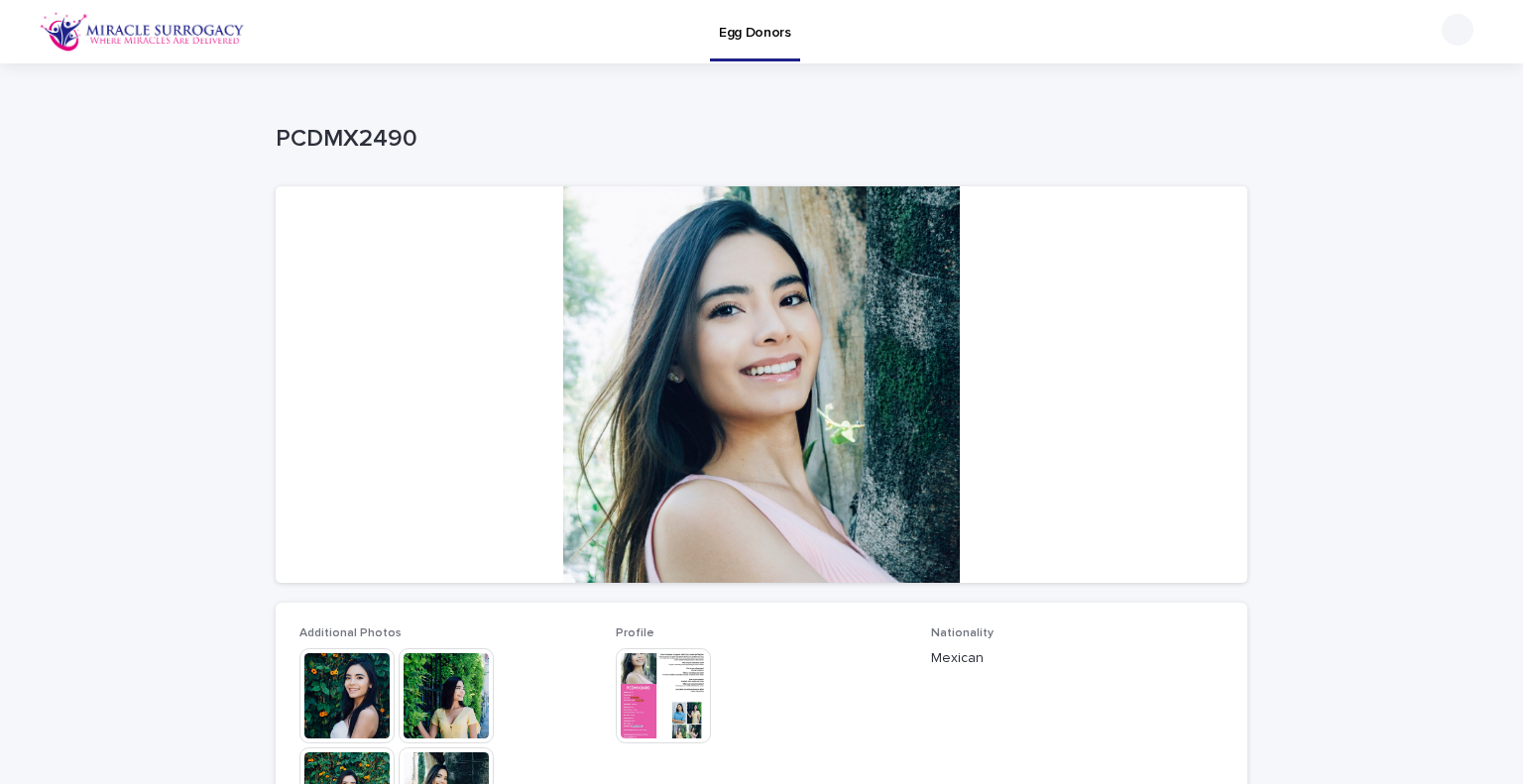 click at bounding box center [347, 696] 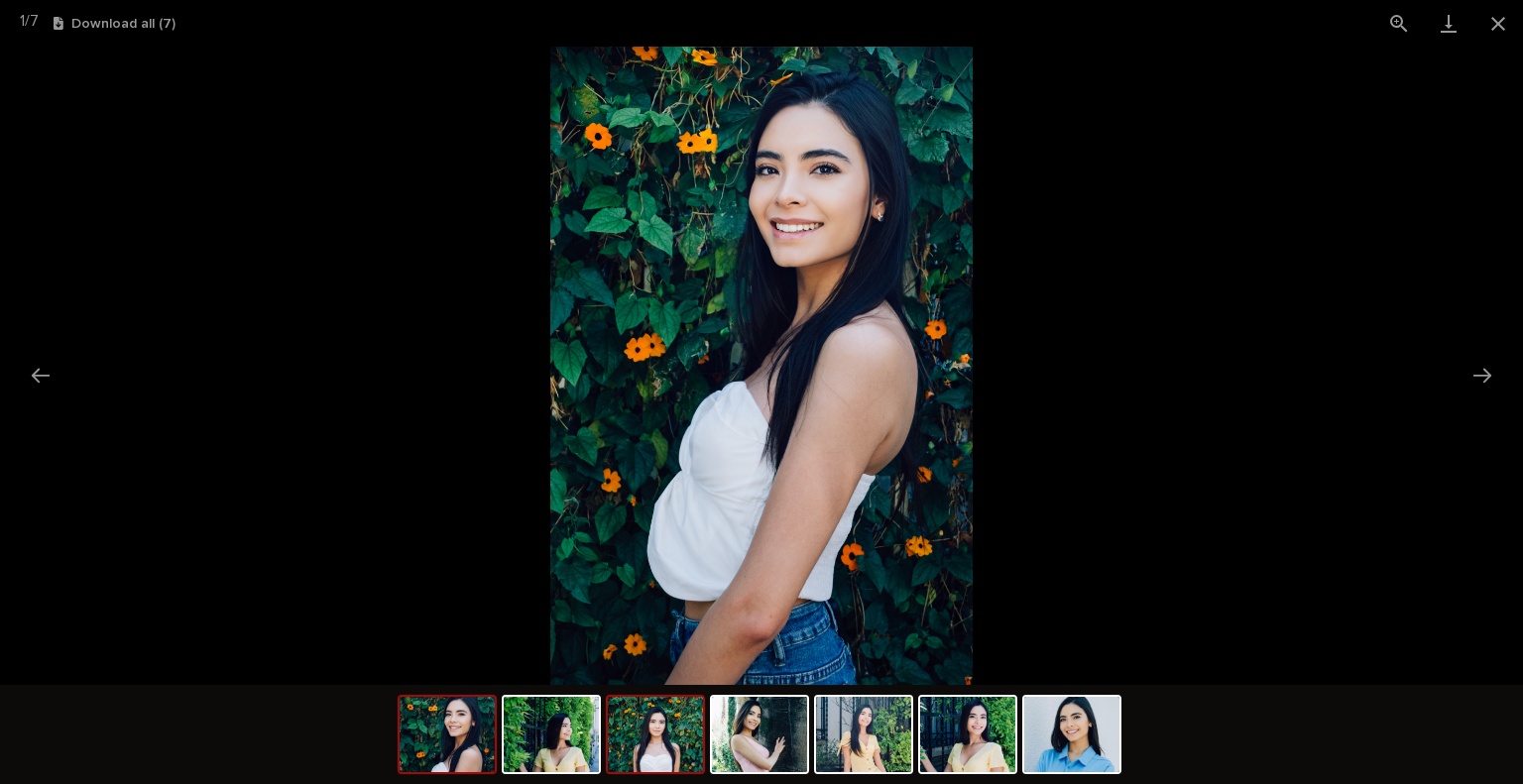 click at bounding box center [655, 734] 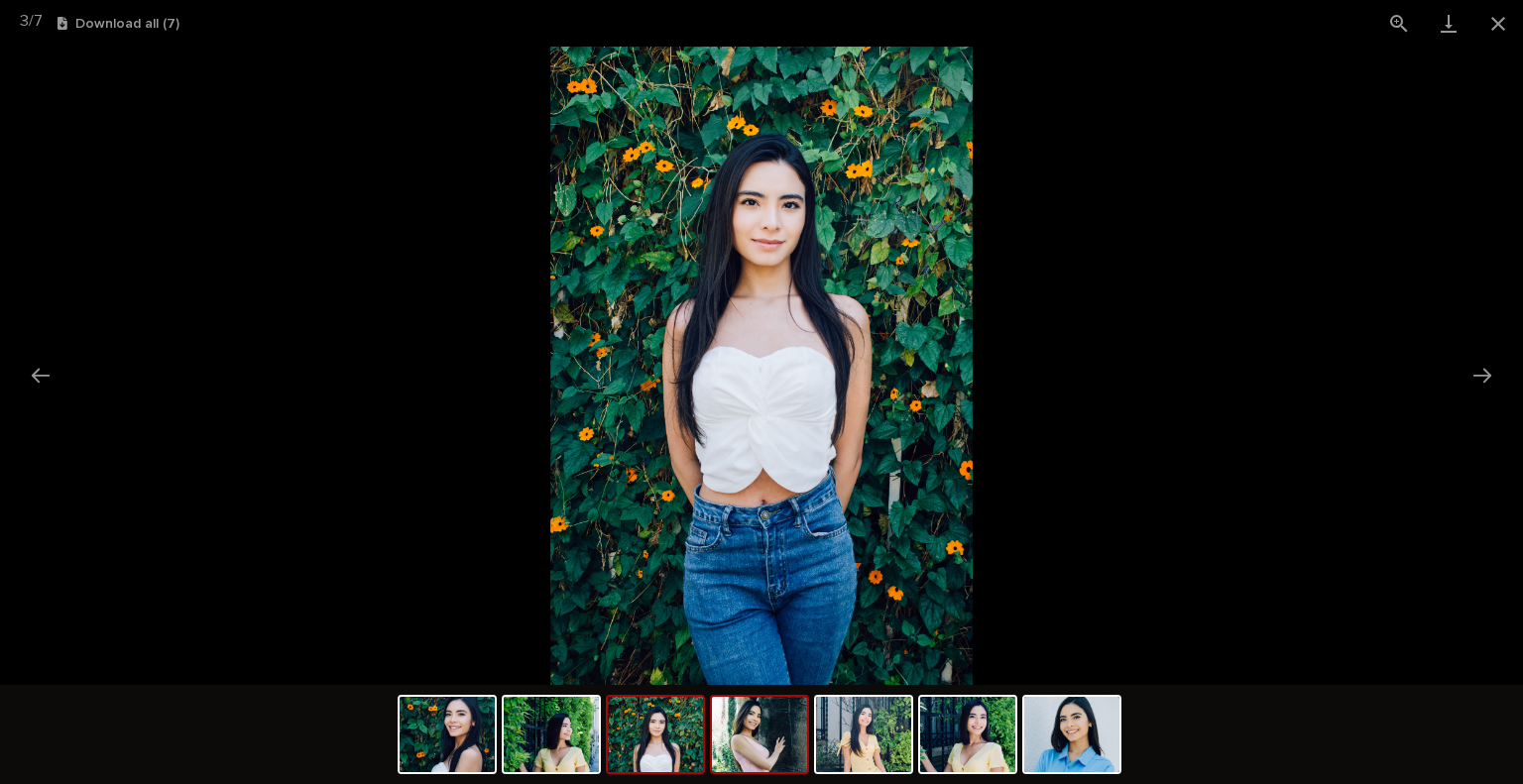 click at bounding box center [760, 734] 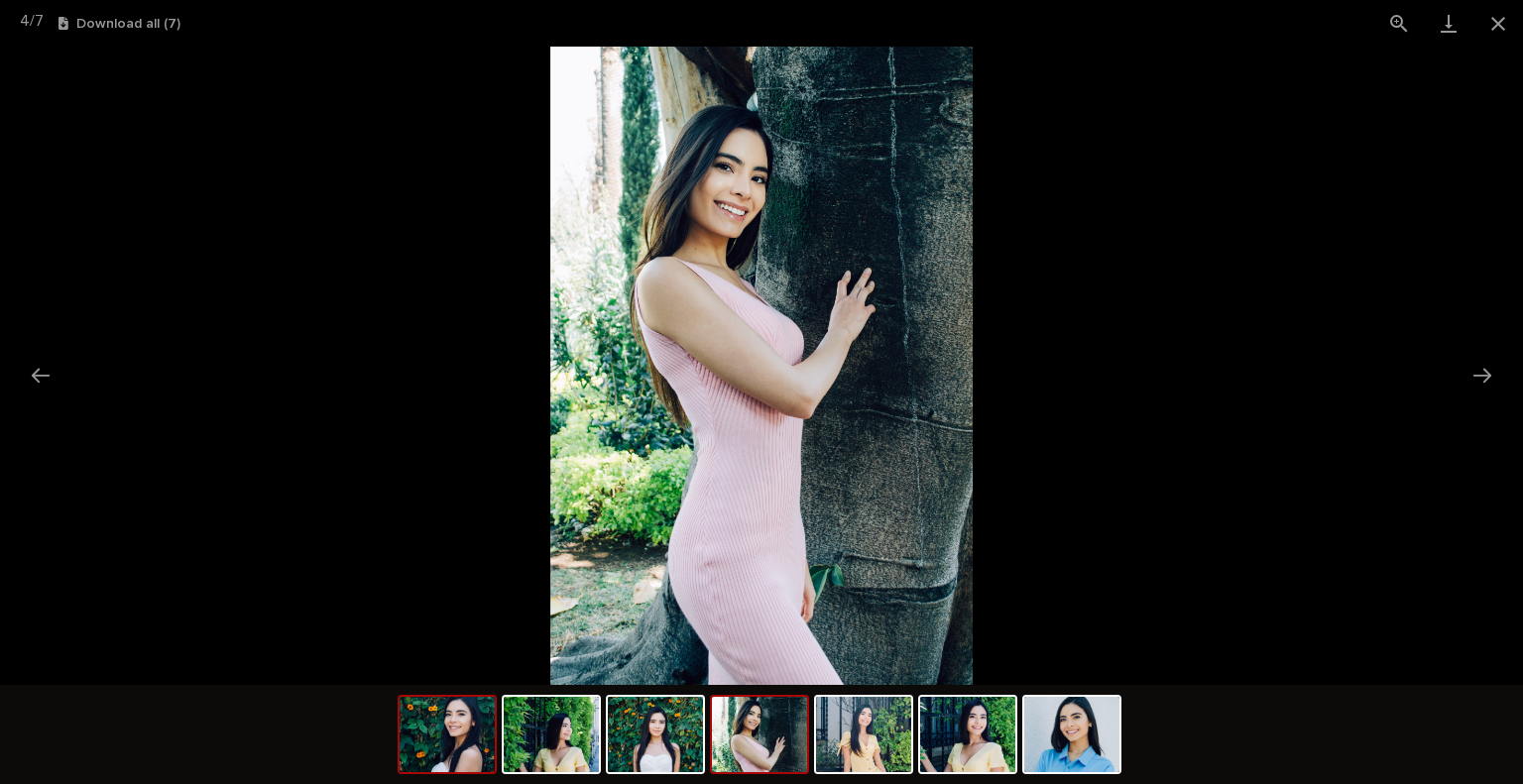 click at bounding box center [447, 734] 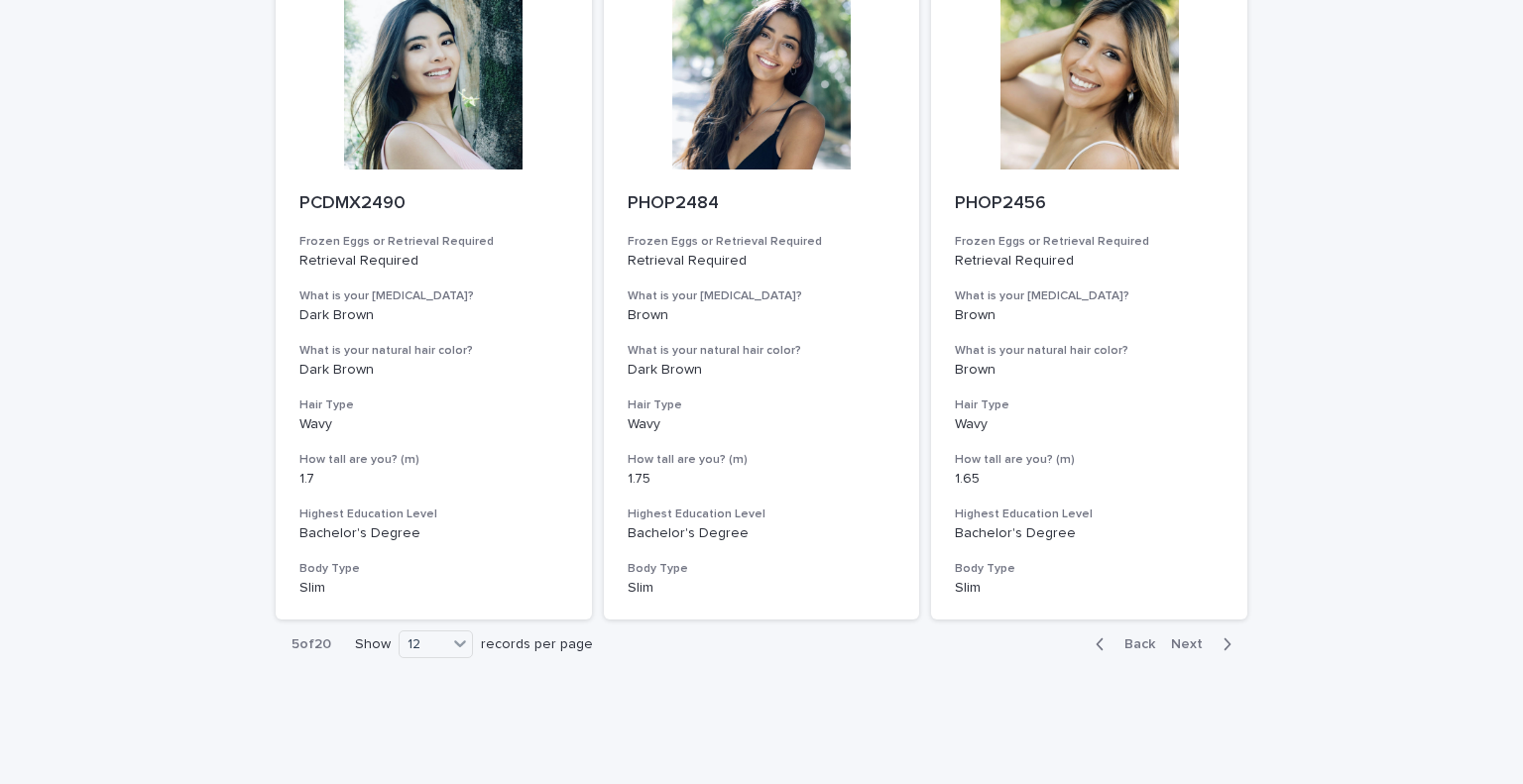 scroll, scrollTop: 2178, scrollLeft: 0, axis: vertical 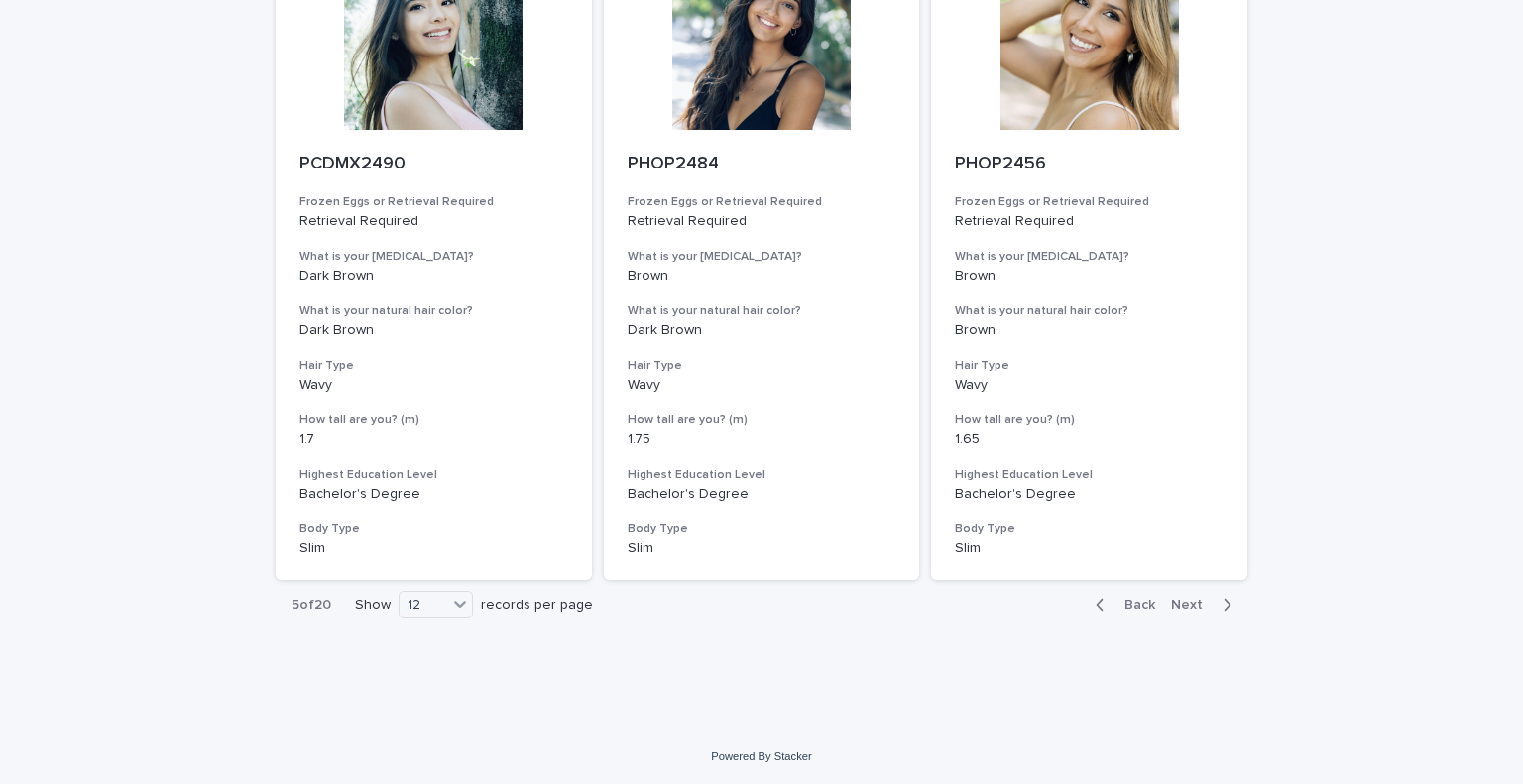 click on "Next" at bounding box center [1193, 605] 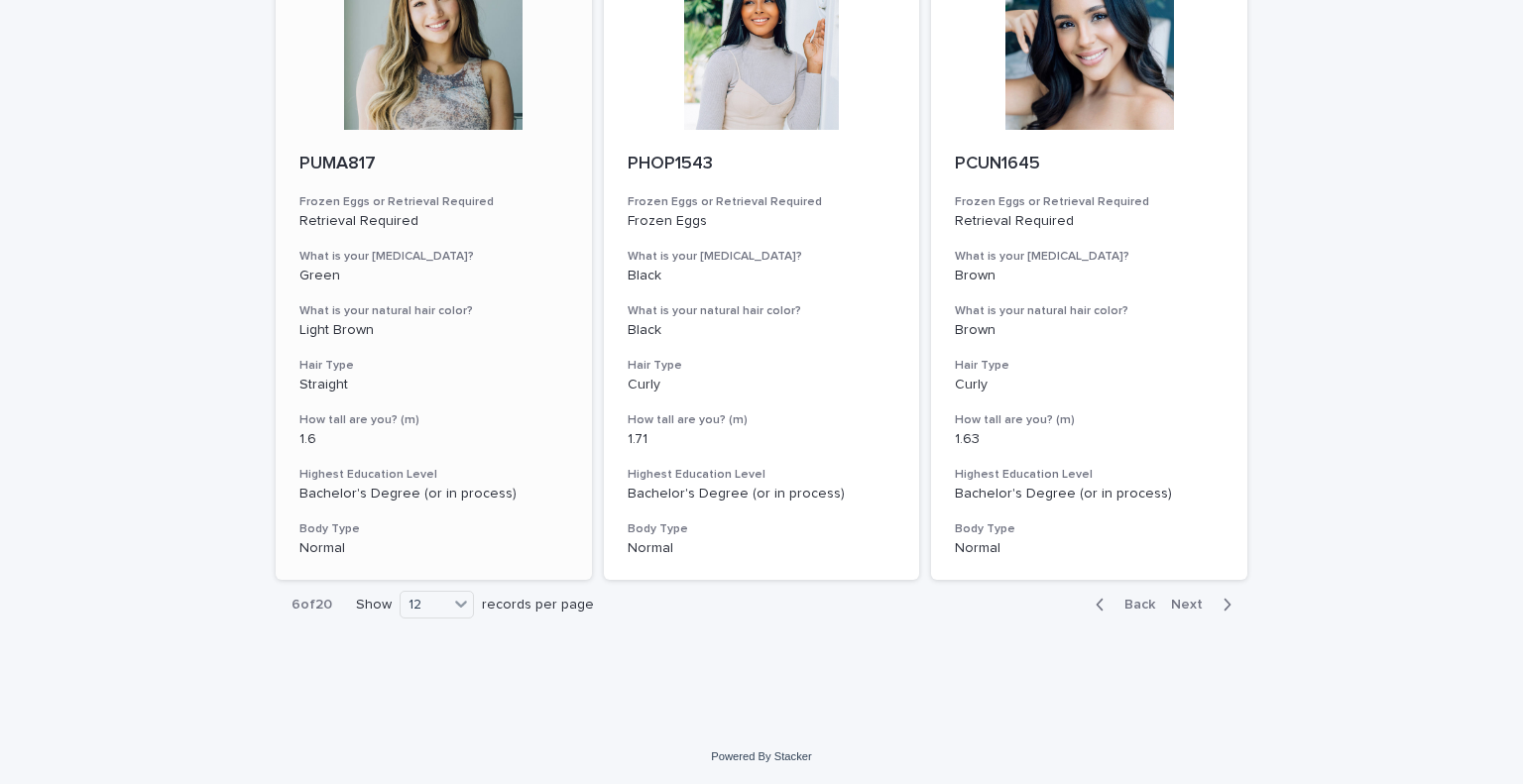 click on "PUMA817 Frozen Eggs or Retrieval Required Retrieval Required What is your [MEDICAL_DATA]? Green What is your natural hair color? Light Brown Hair Type Straight How tall are you? (m) 1.6 Highest Education Level Bachelor's Degree (or in process) Body Type Normal" at bounding box center [433, 355] 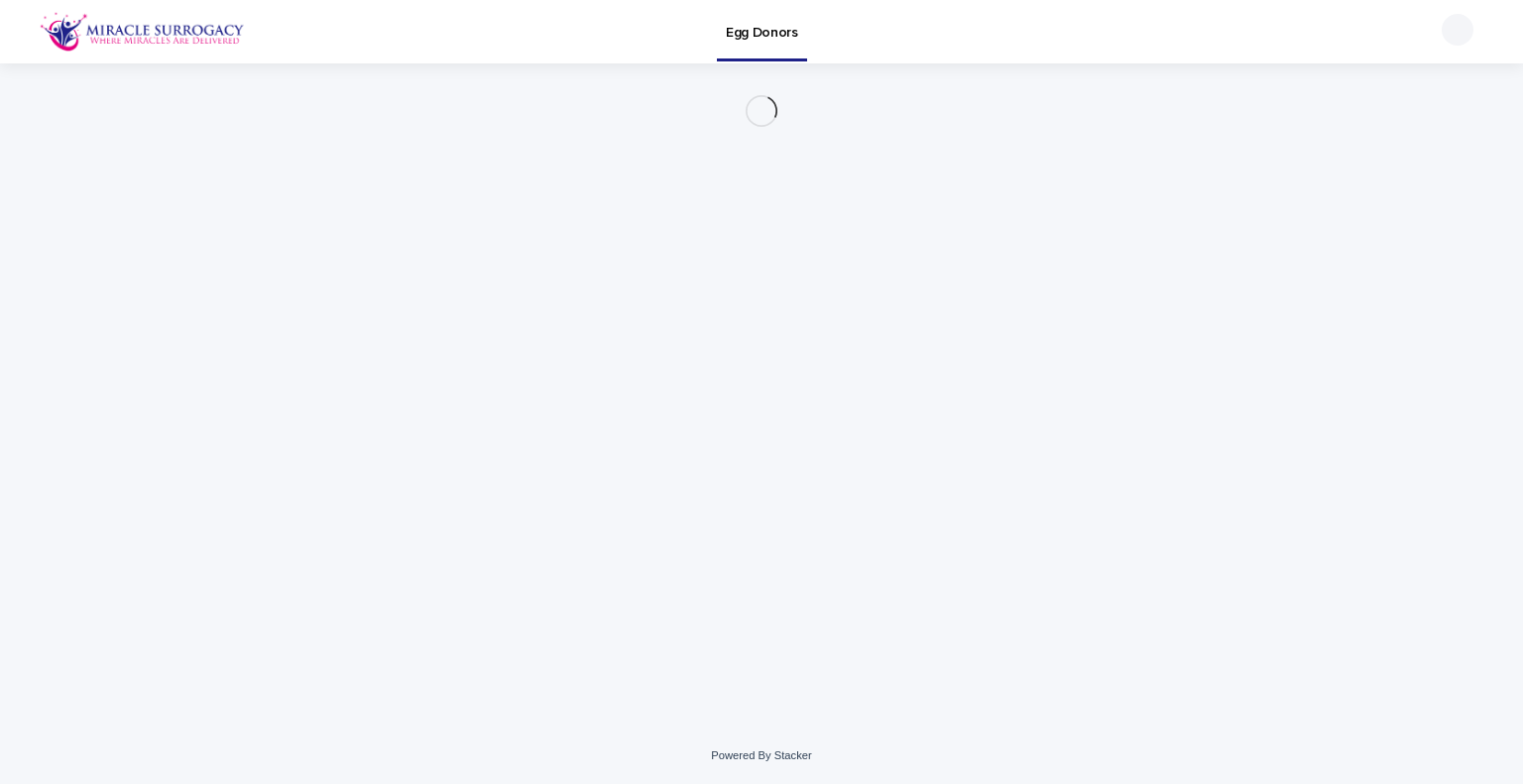 scroll, scrollTop: 0, scrollLeft: 0, axis: both 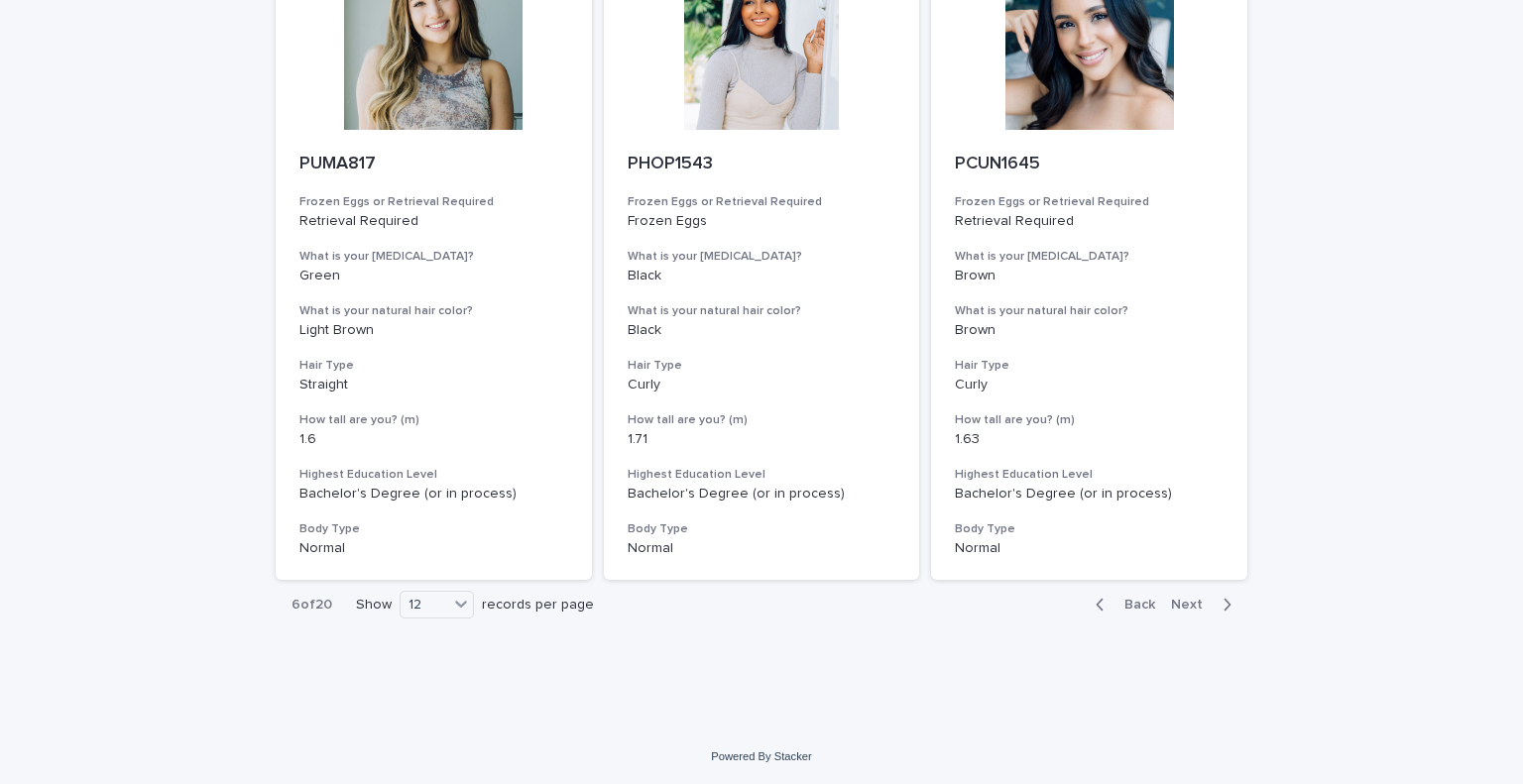click on "Next" at bounding box center [1193, 605] 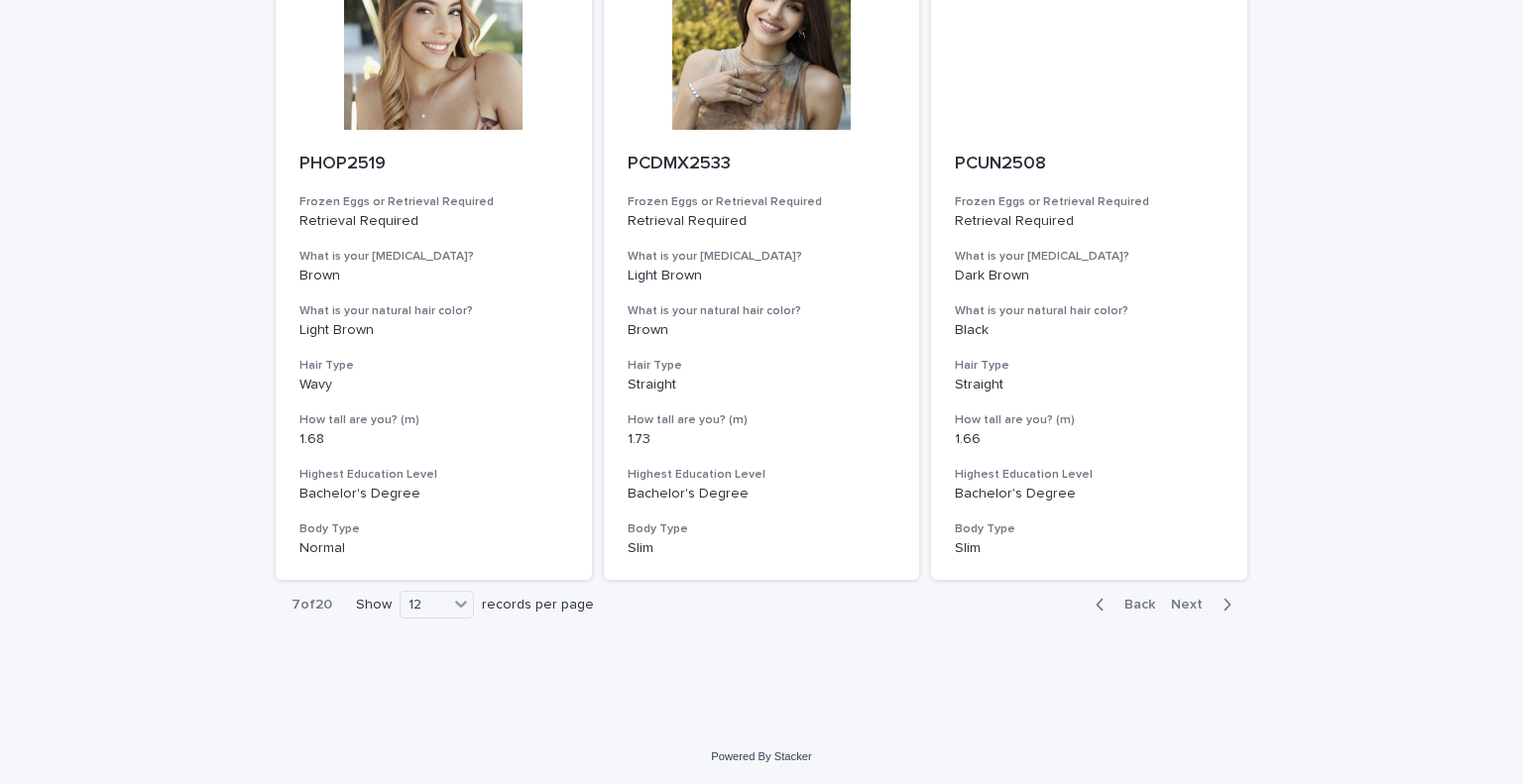 scroll, scrollTop: 2155, scrollLeft: 0, axis: vertical 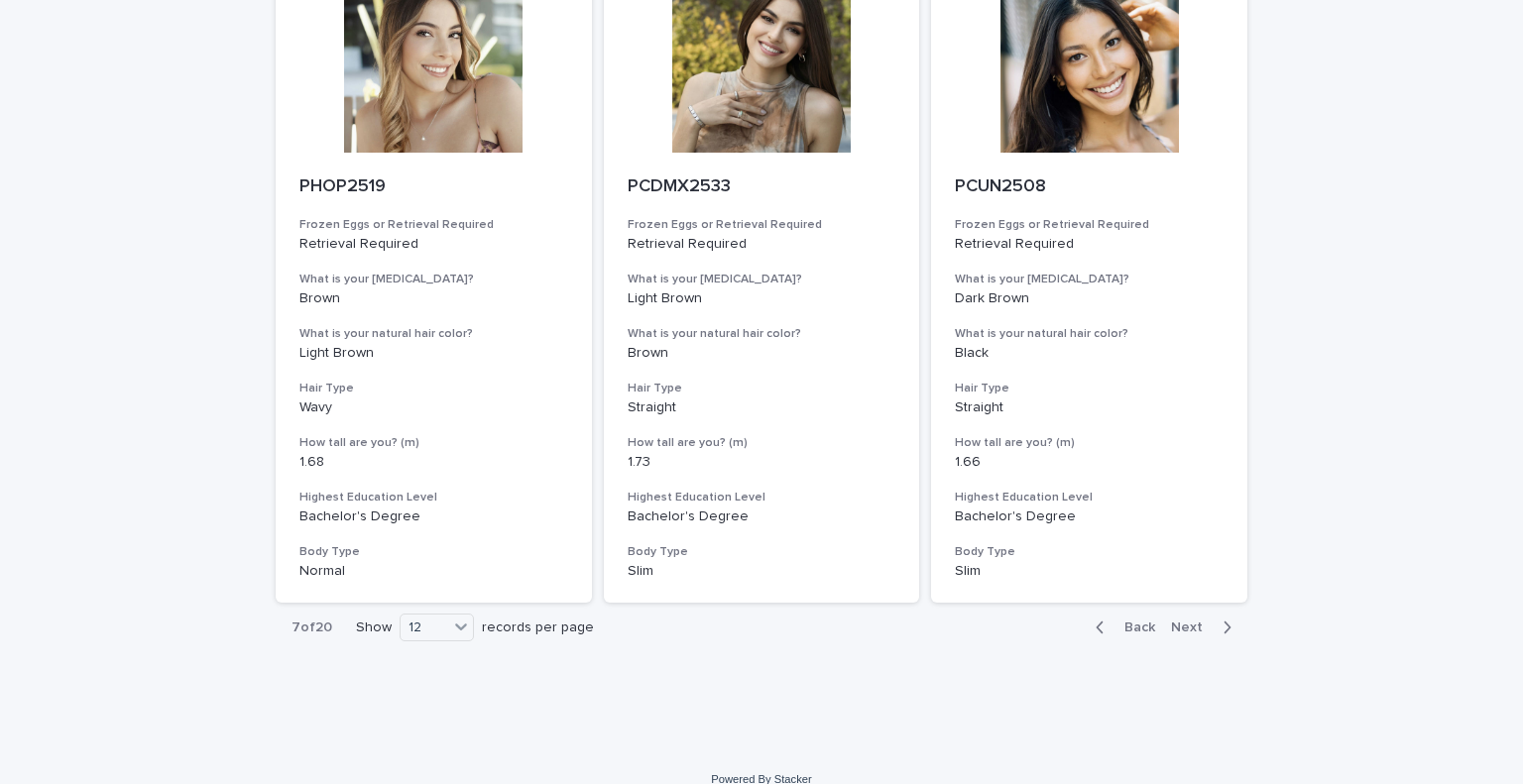 click on "Next" at bounding box center (1193, 627) 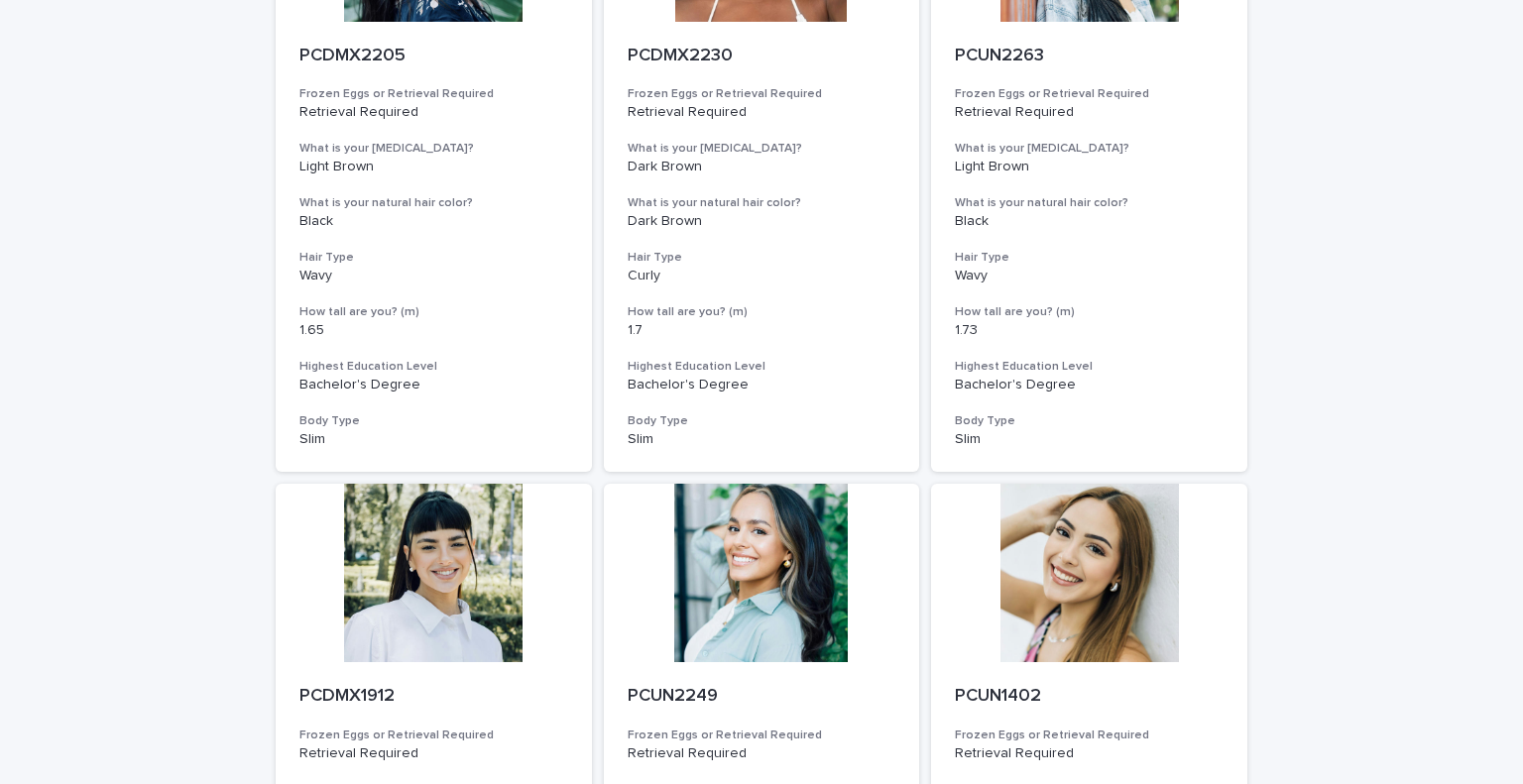 scroll, scrollTop: 2178, scrollLeft: 0, axis: vertical 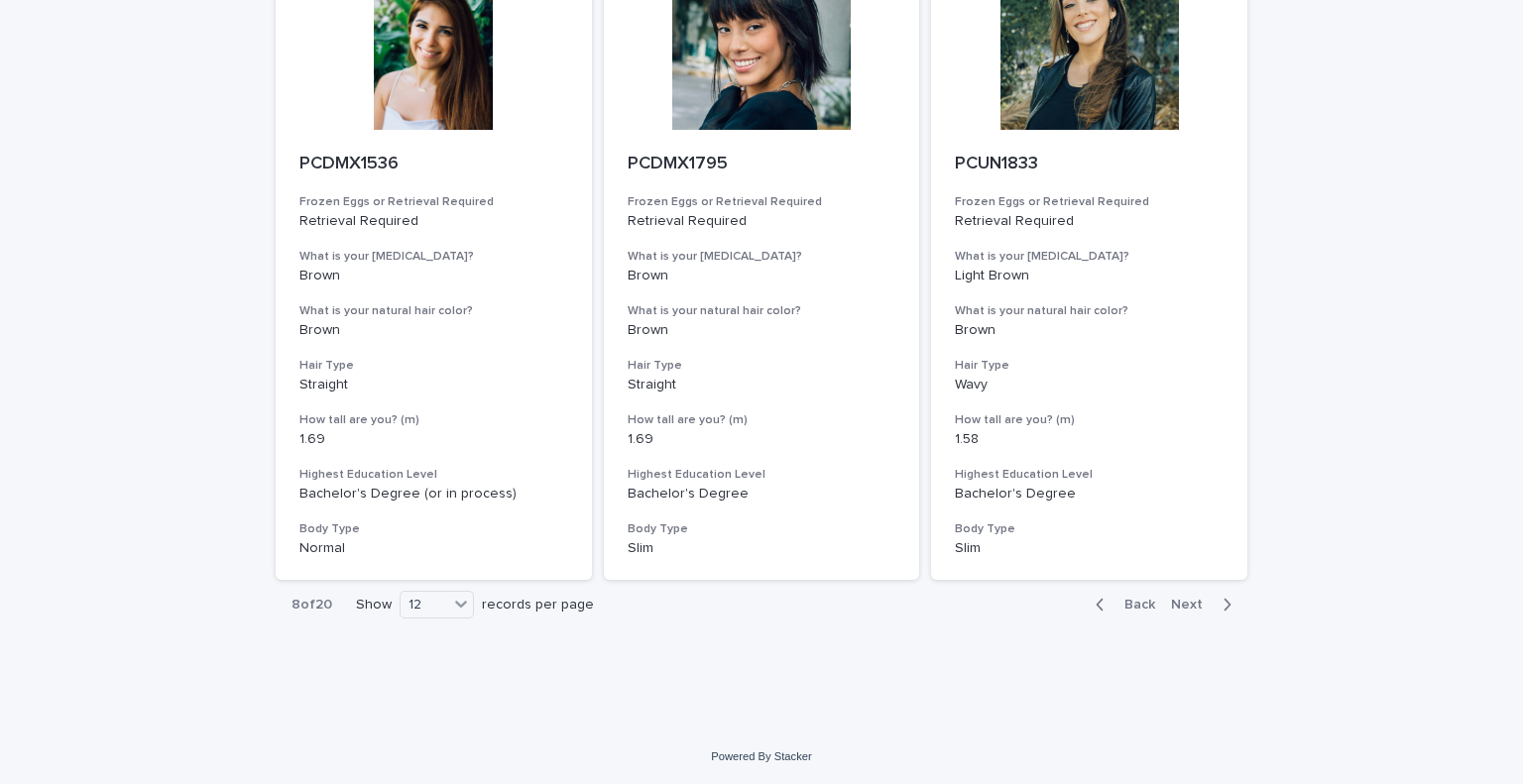 click on "Next" at bounding box center [1193, 605] 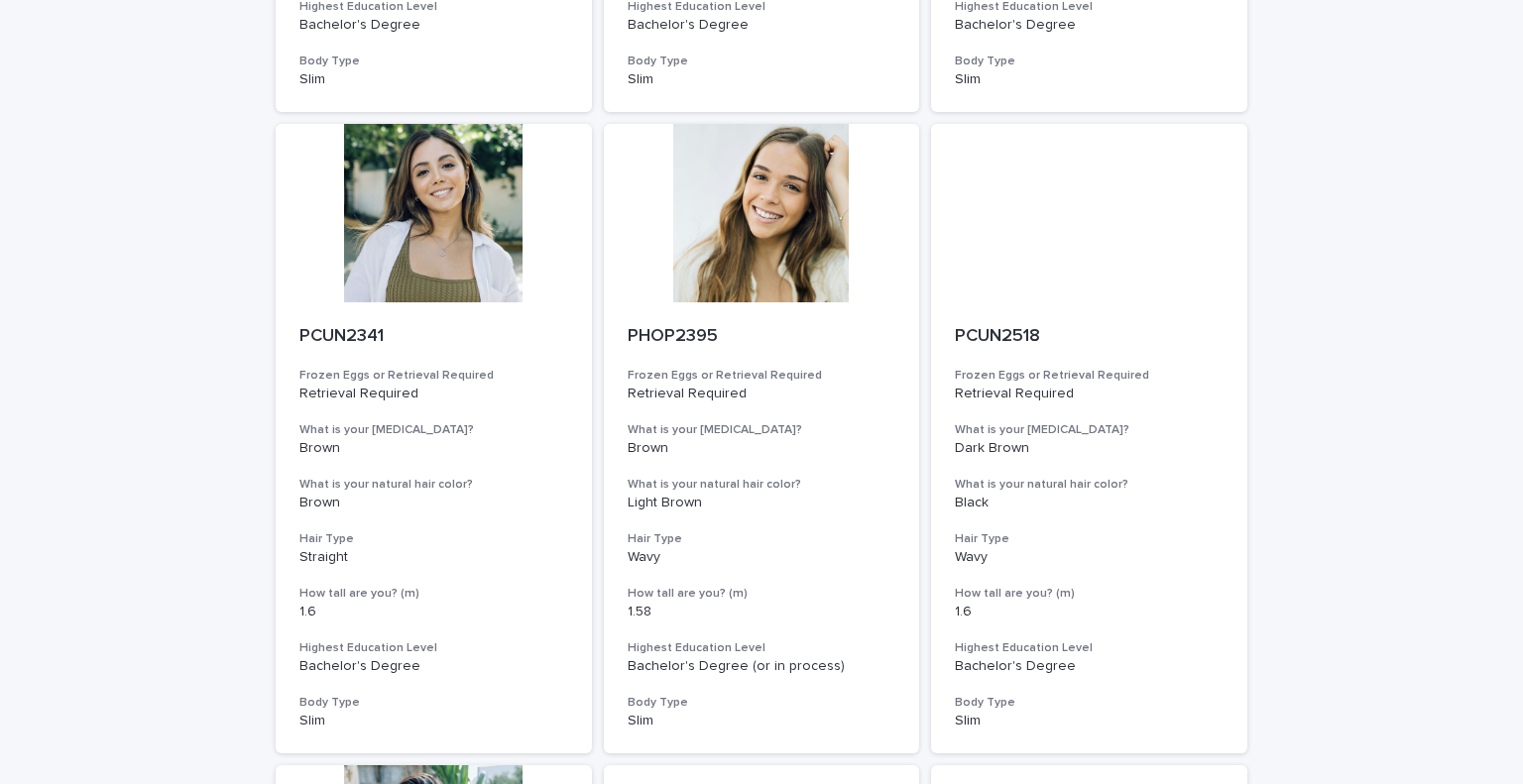 scroll, scrollTop: 1363, scrollLeft: 0, axis: vertical 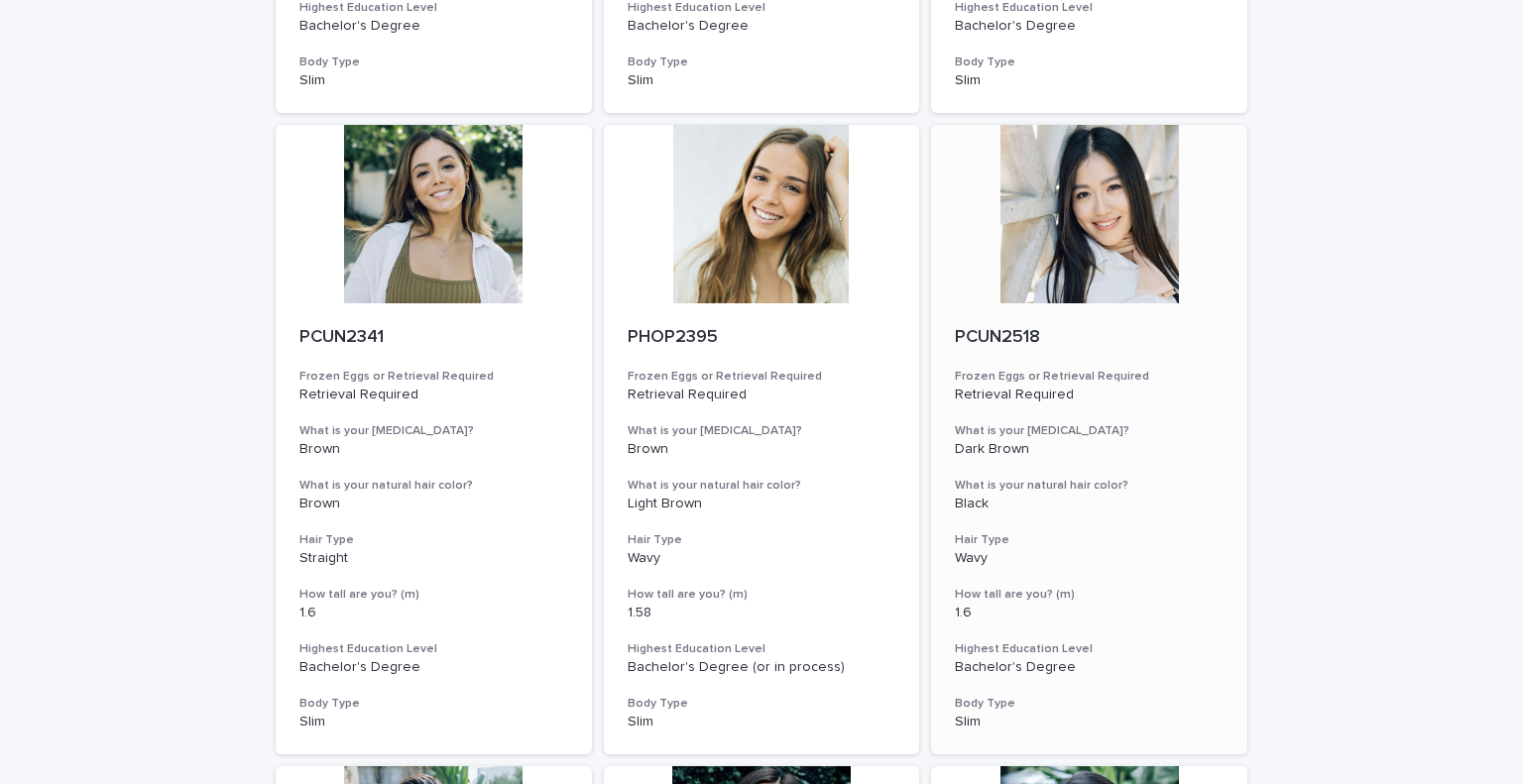 click at bounding box center [1089, 214] 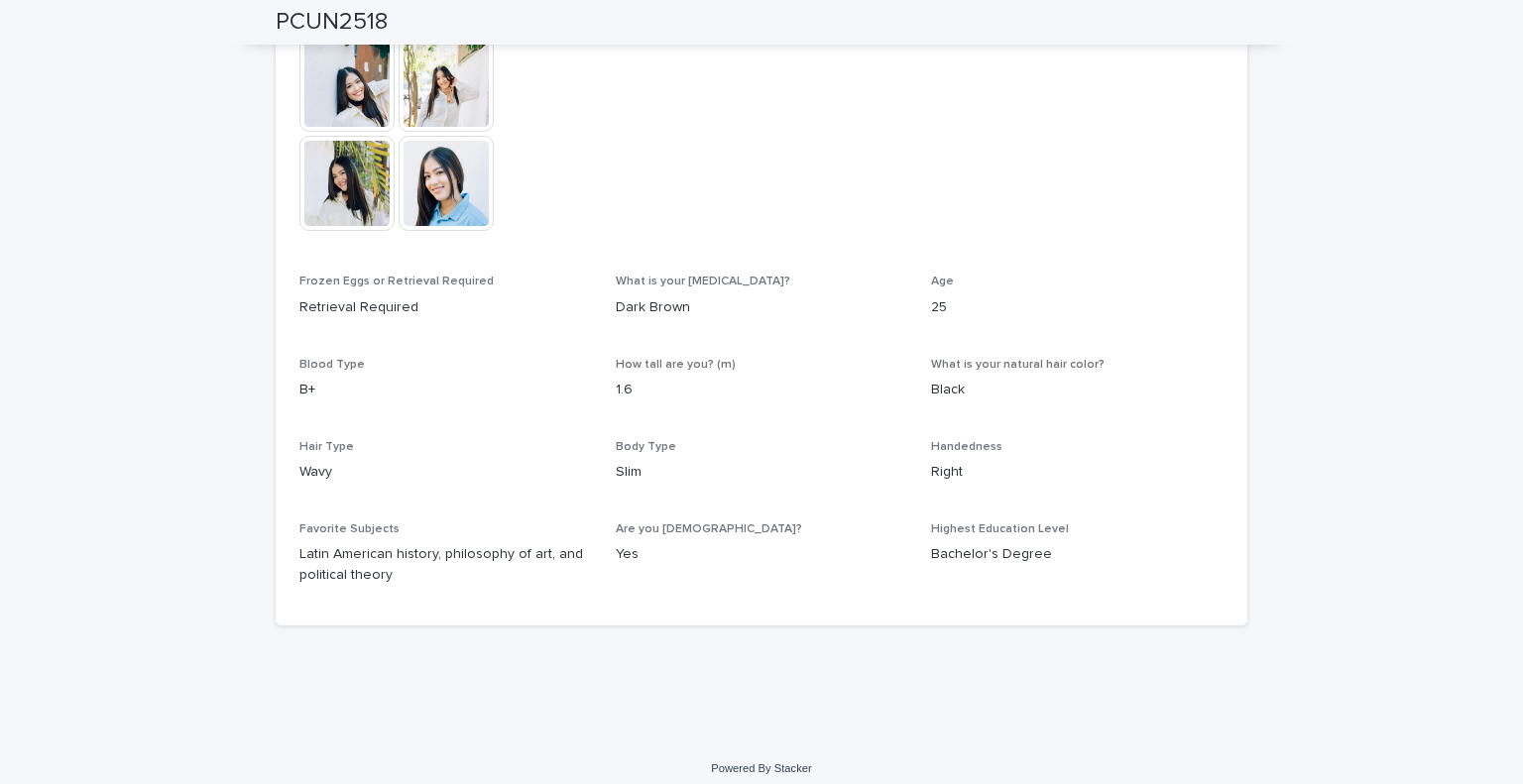 scroll, scrollTop: 811, scrollLeft: 0, axis: vertical 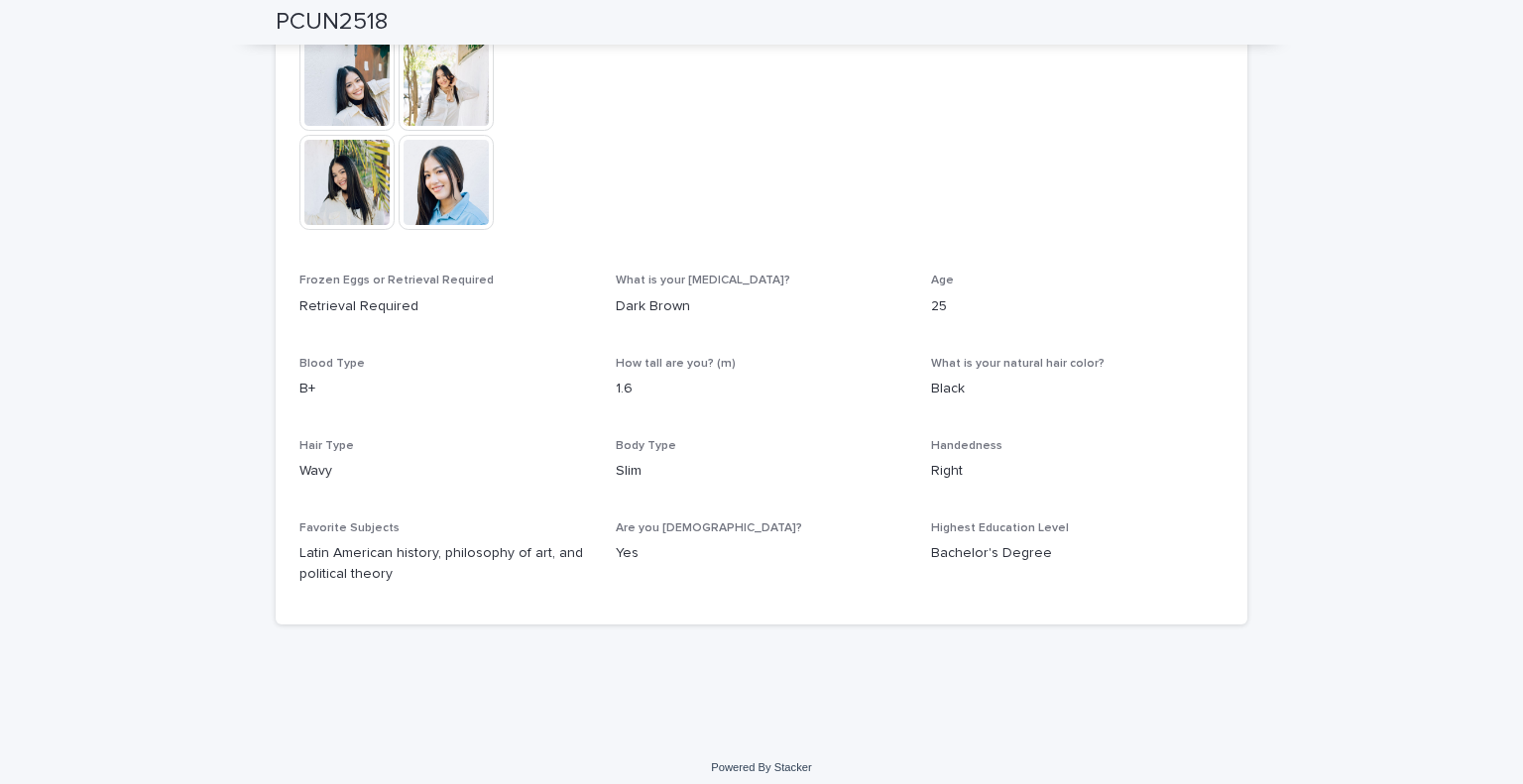 click at bounding box center [446, 182] 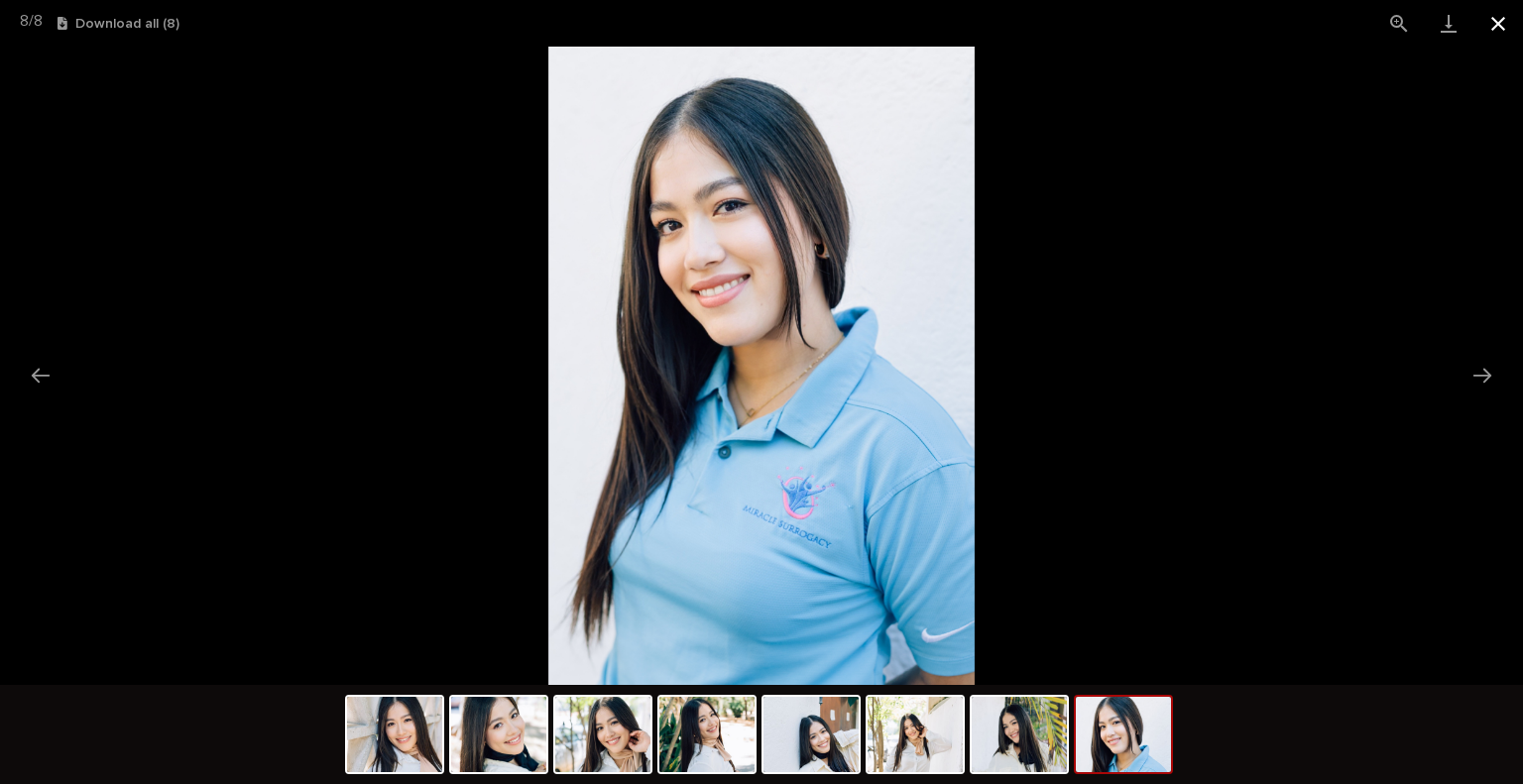click at bounding box center (1498, 23) 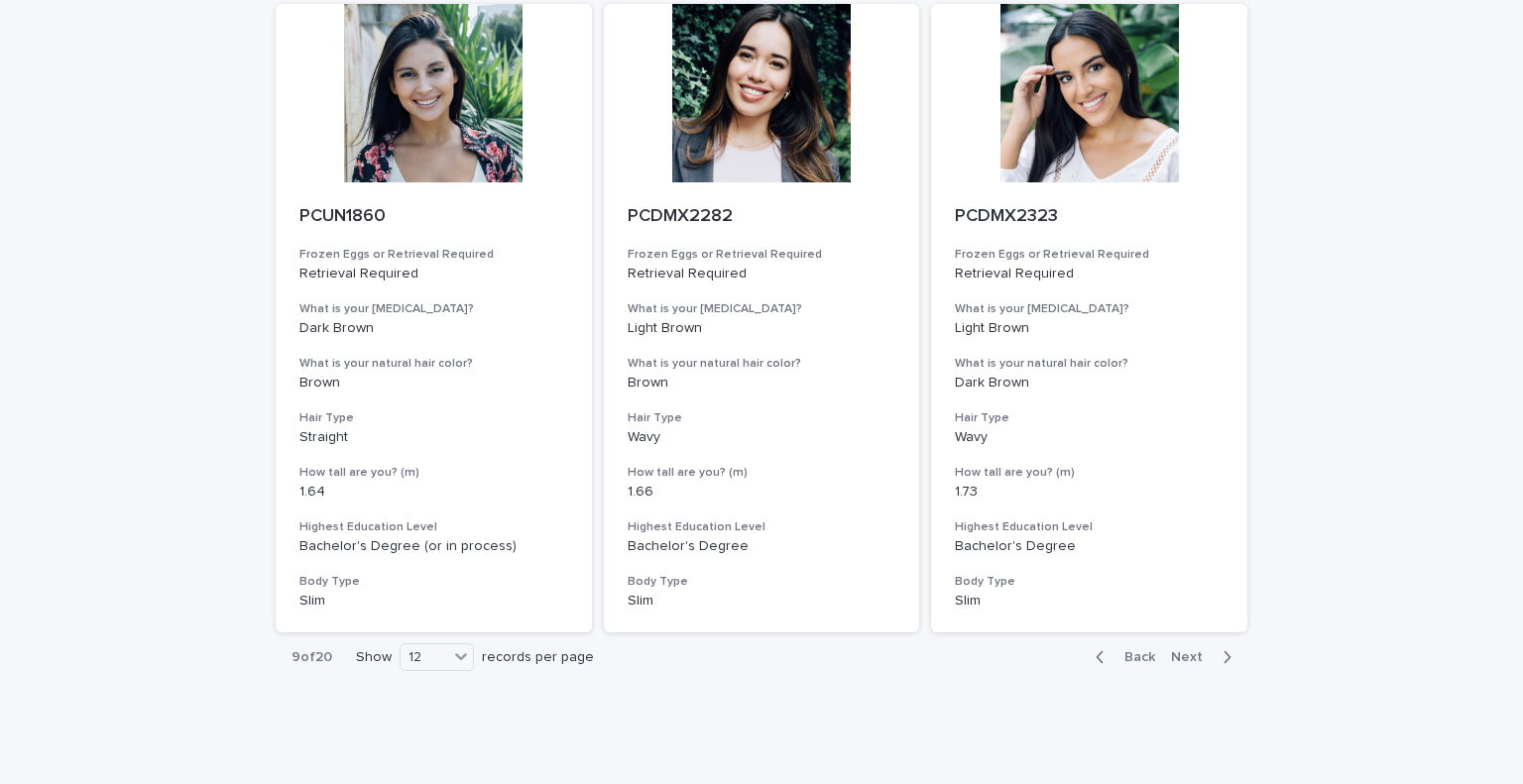 scroll, scrollTop: 2160, scrollLeft: 0, axis: vertical 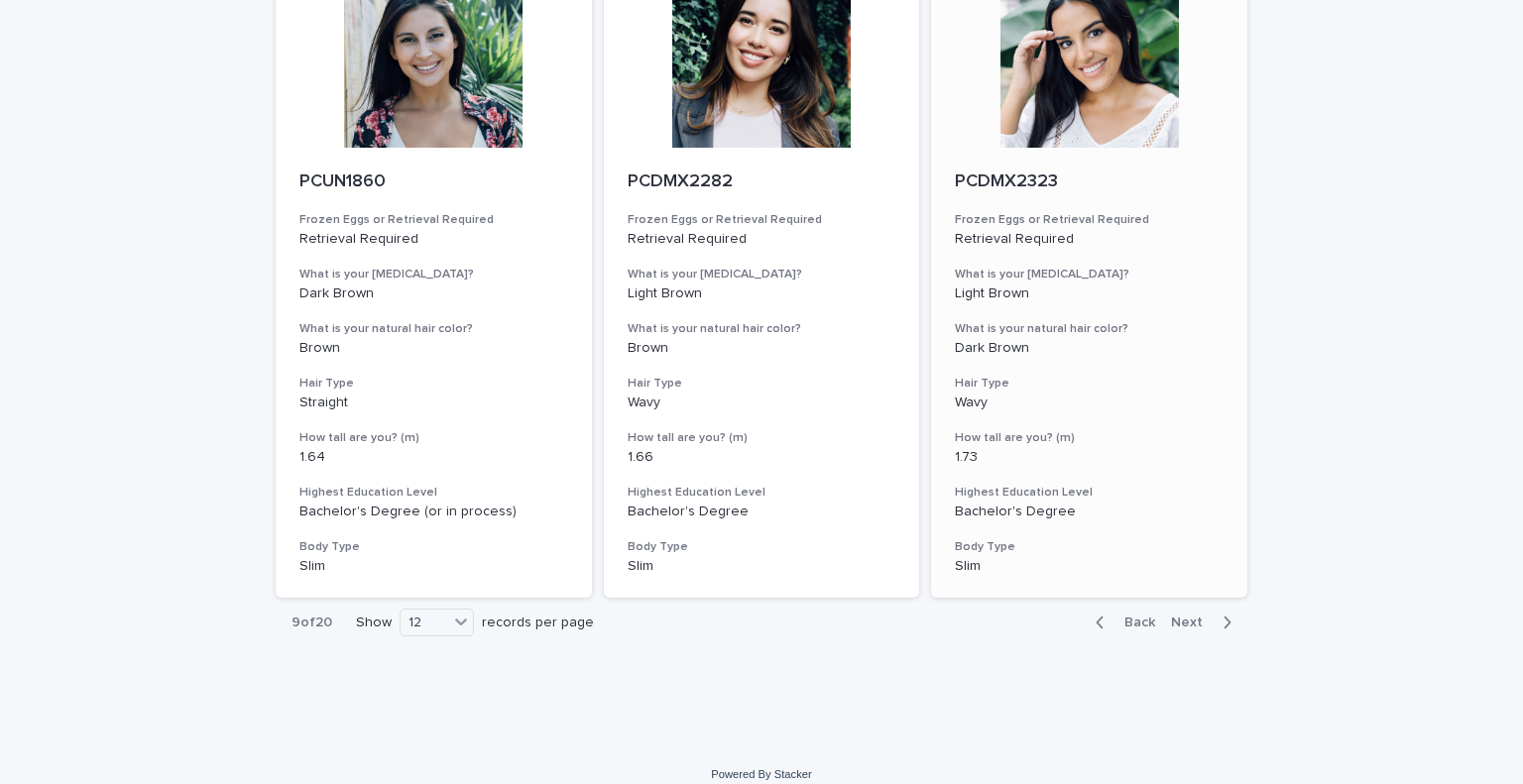 click at bounding box center [1089, 58] 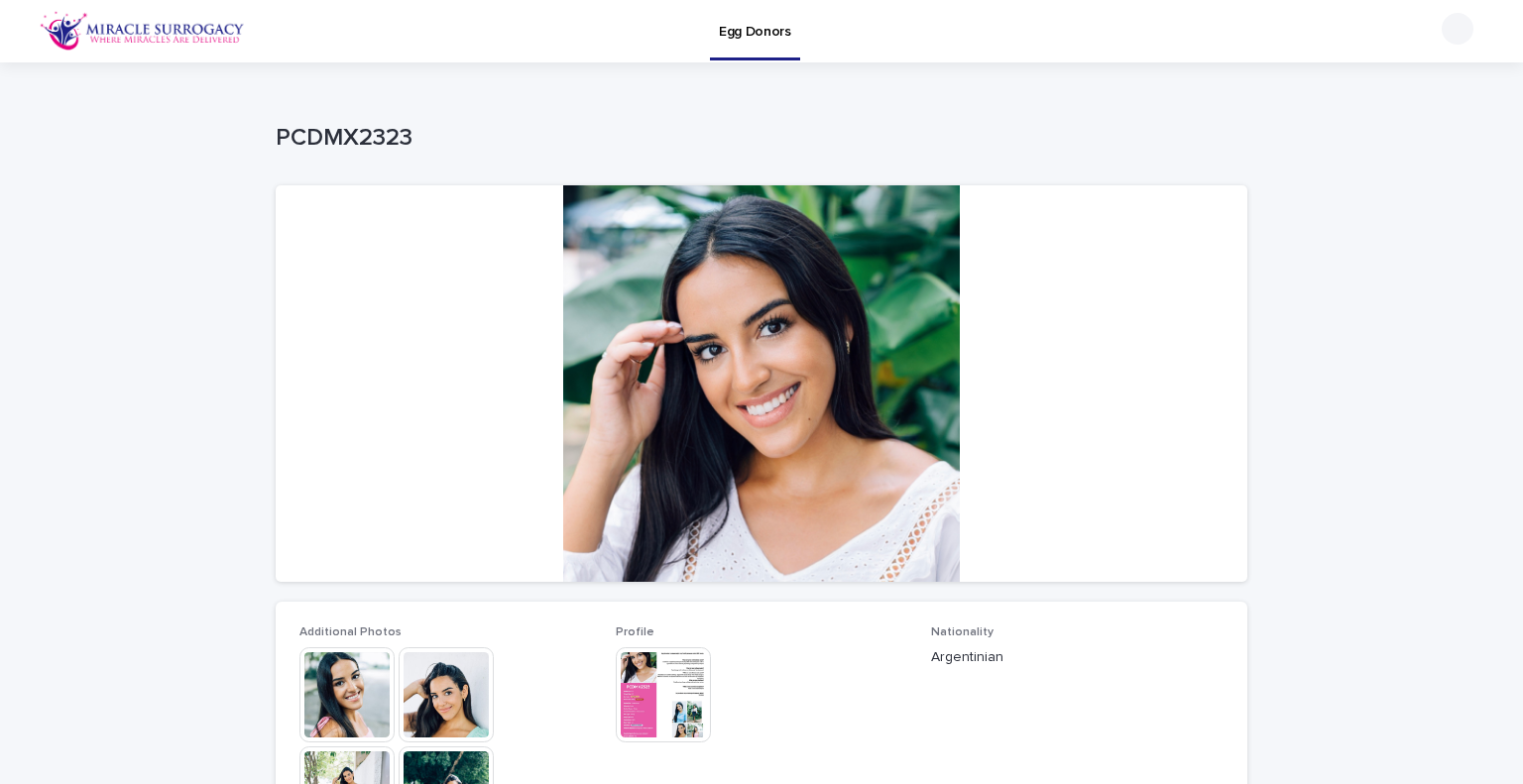 scroll, scrollTop: 0, scrollLeft: 0, axis: both 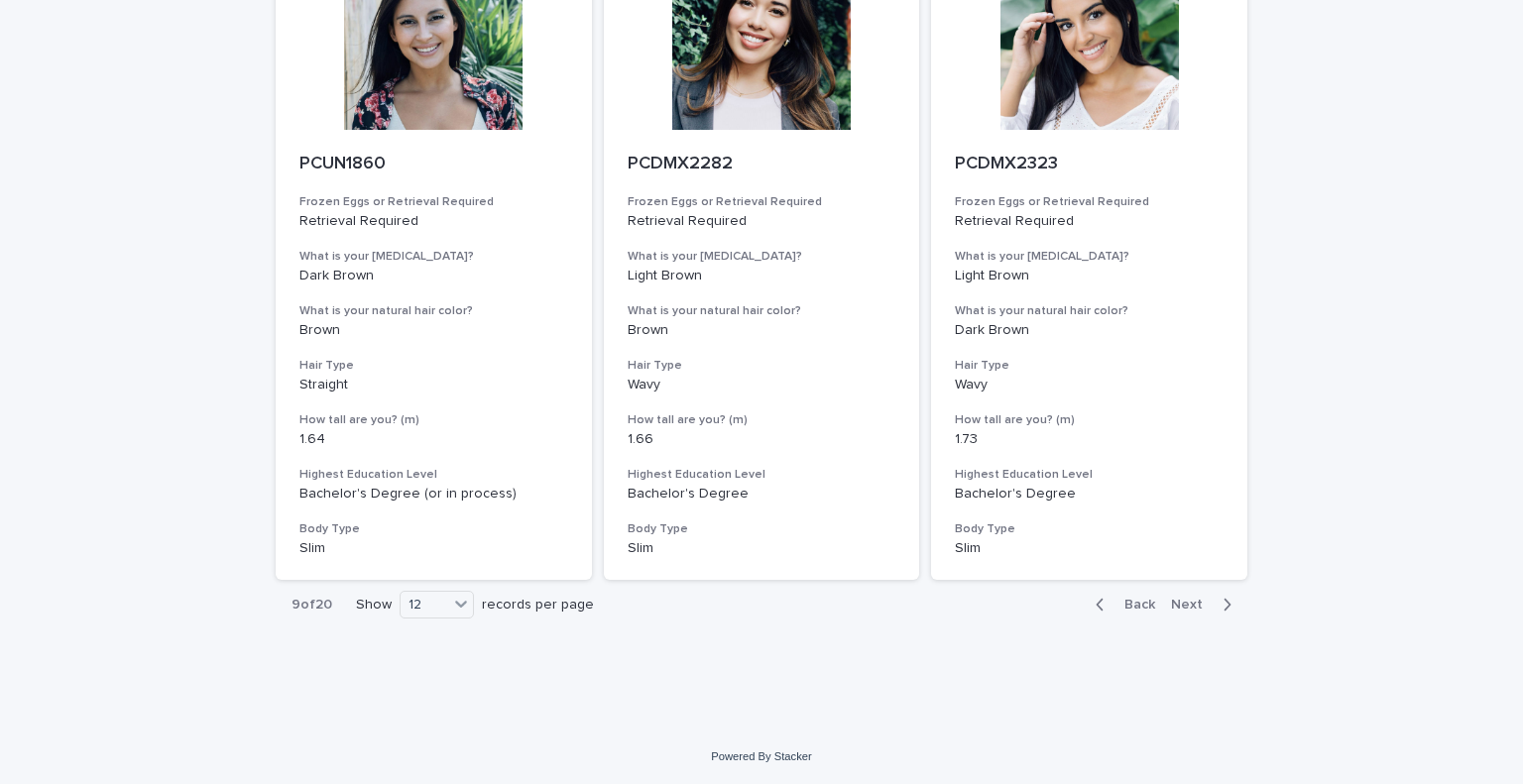 click at bounding box center (1223, 605) 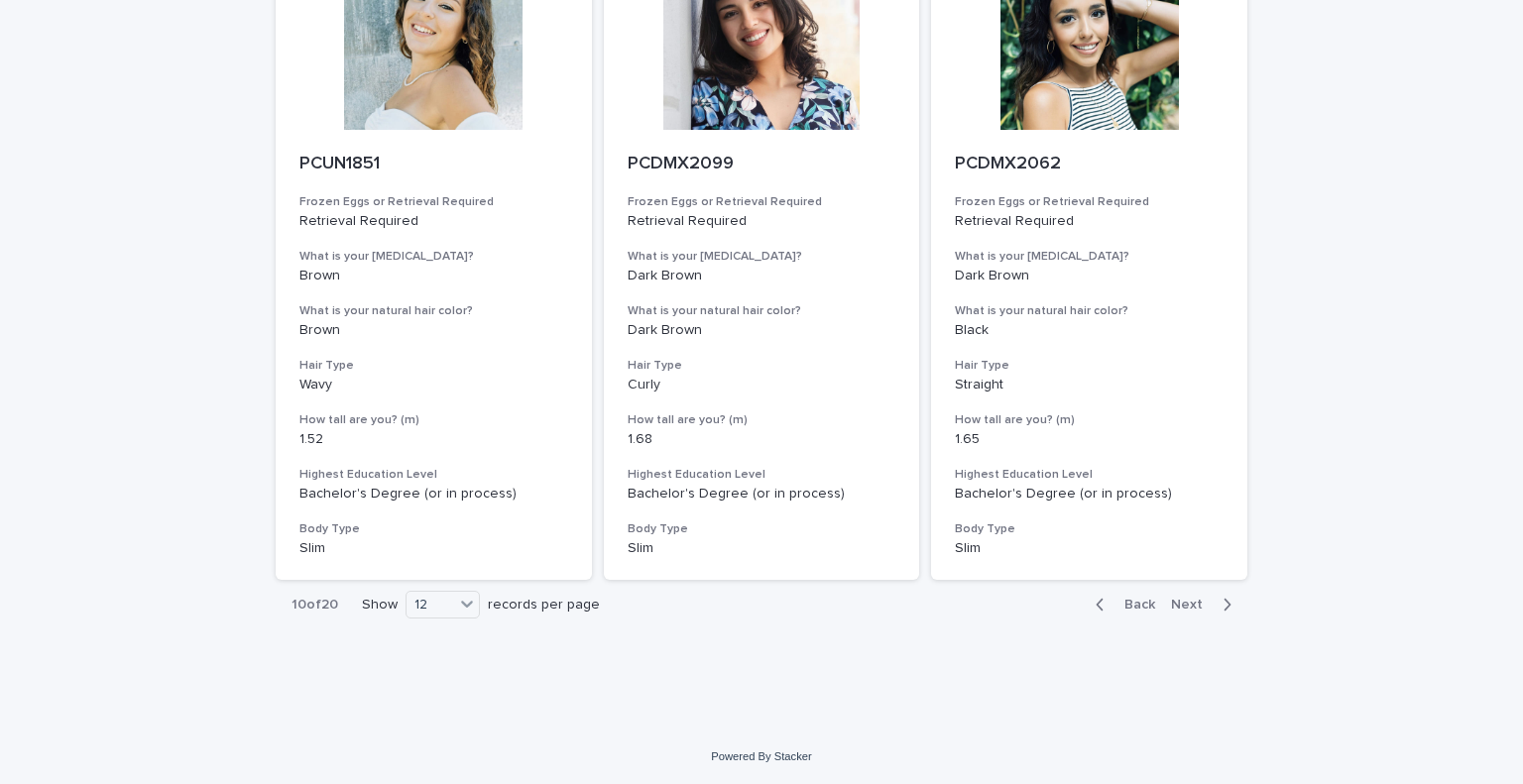 scroll, scrollTop: 2177, scrollLeft: 0, axis: vertical 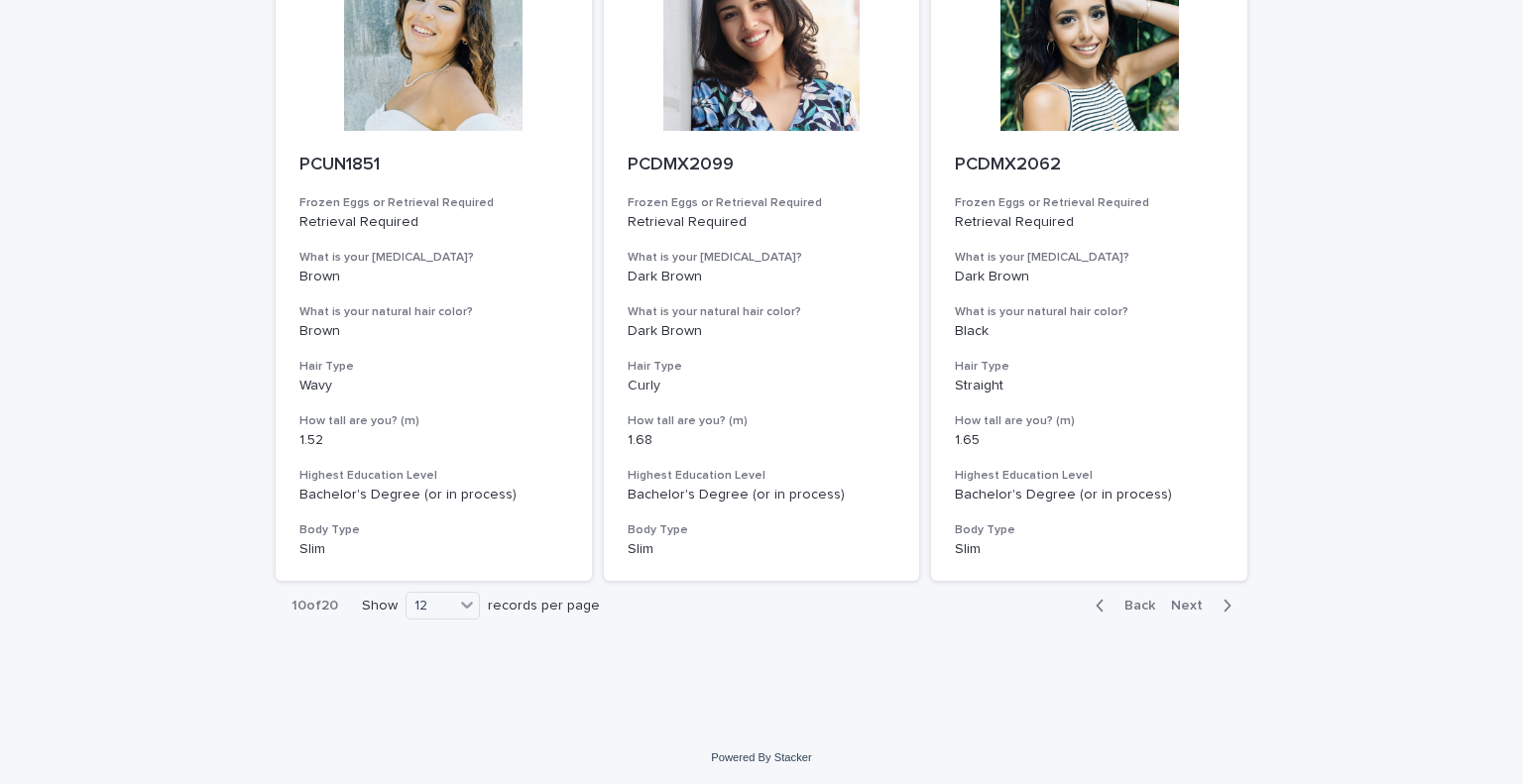 click on "Next" at bounding box center [1193, 606] 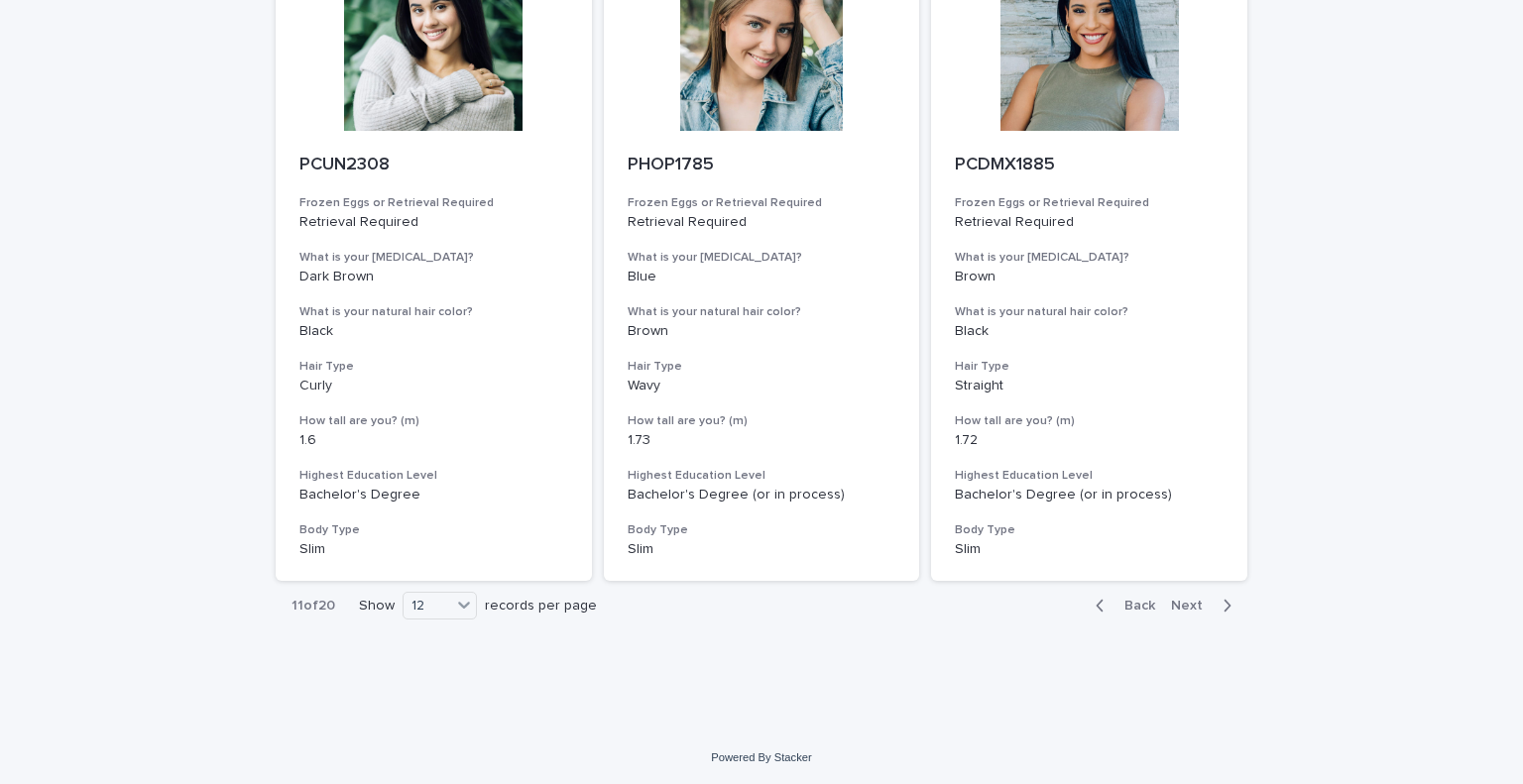 click on "Next" at bounding box center [1193, 606] 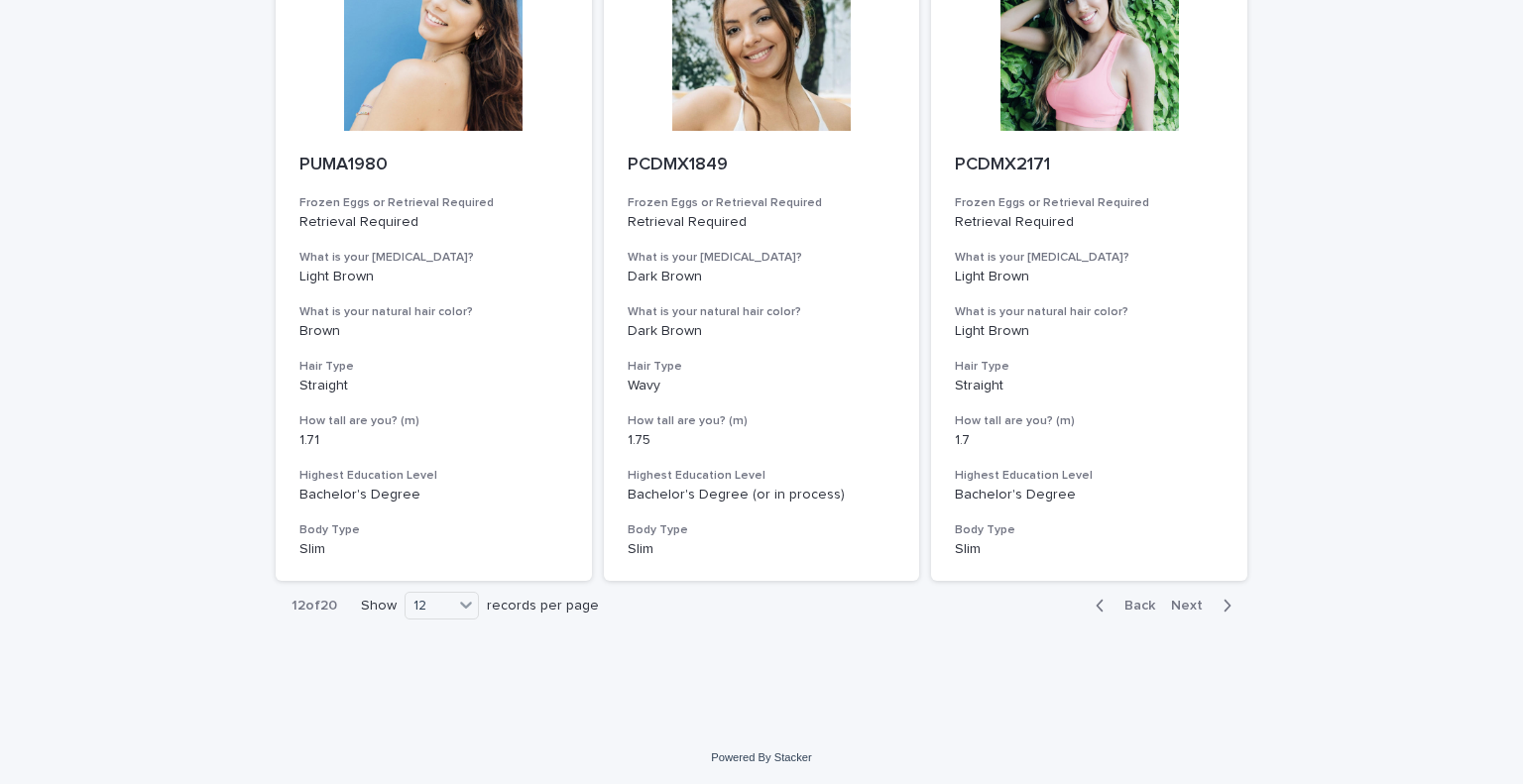 click on "Next" at bounding box center (1193, 606) 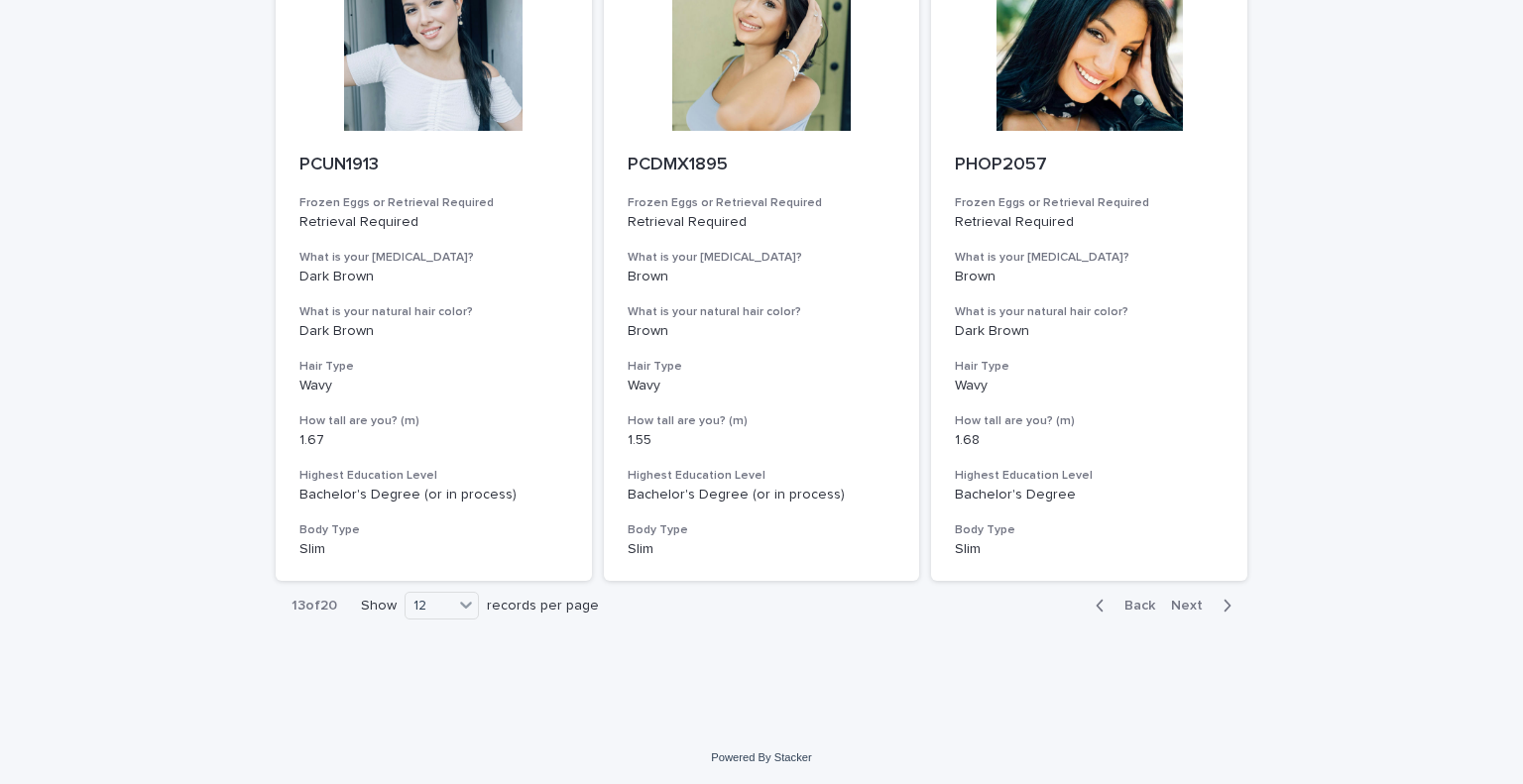click on "Next" at bounding box center (1193, 606) 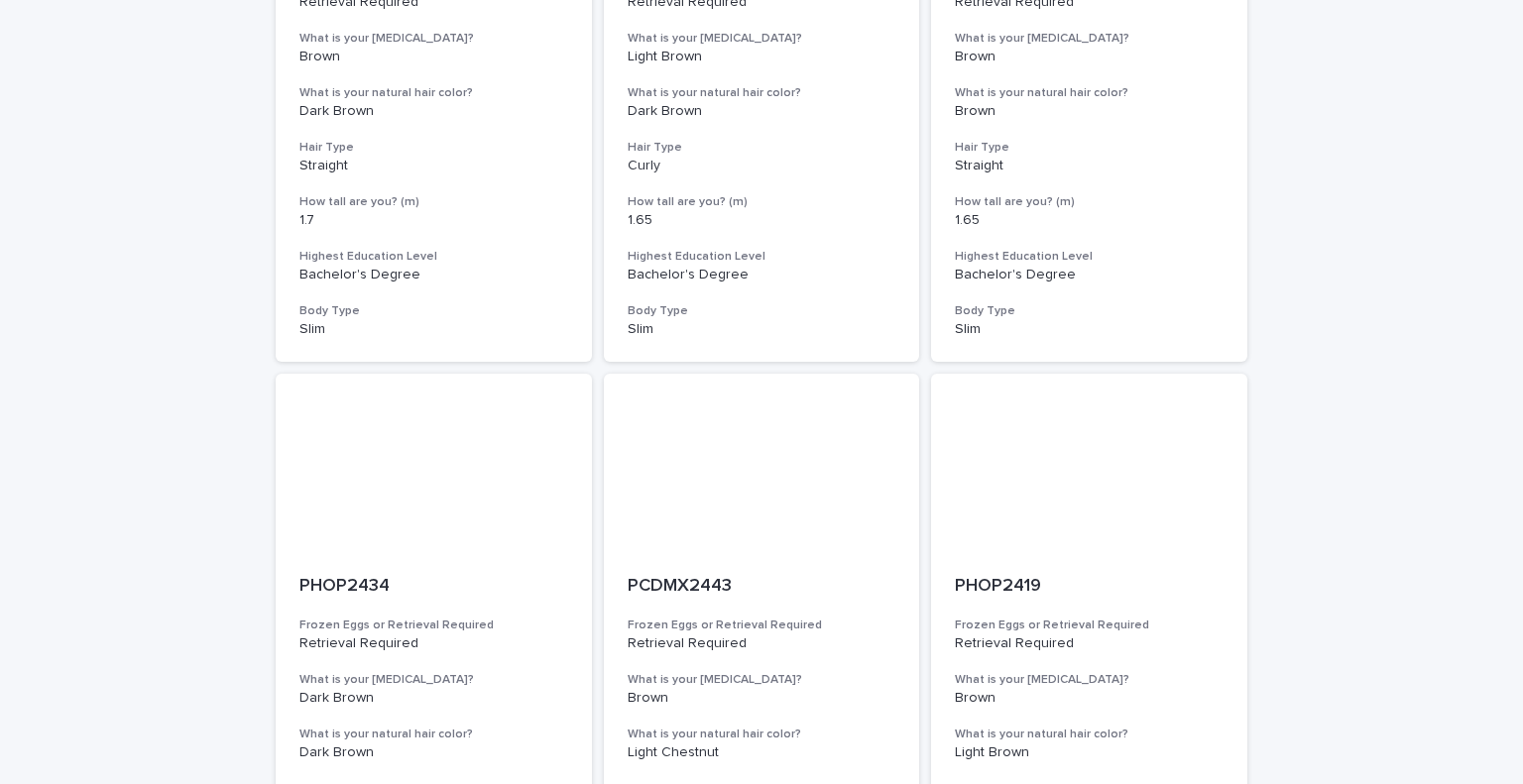 scroll, scrollTop: 1114, scrollLeft: 0, axis: vertical 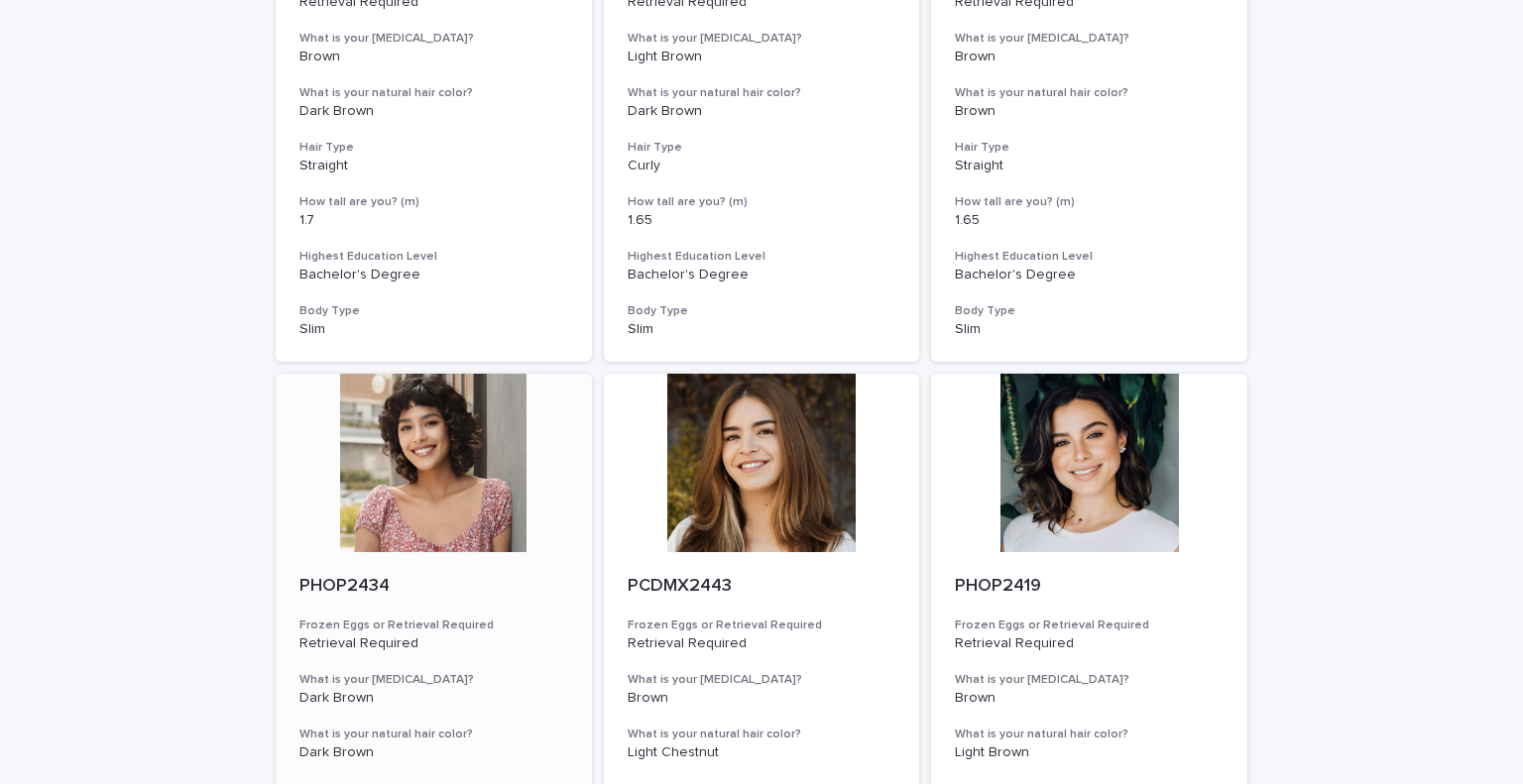 click at bounding box center (433, 463) 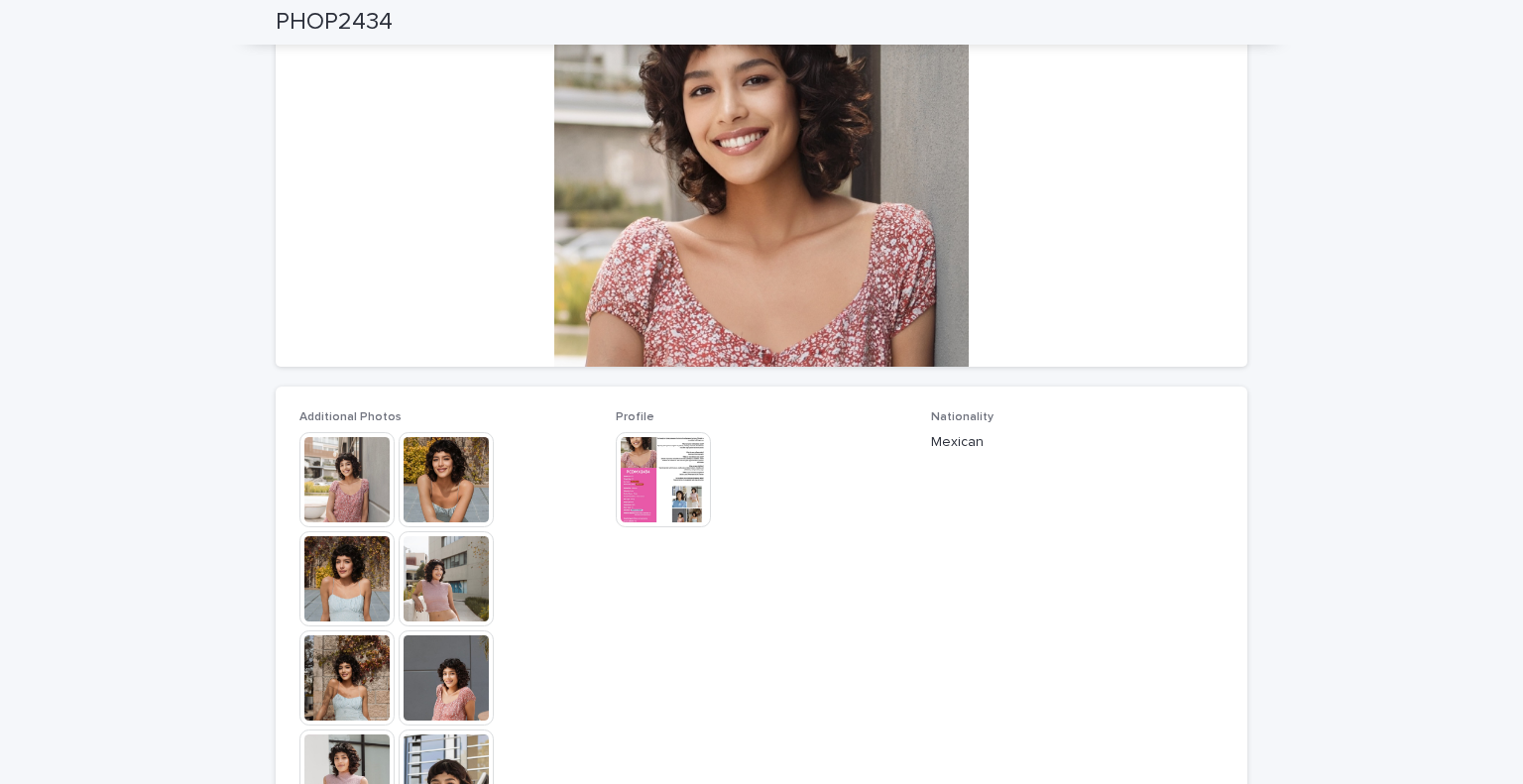 scroll, scrollTop: 0, scrollLeft: 0, axis: both 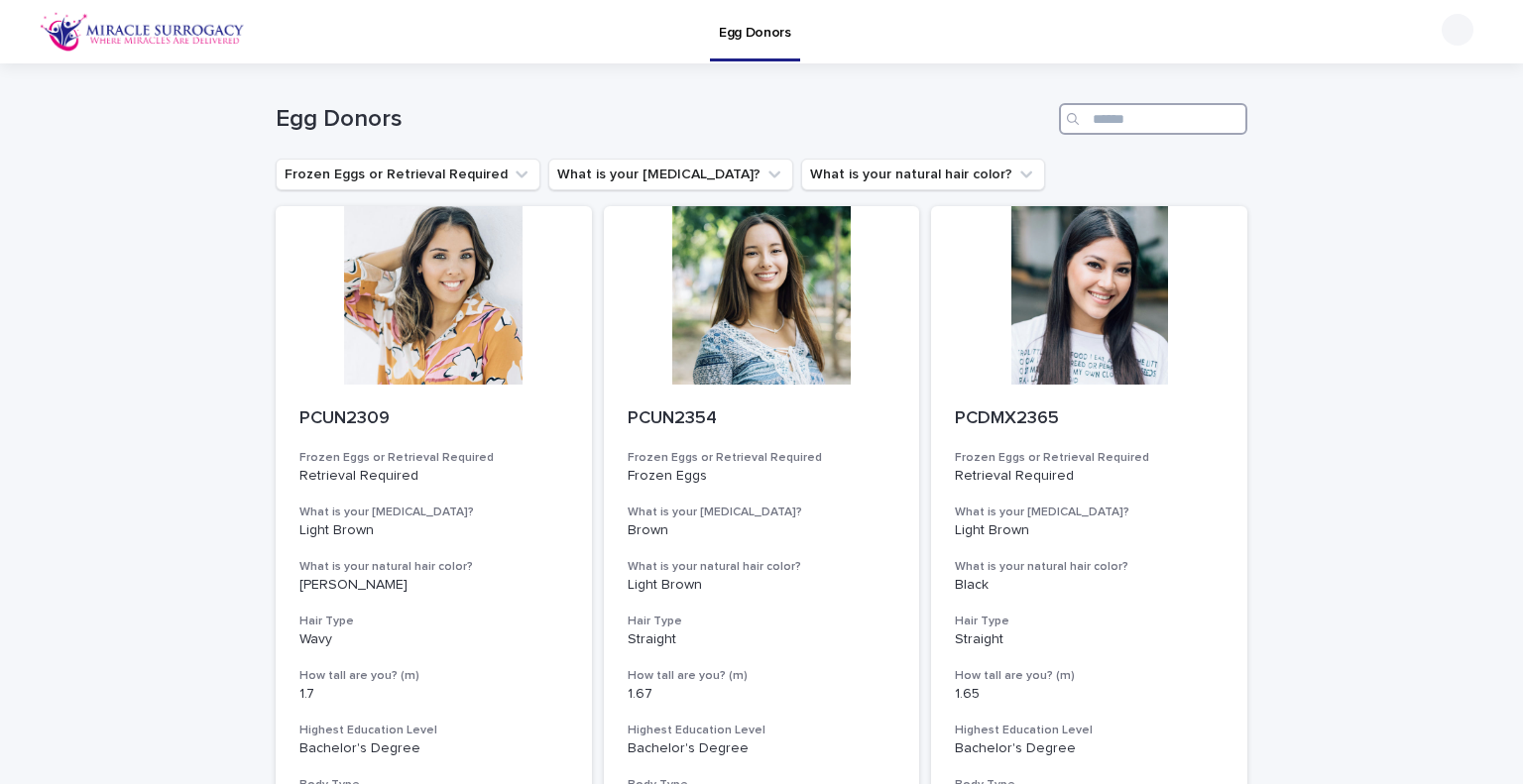 click at bounding box center (1153, 119) 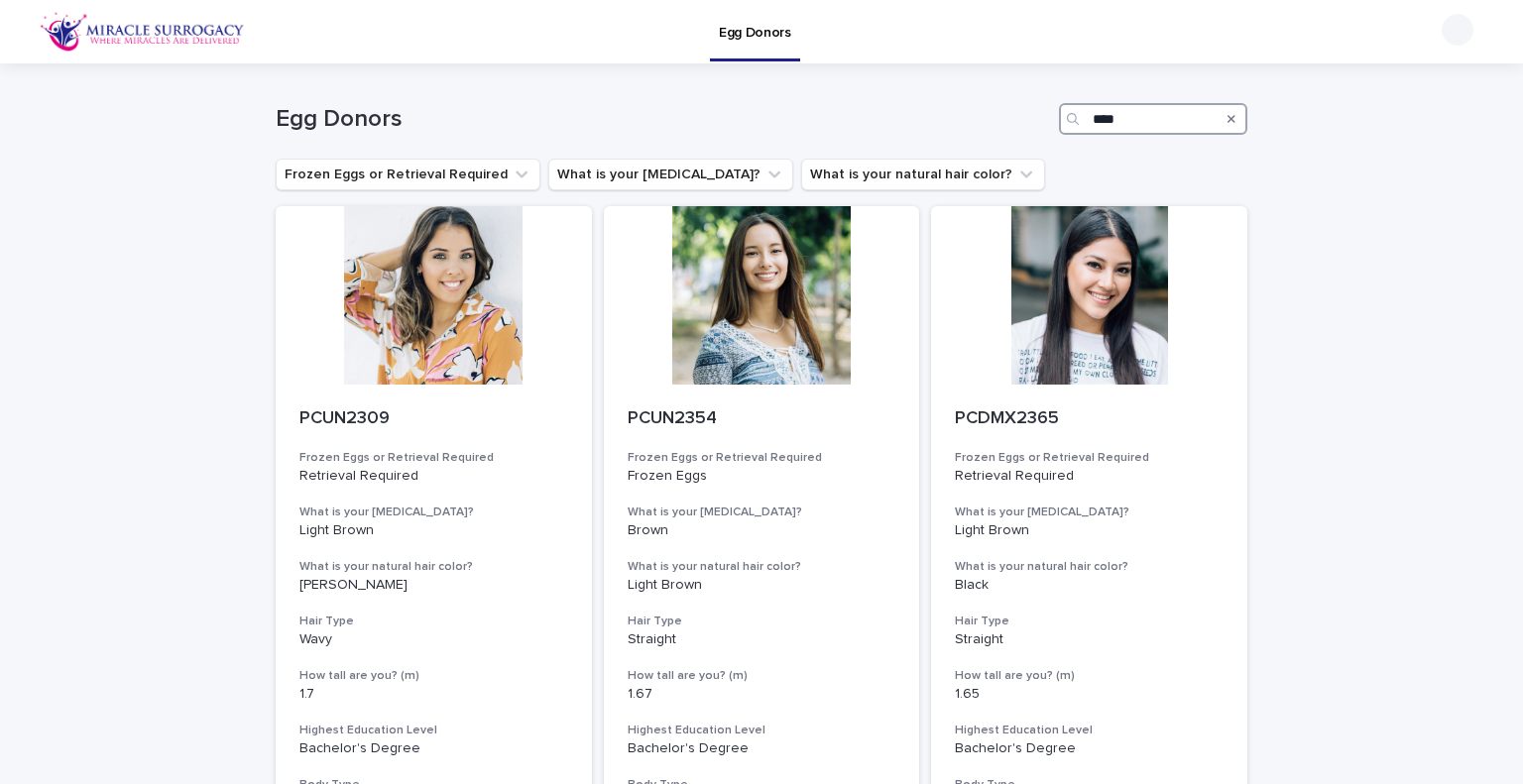 type on "****" 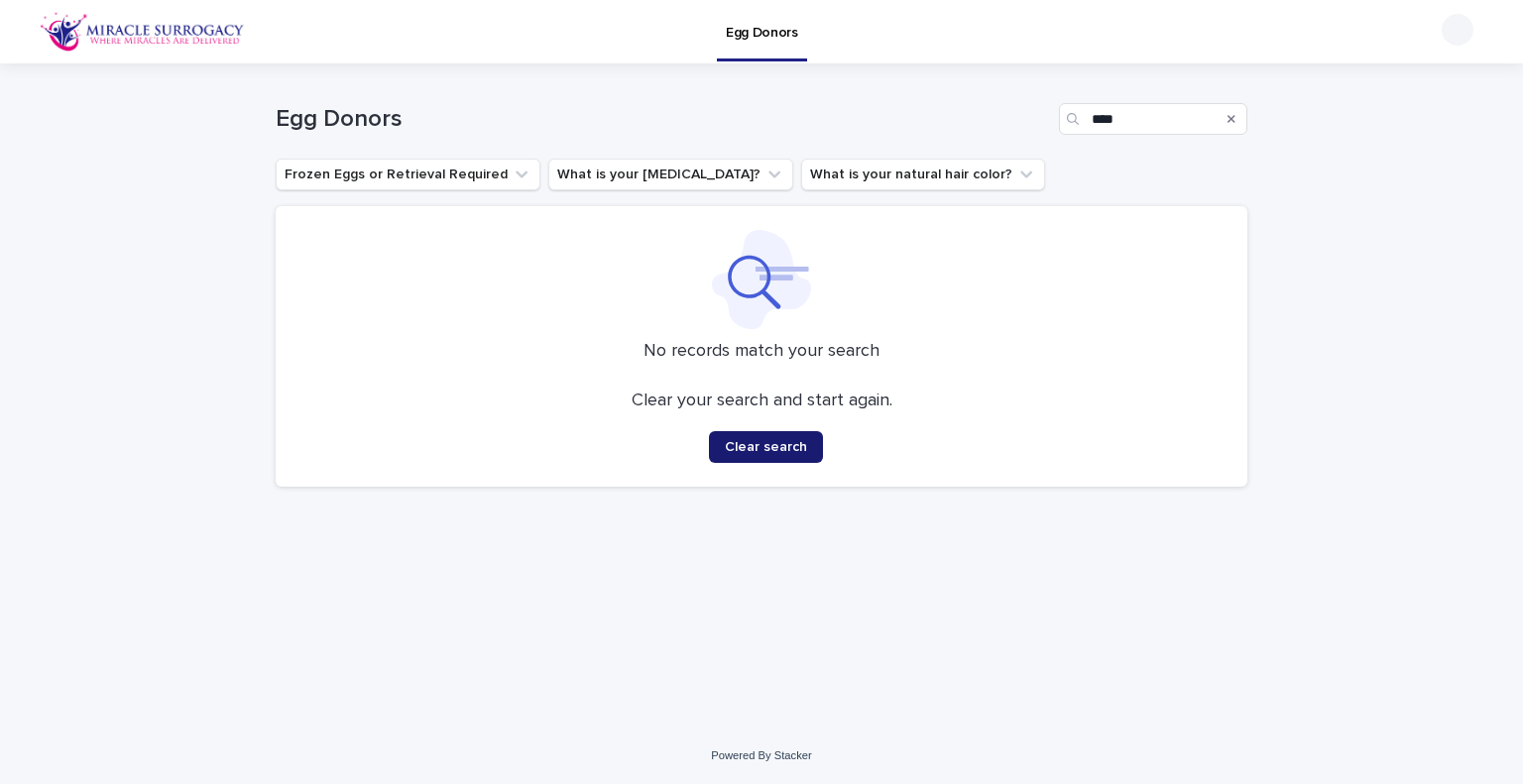 click on "Clear search" at bounding box center (765, 447) 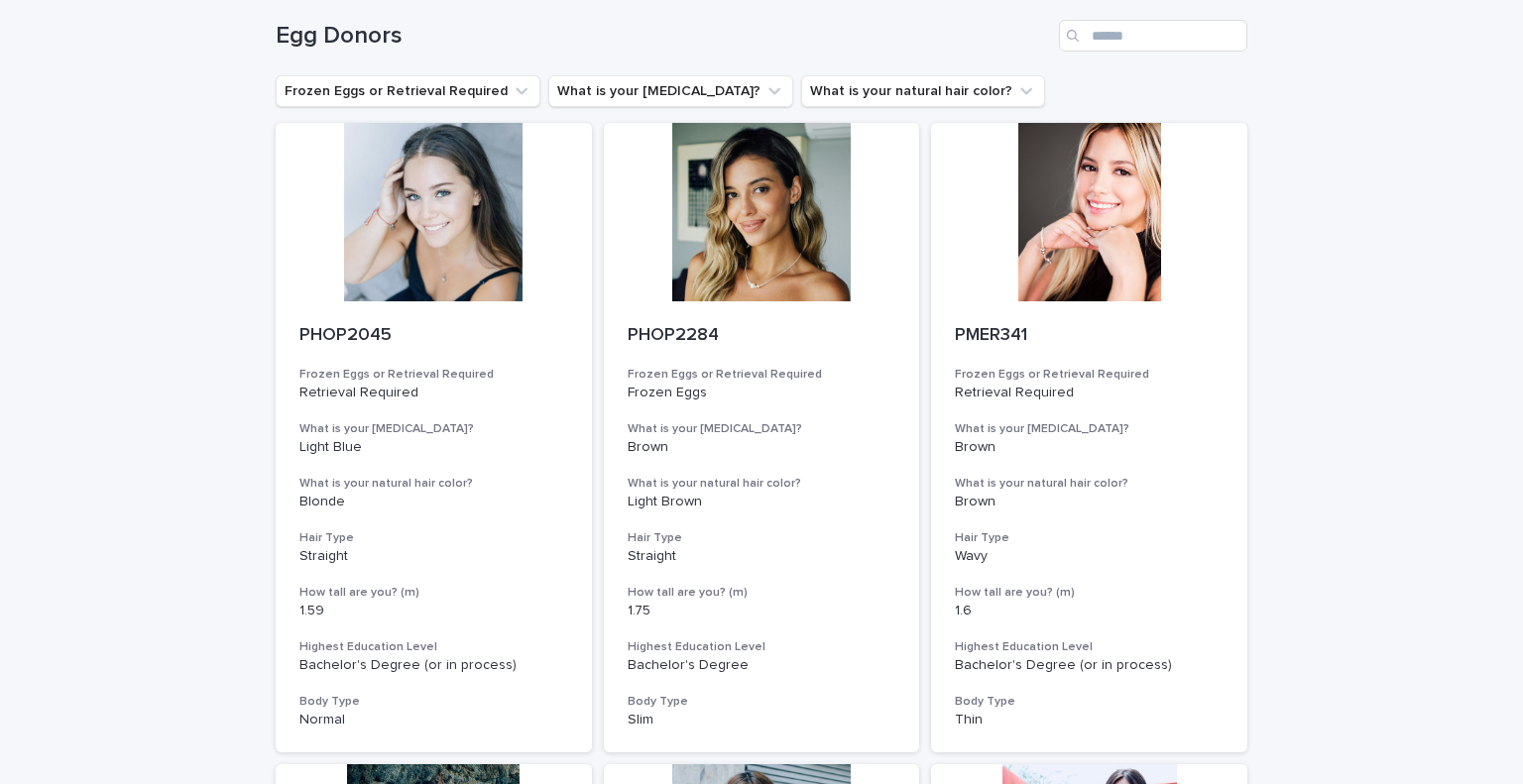 scroll, scrollTop: 77, scrollLeft: 0, axis: vertical 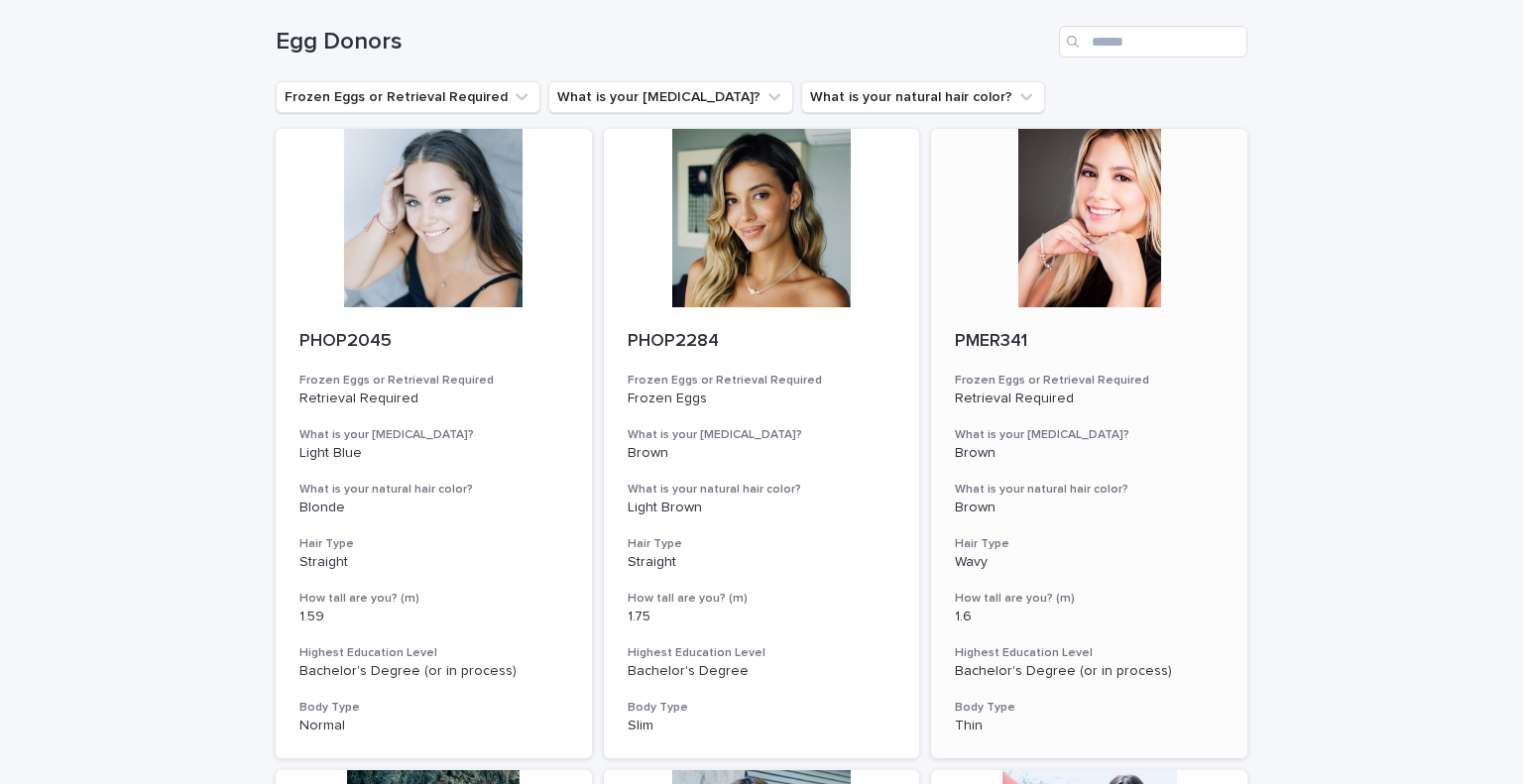 click at bounding box center (1089, 218) 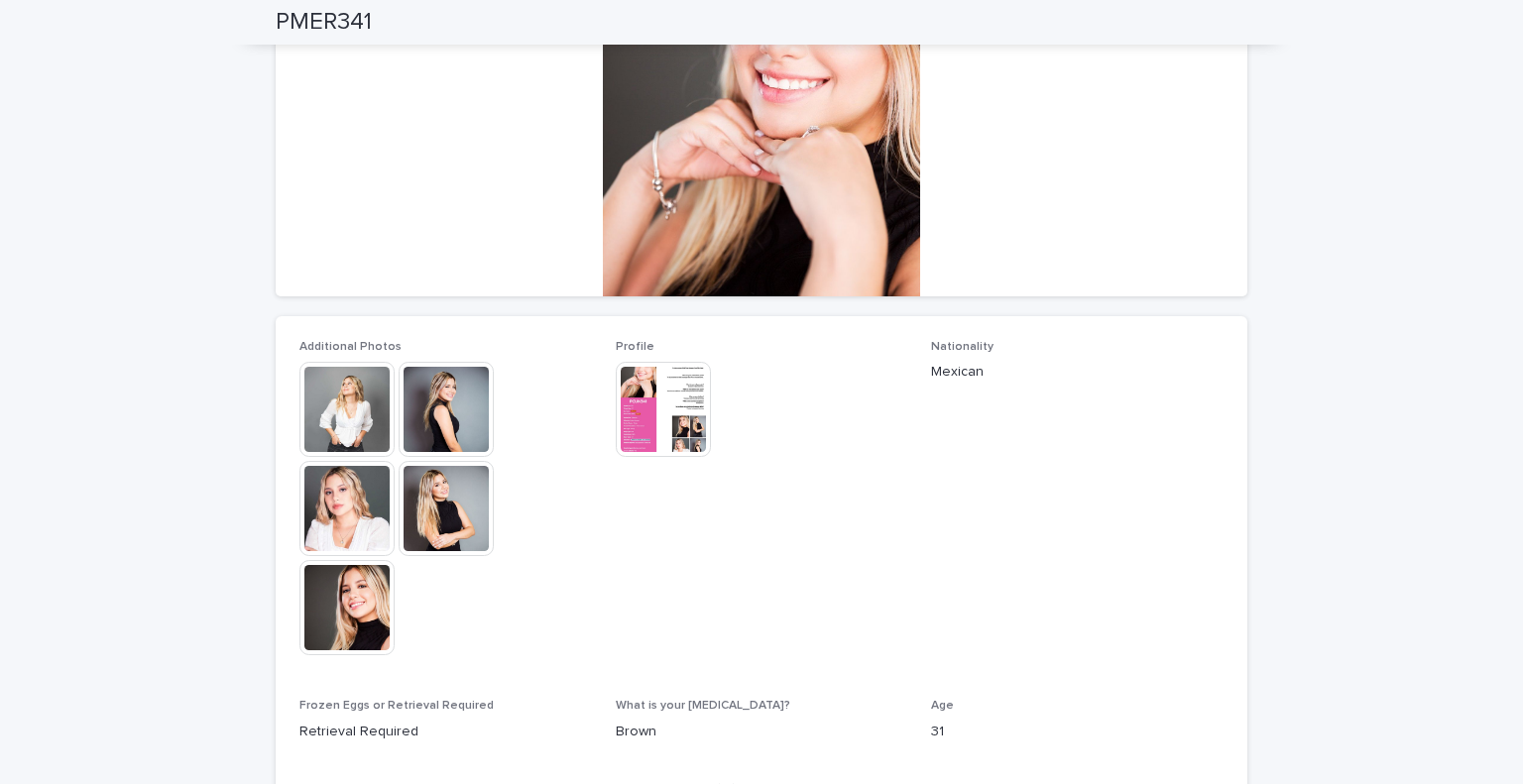 scroll, scrollTop: 282, scrollLeft: 0, axis: vertical 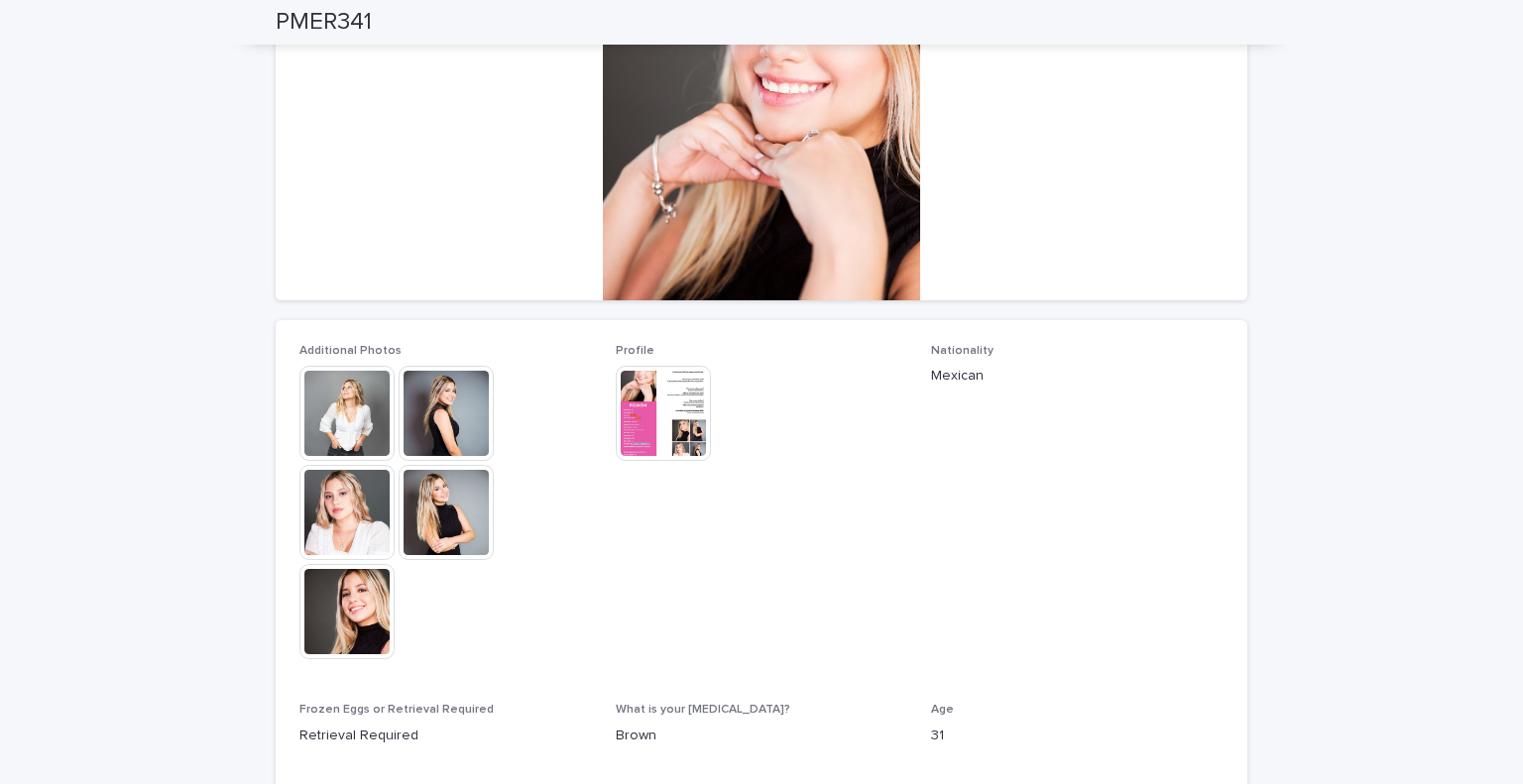 click at bounding box center [663, 413] 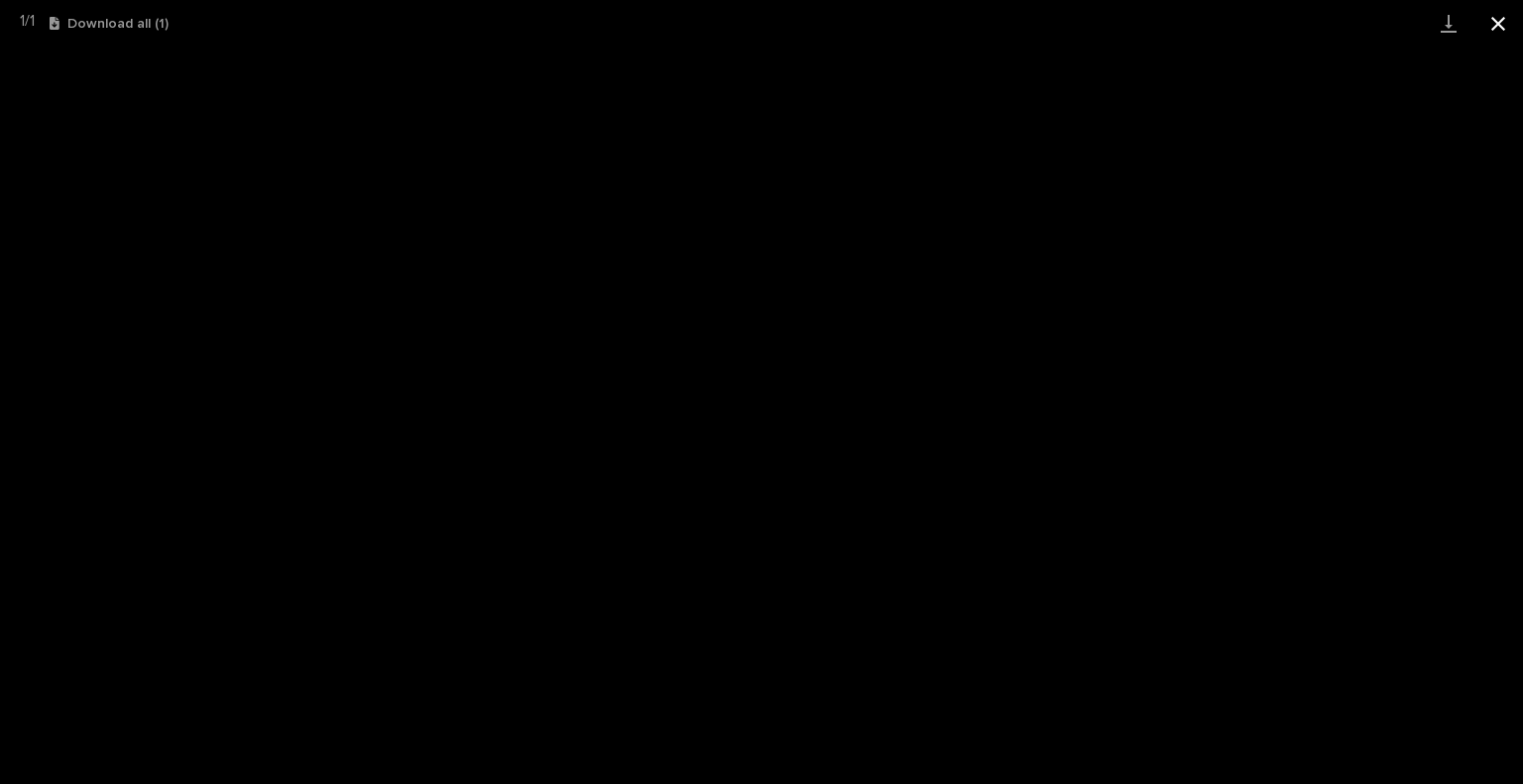 click at bounding box center (1498, 23) 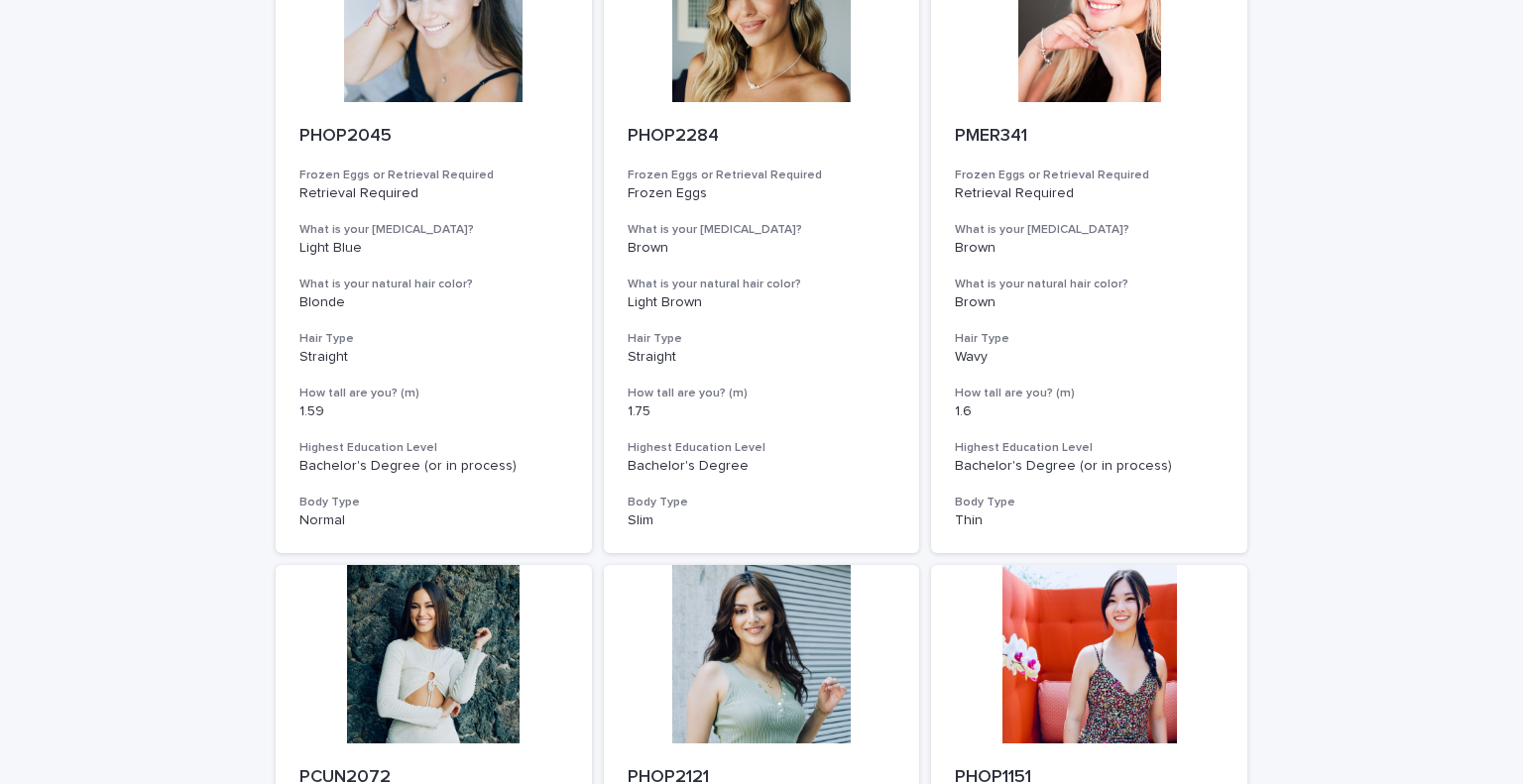 scroll, scrollTop: 0, scrollLeft: 0, axis: both 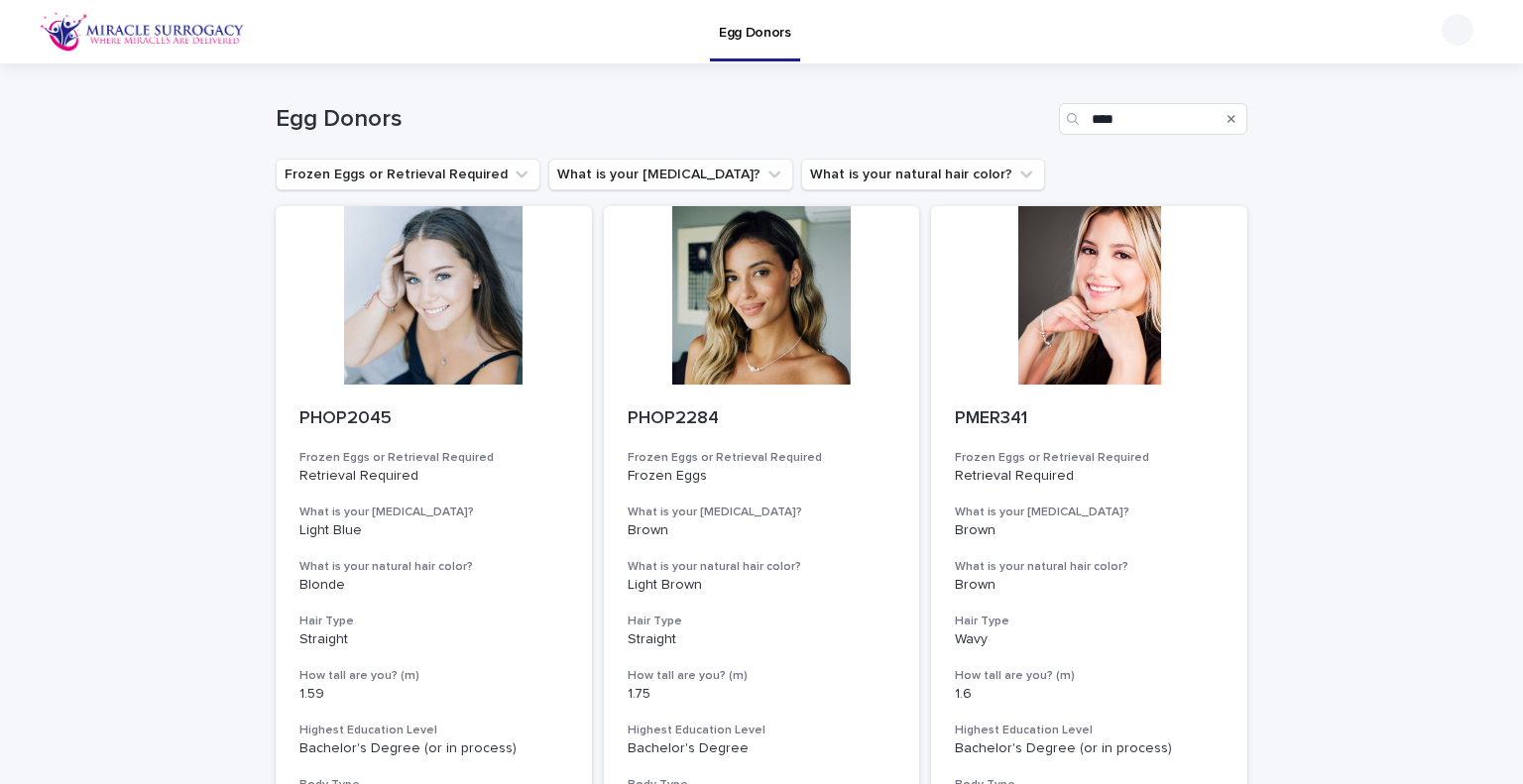 type on "****" 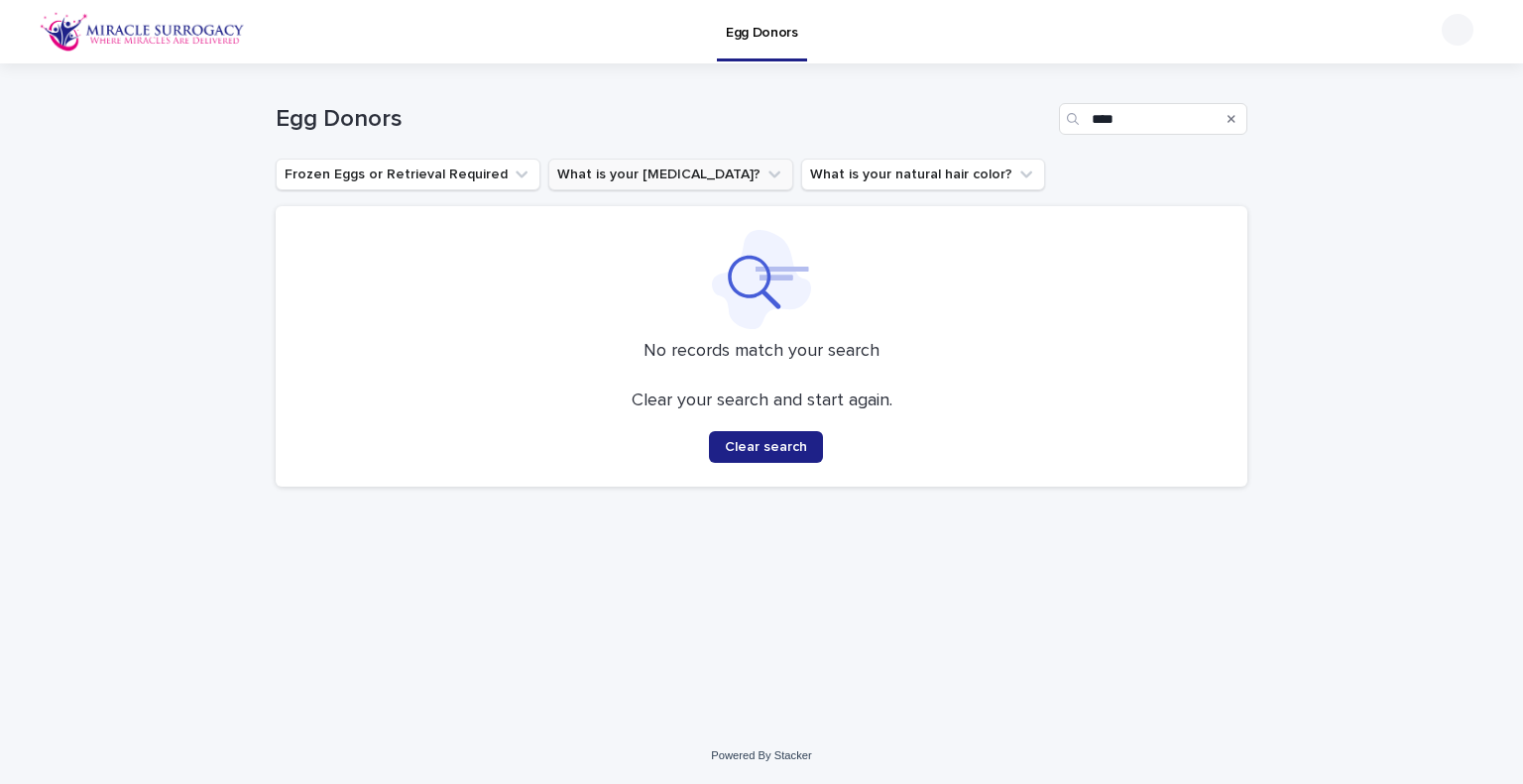 click 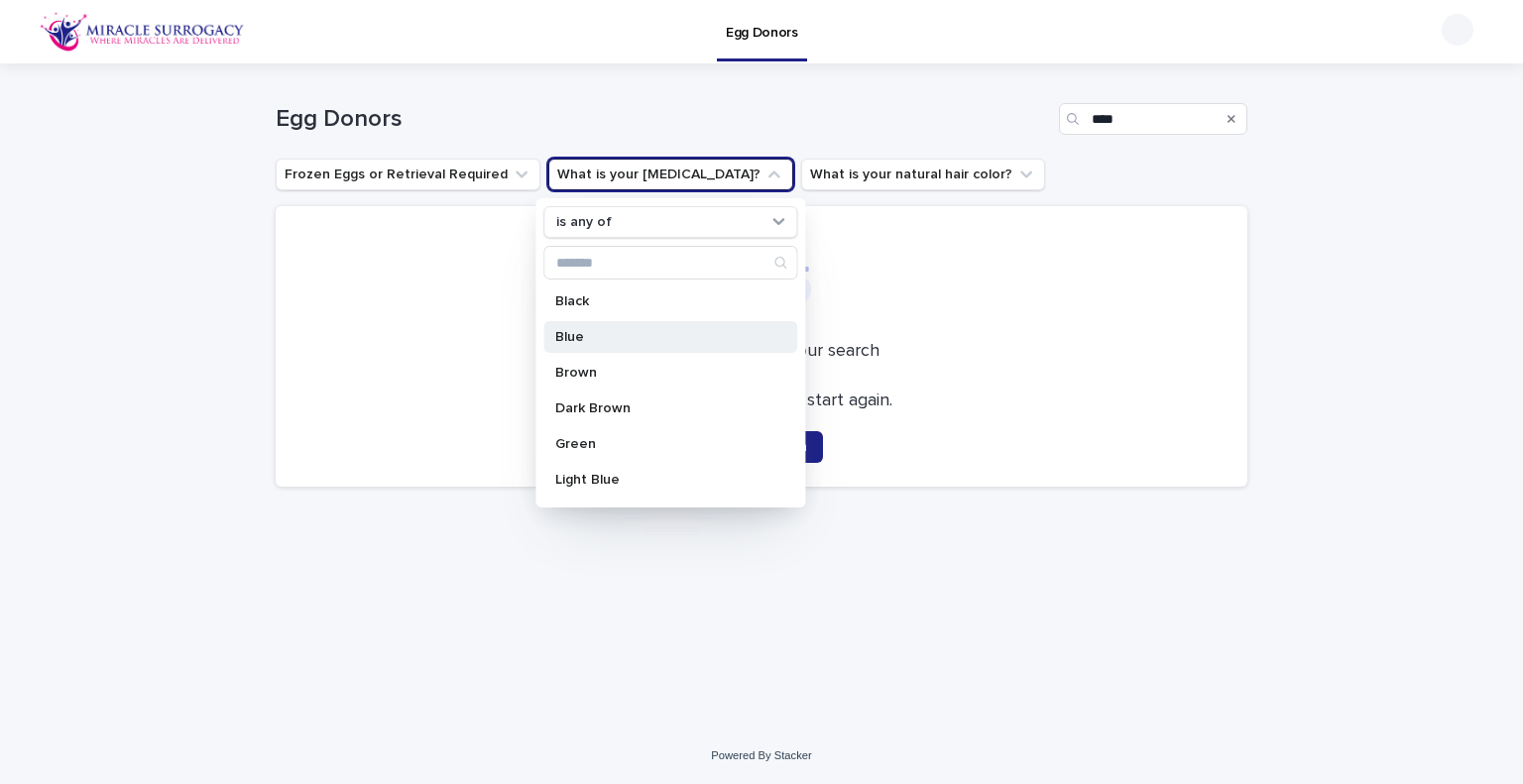 click on "Blue" at bounding box center [660, 337] 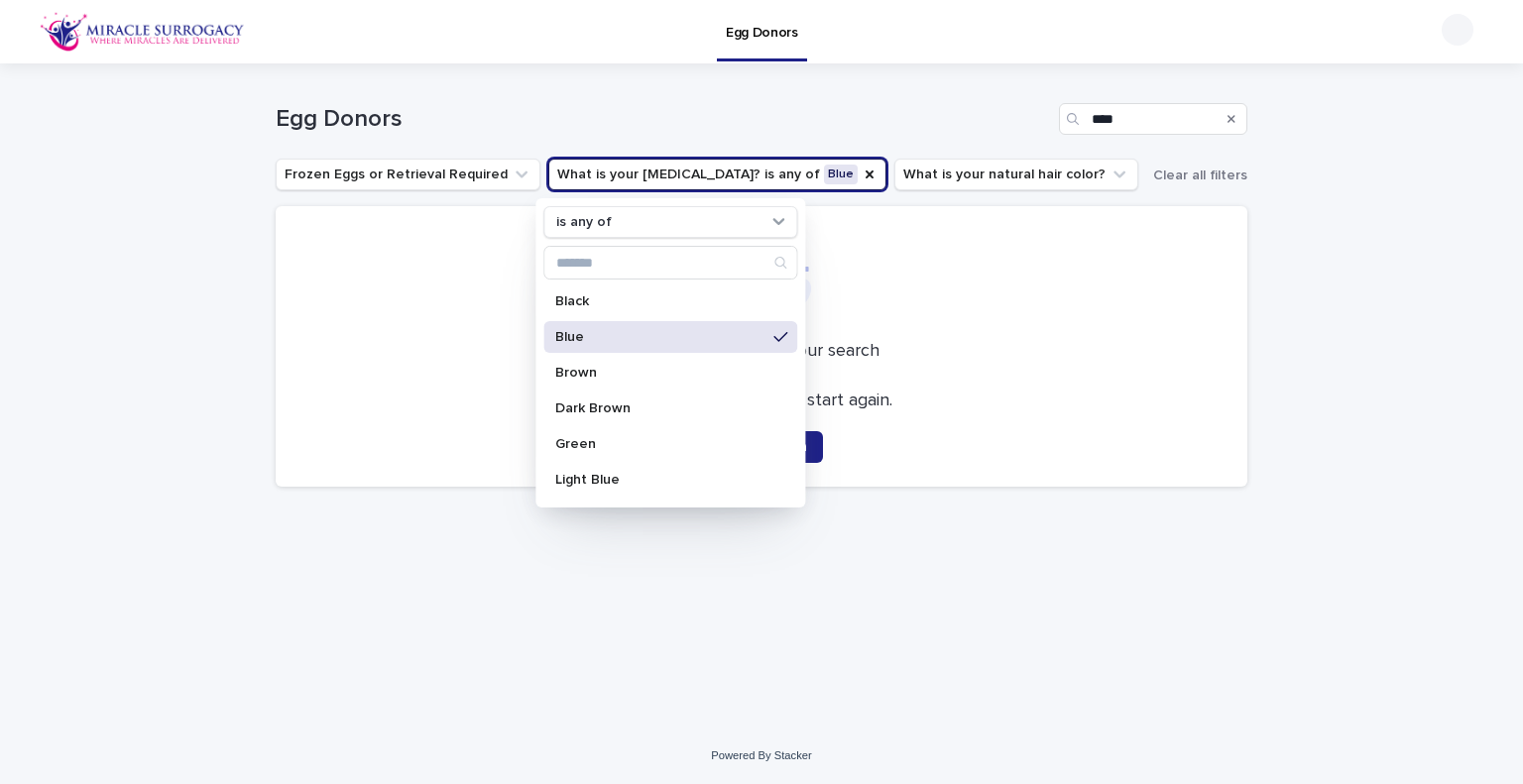click on "Egg Donors" at bounding box center (832, 32) 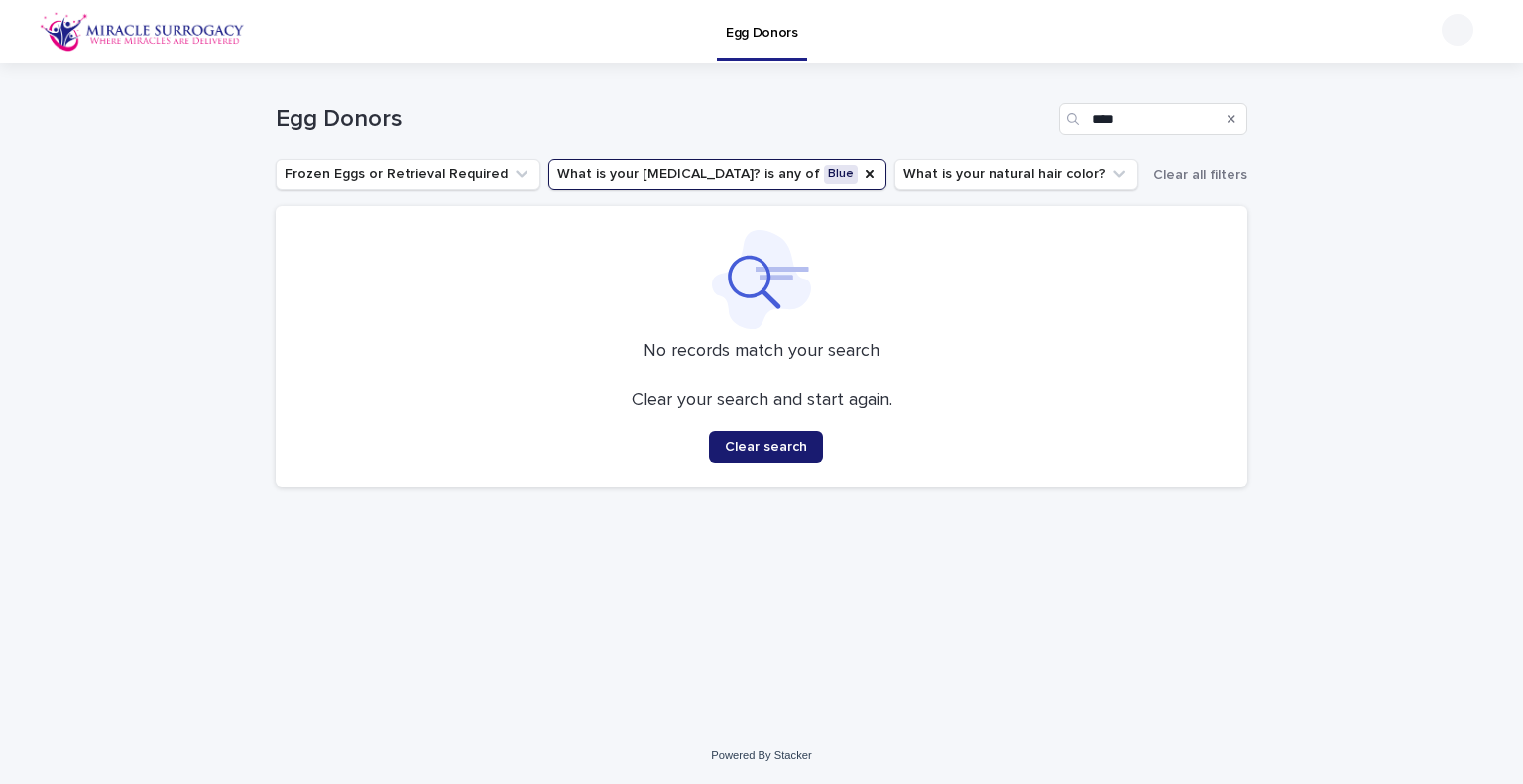 click on "Clear search" at bounding box center (765, 447) 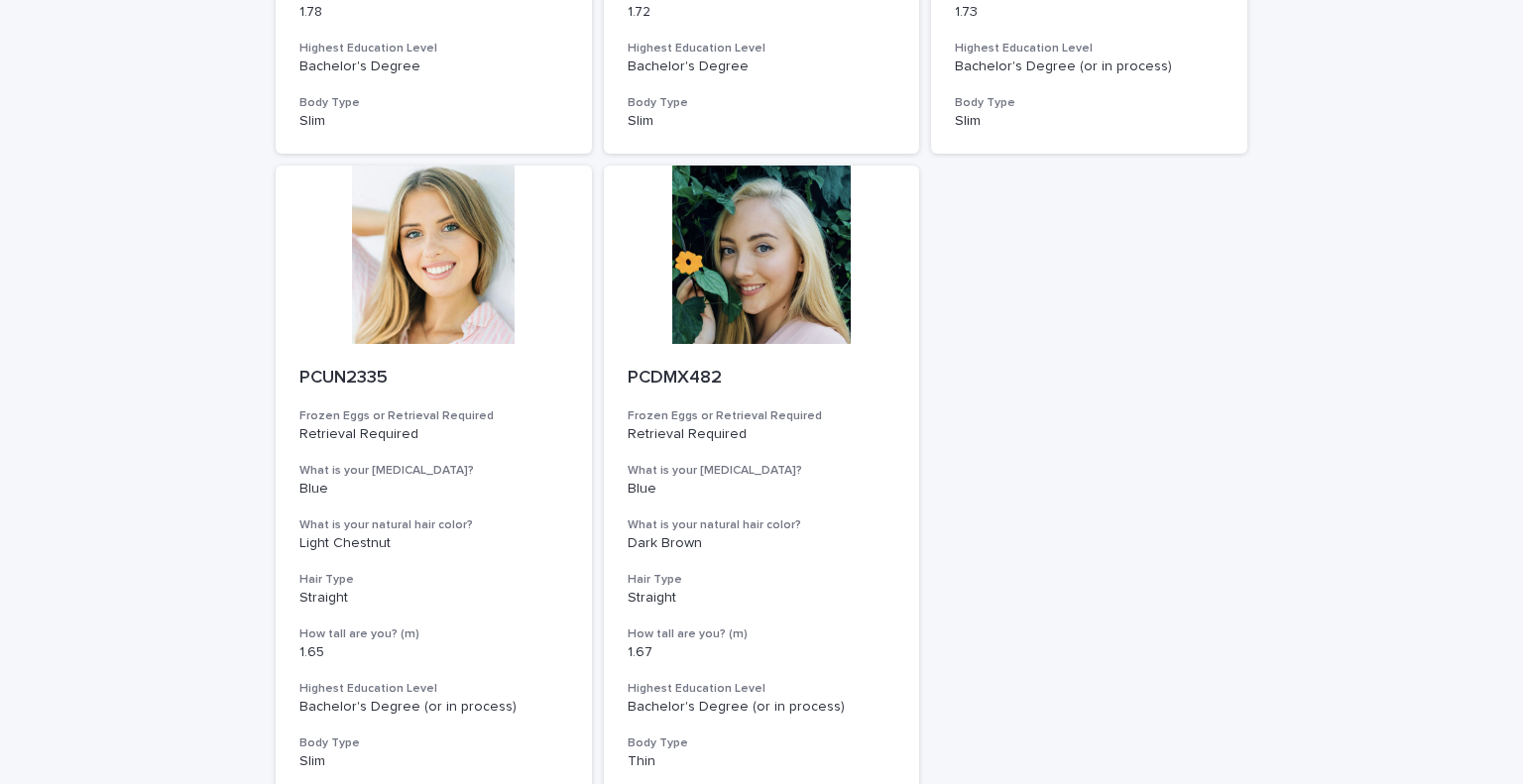 scroll, scrollTop: 710, scrollLeft: 0, axis: vertical 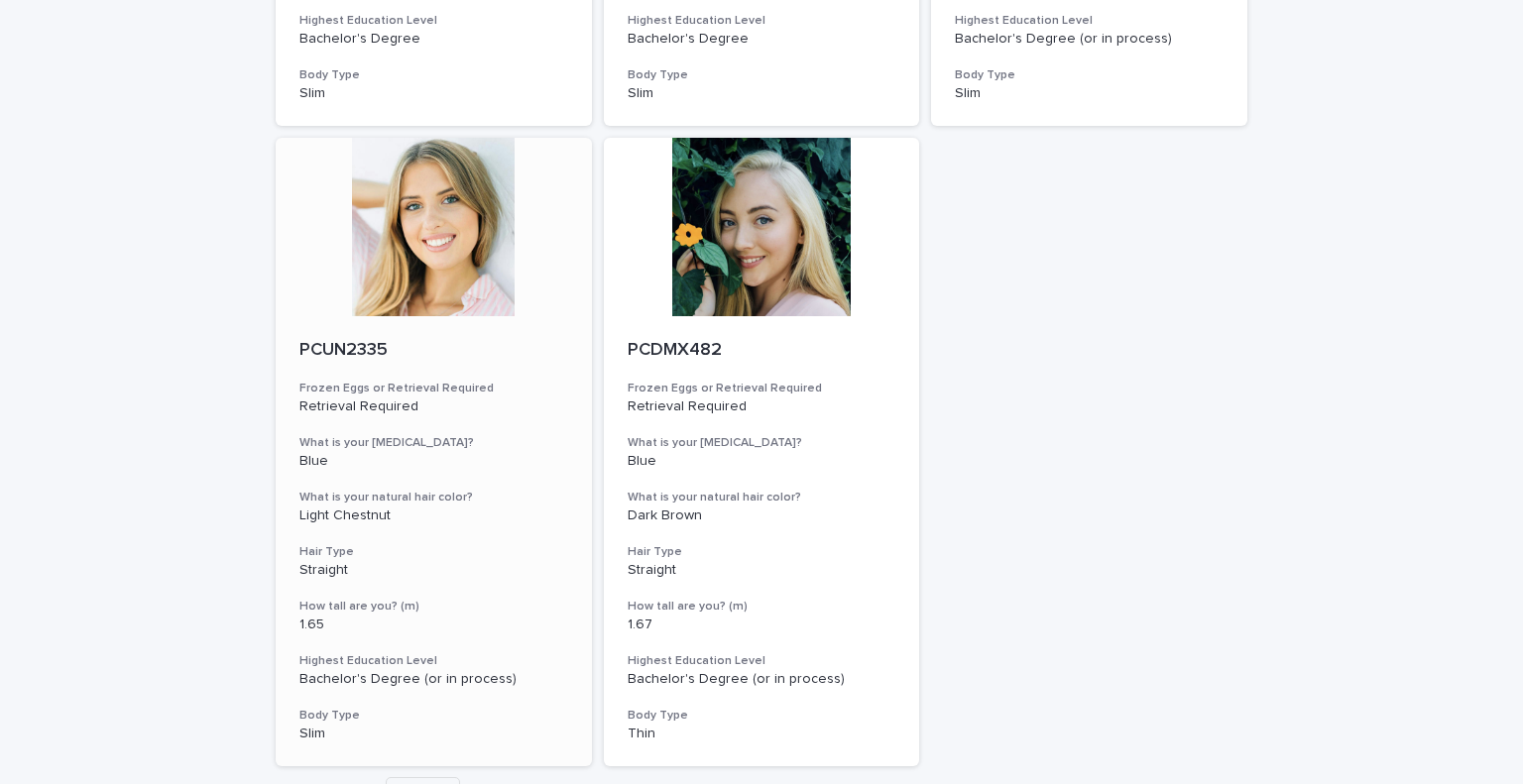 click at bounding box center [433, 227] 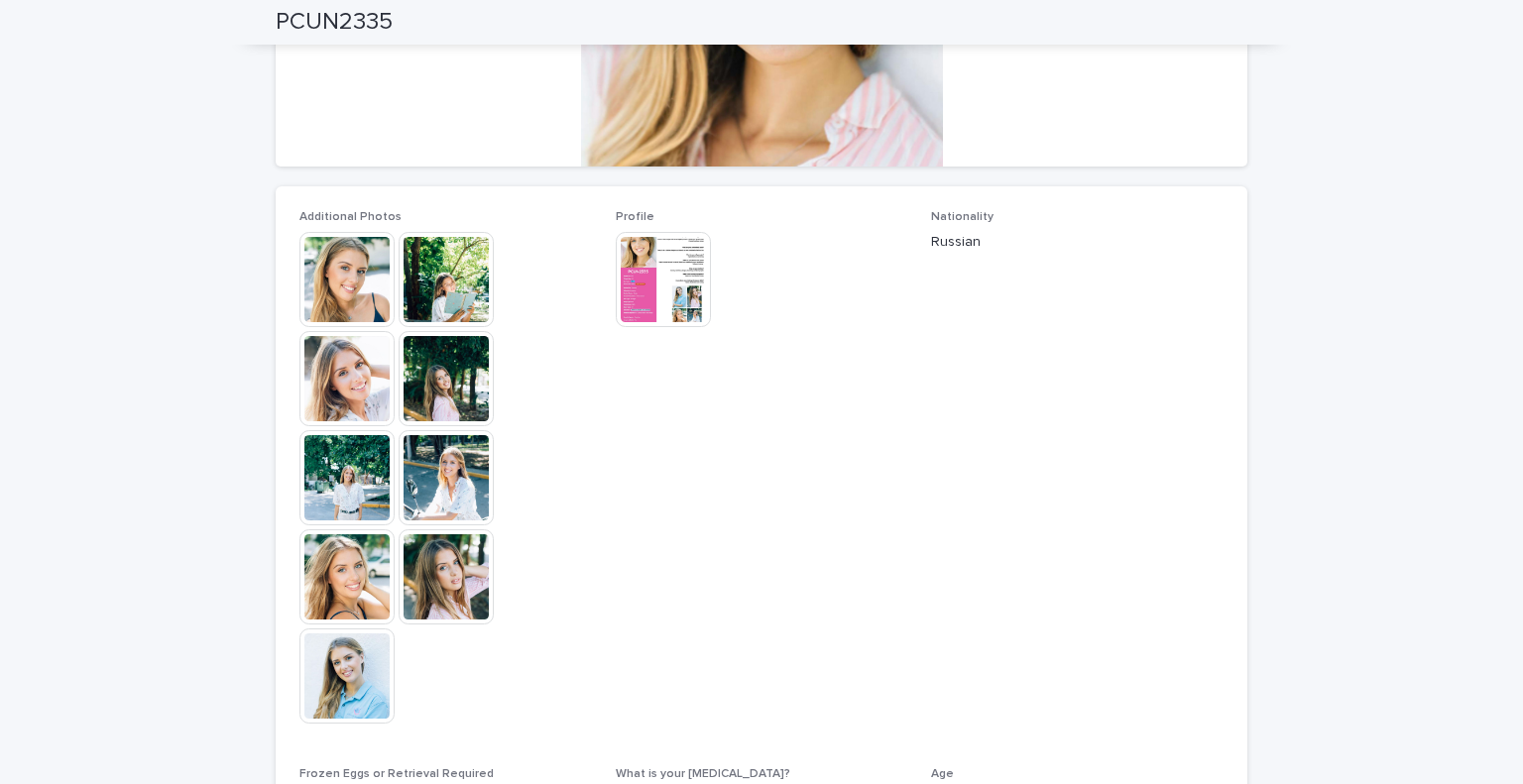 scroll, scrollTop: 416, scrollLeft: 0, axis: vertical 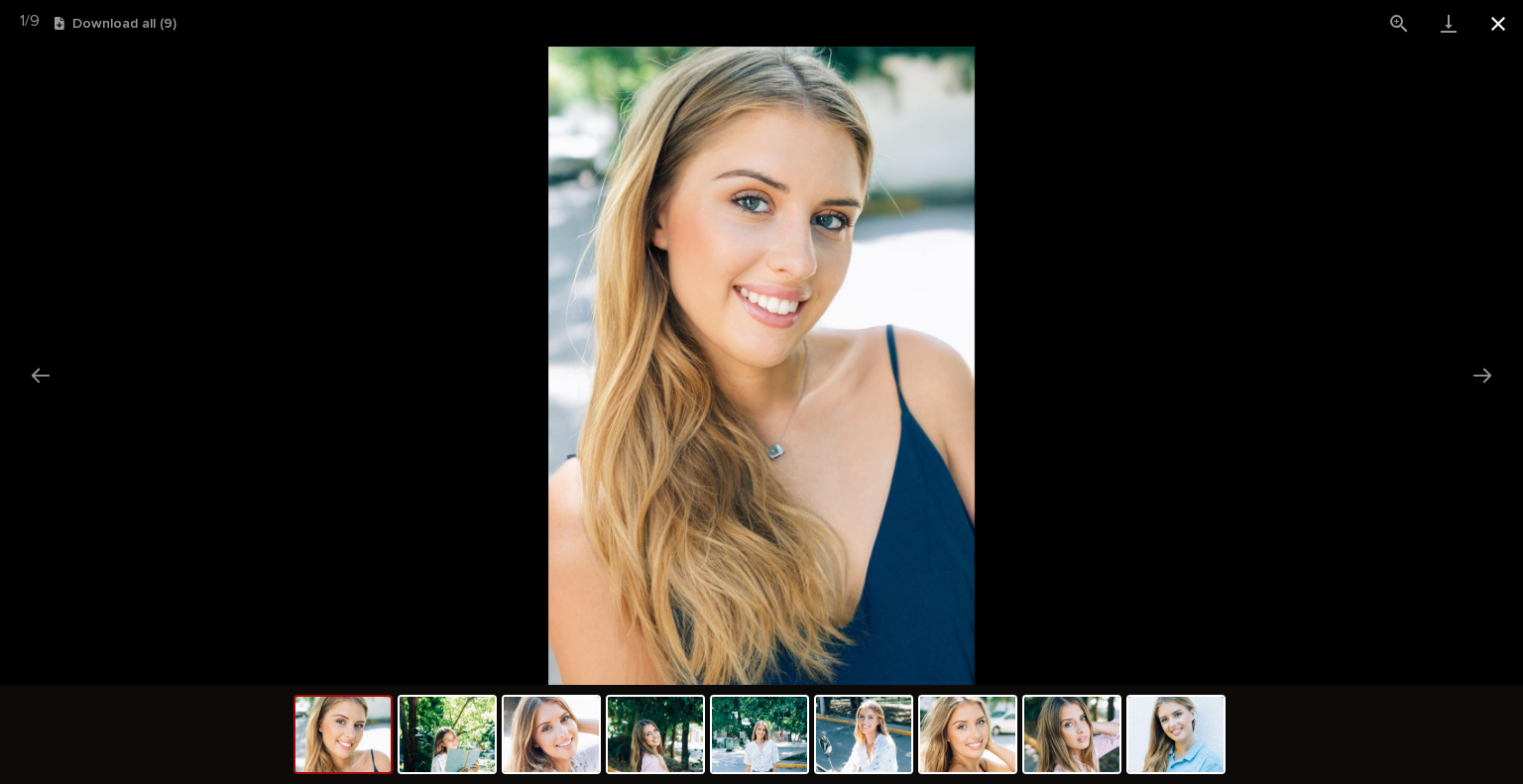 click at bounding box center [1498, 23] 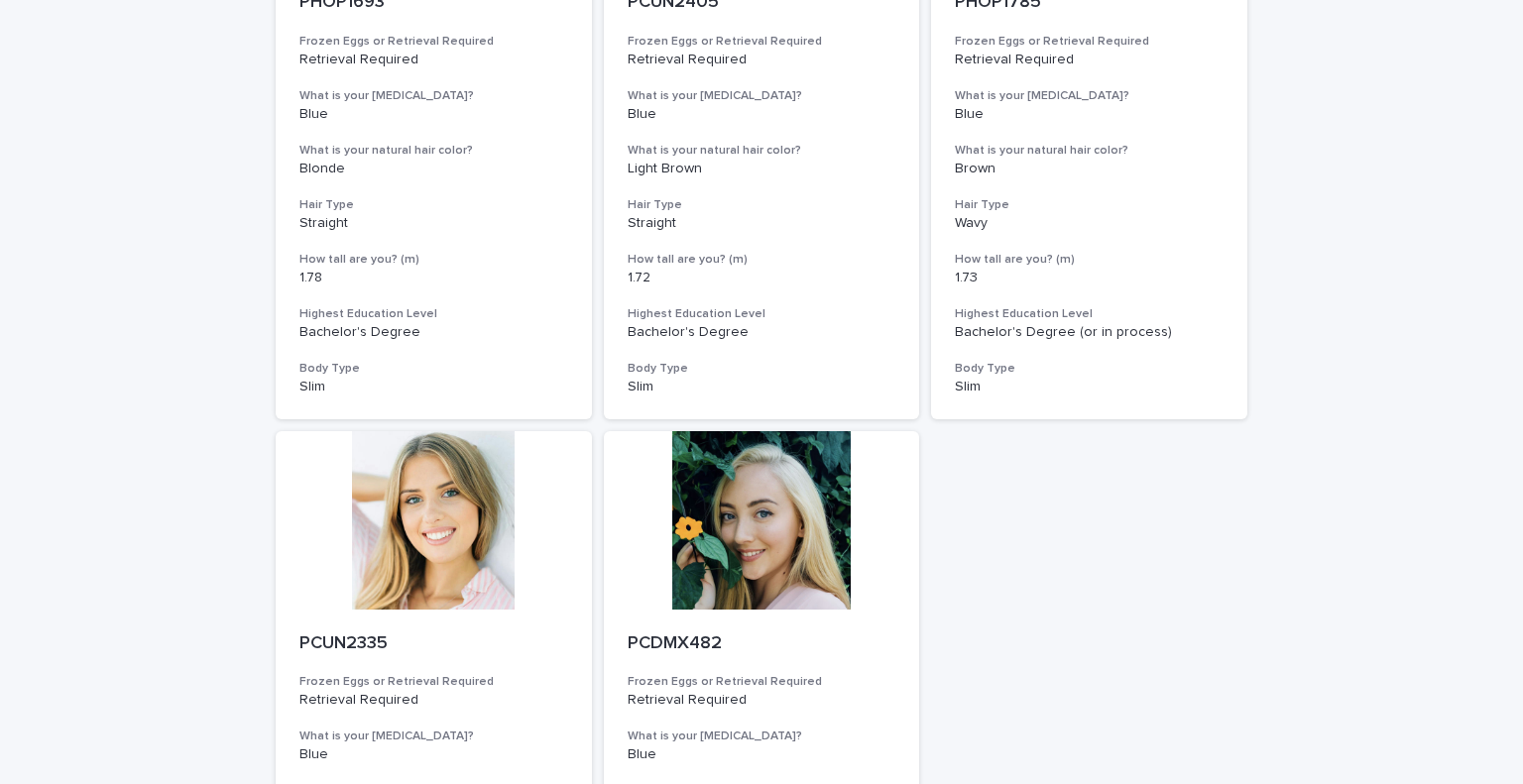 scroll, scrollTop: 0, scrollLeft: 0, axis: both 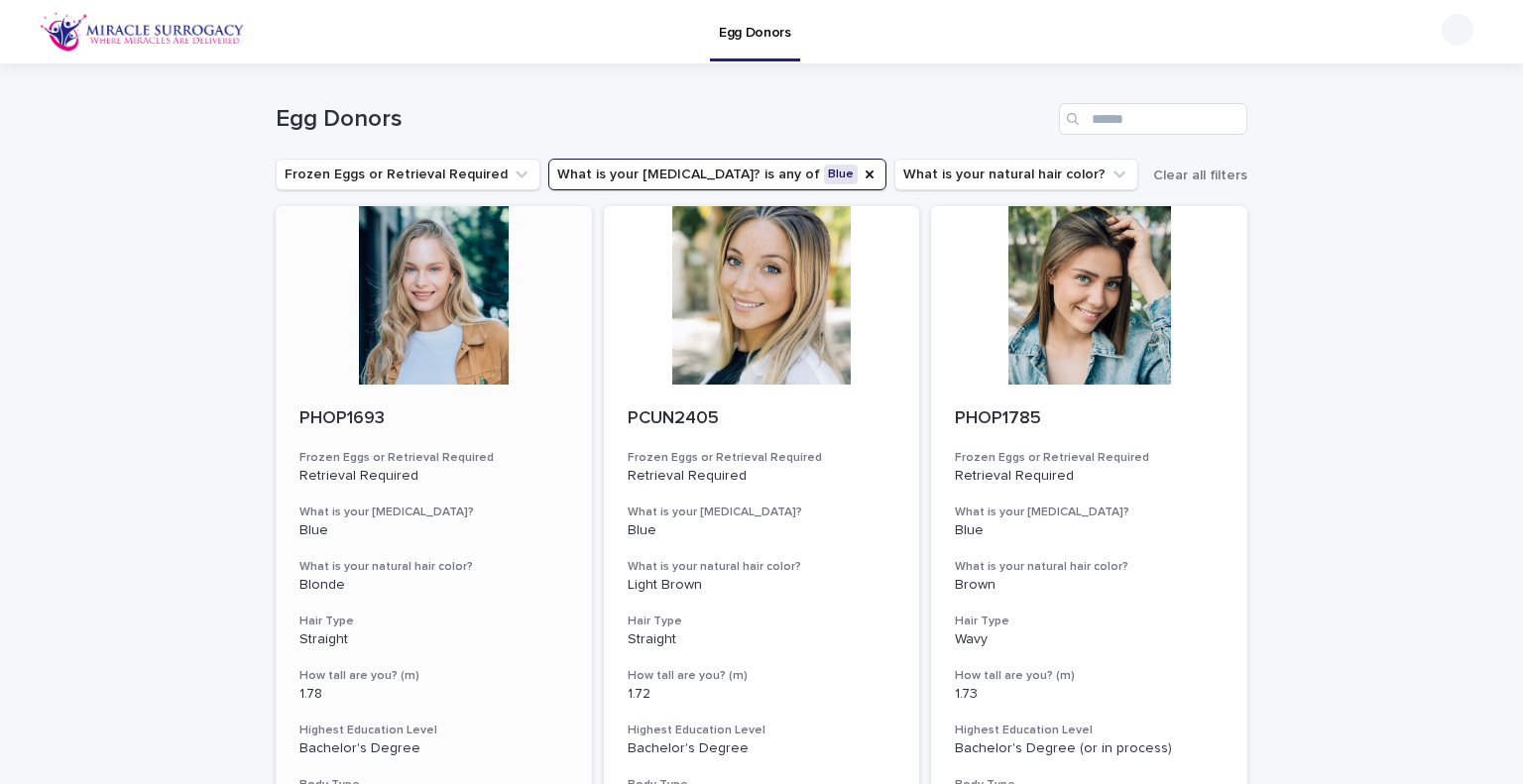 click at bounding box center [433, 295] 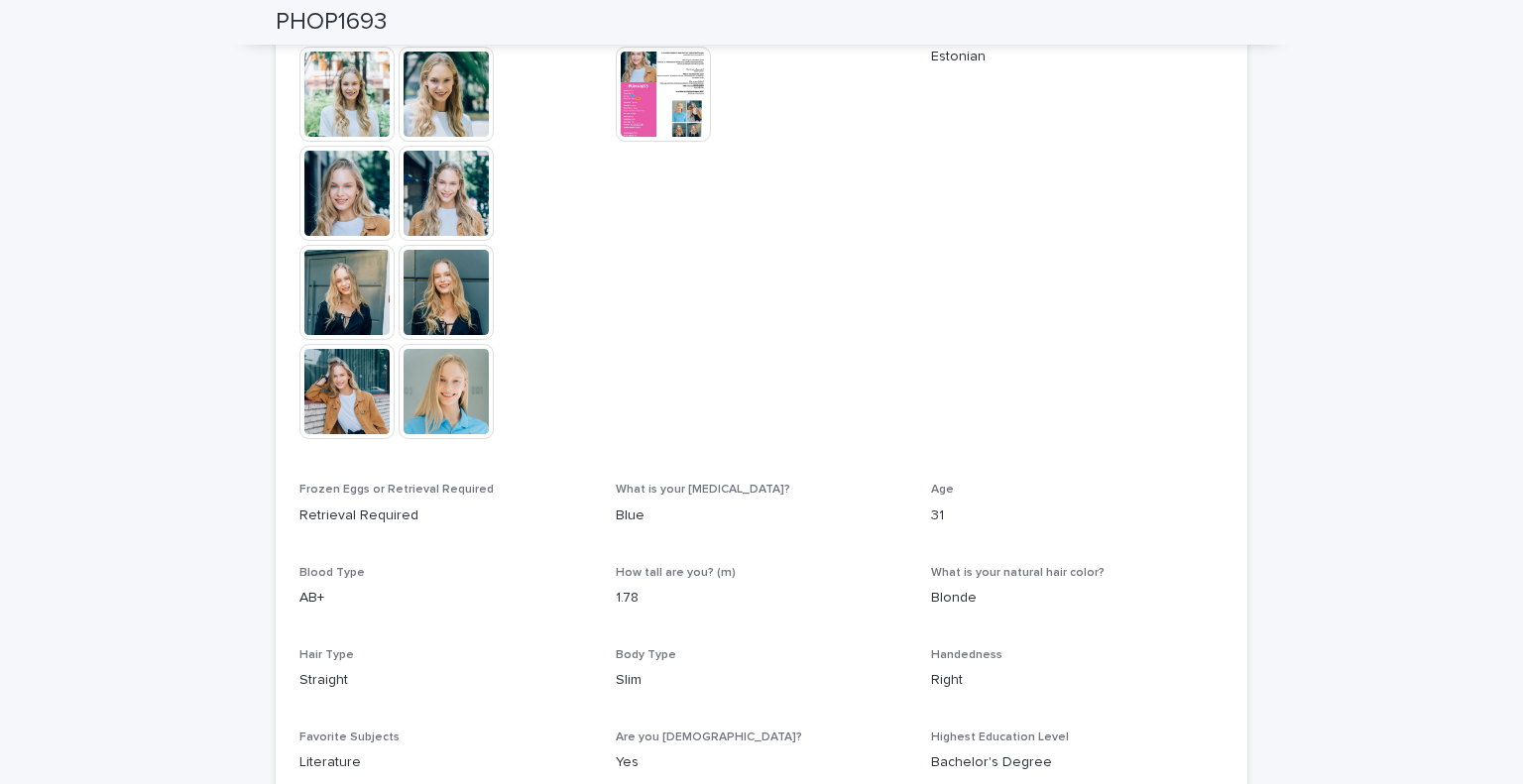 scroll, scrollTop: 571, scrollLeft: 0, axis: vertical 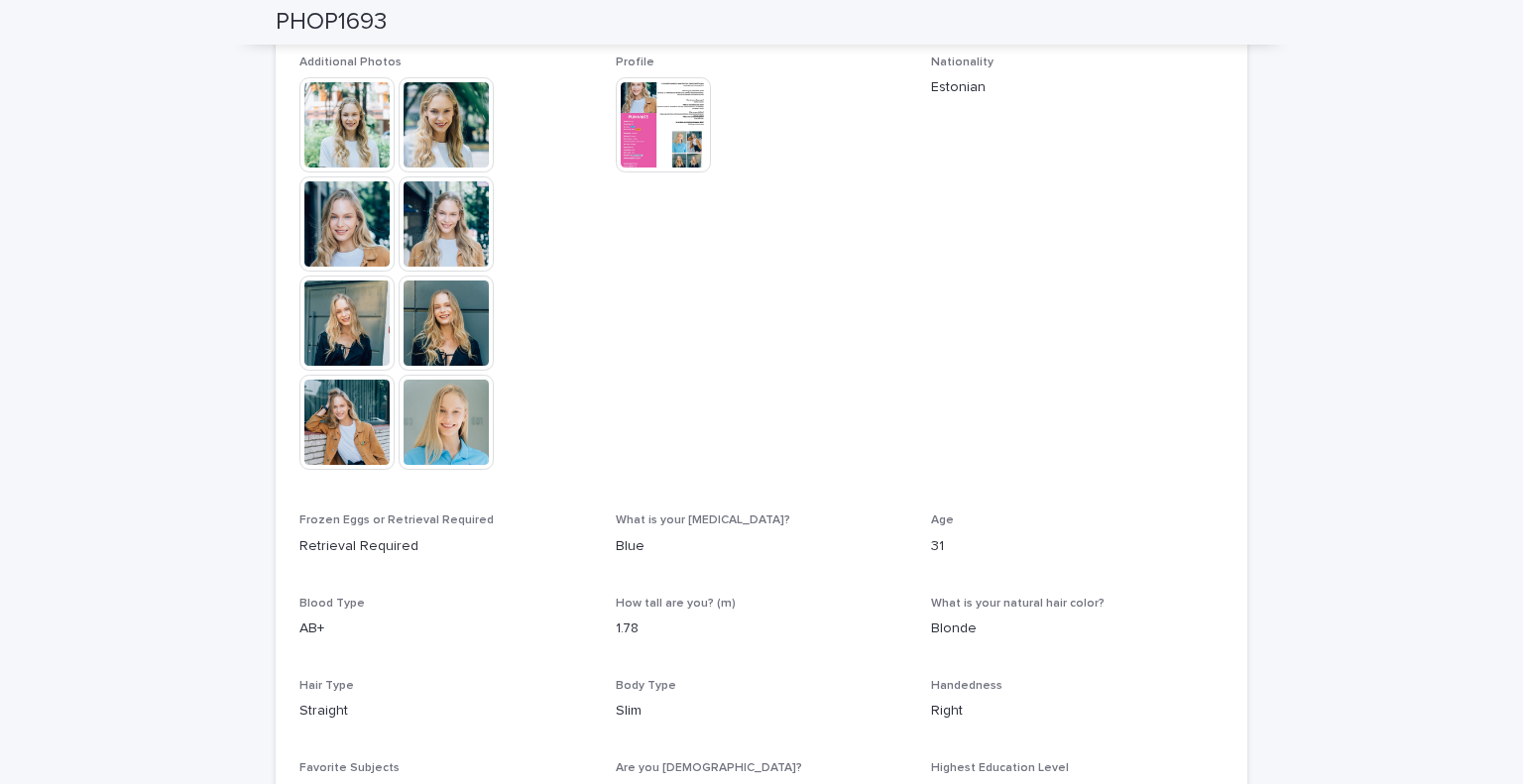 click at bounding box center (446, 422) 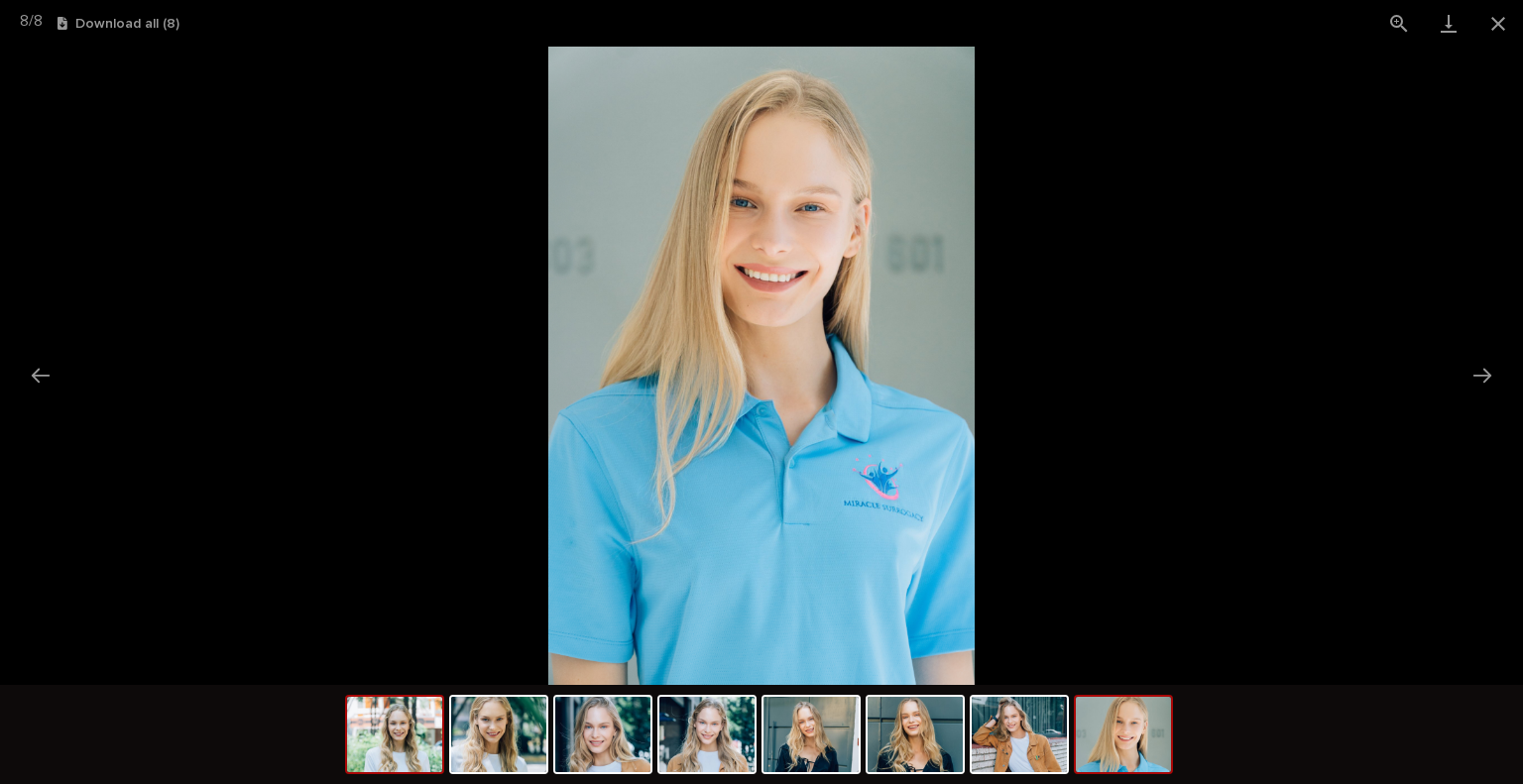 click at bounding box center [395, 734] 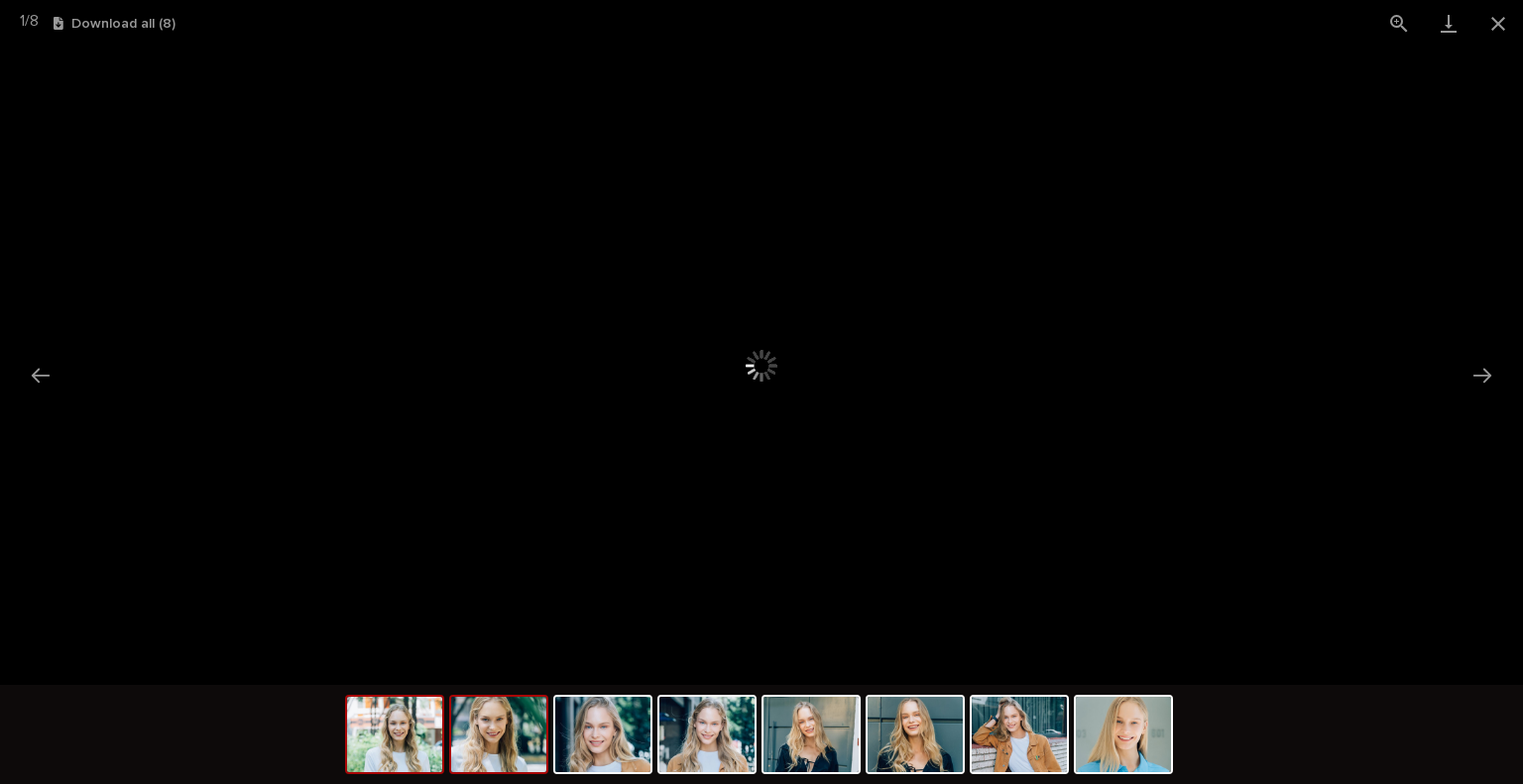 click at bounding box center (499, 734) 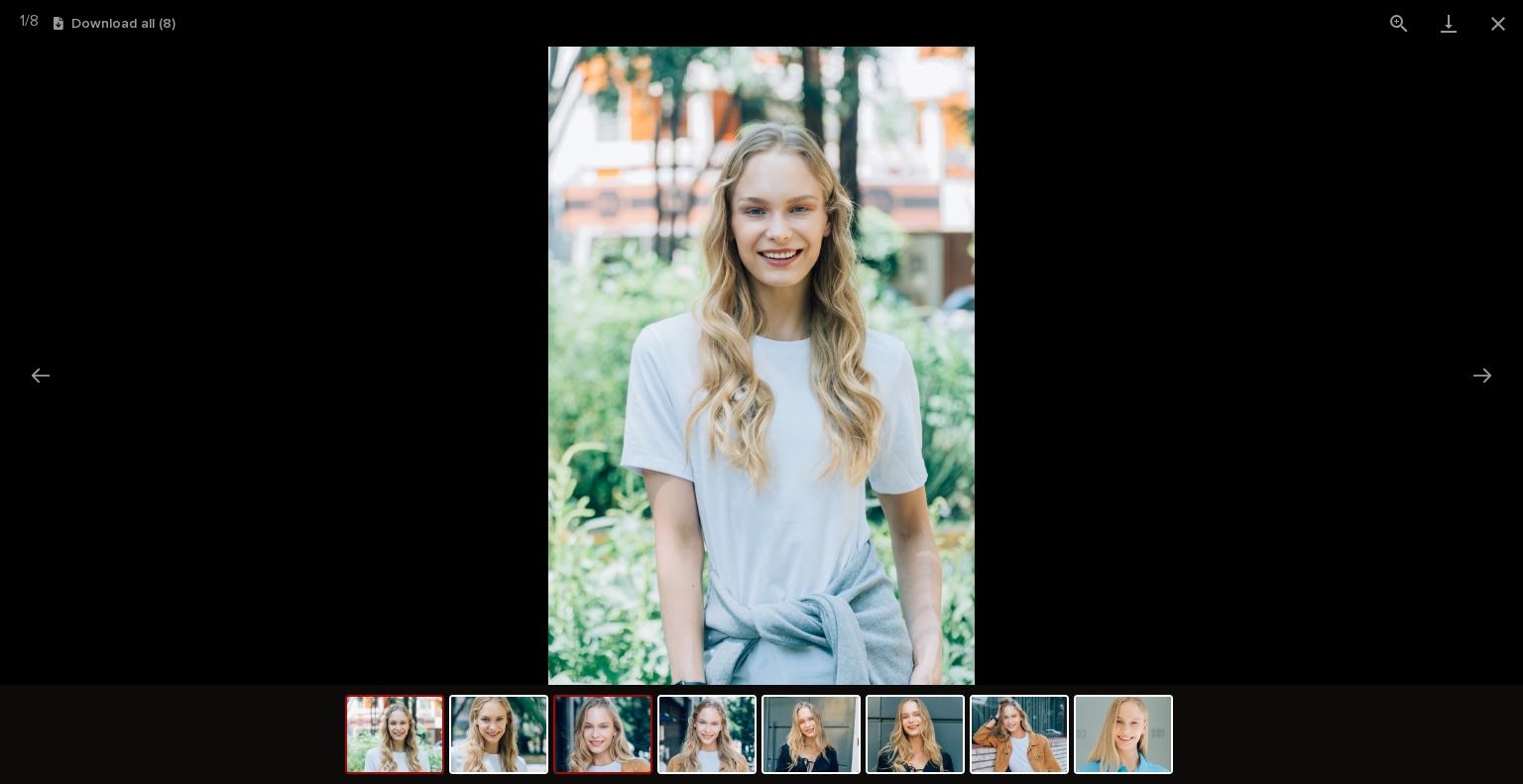 click at bounding box center [603, 734] 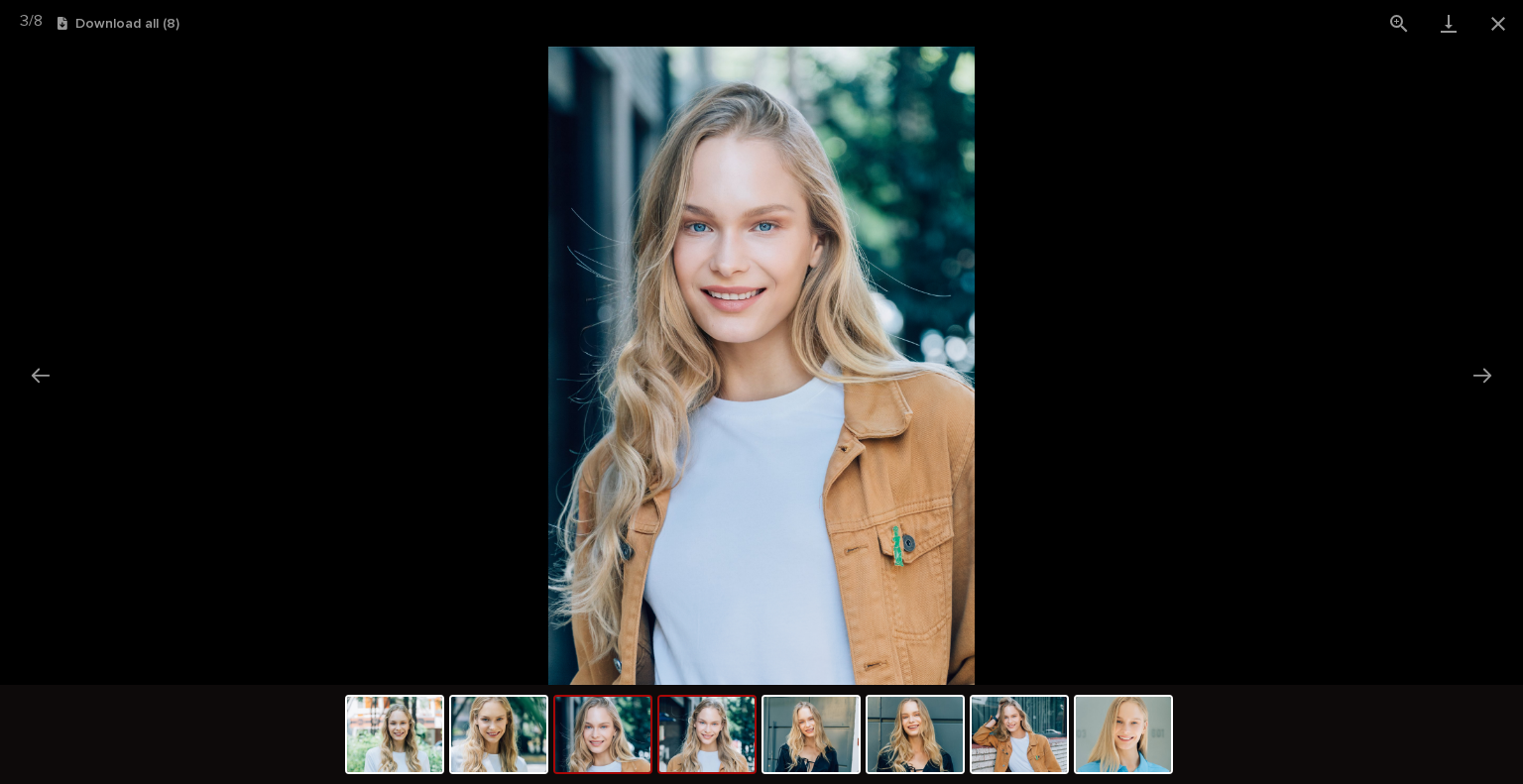 click at bounding box center [707, 734] 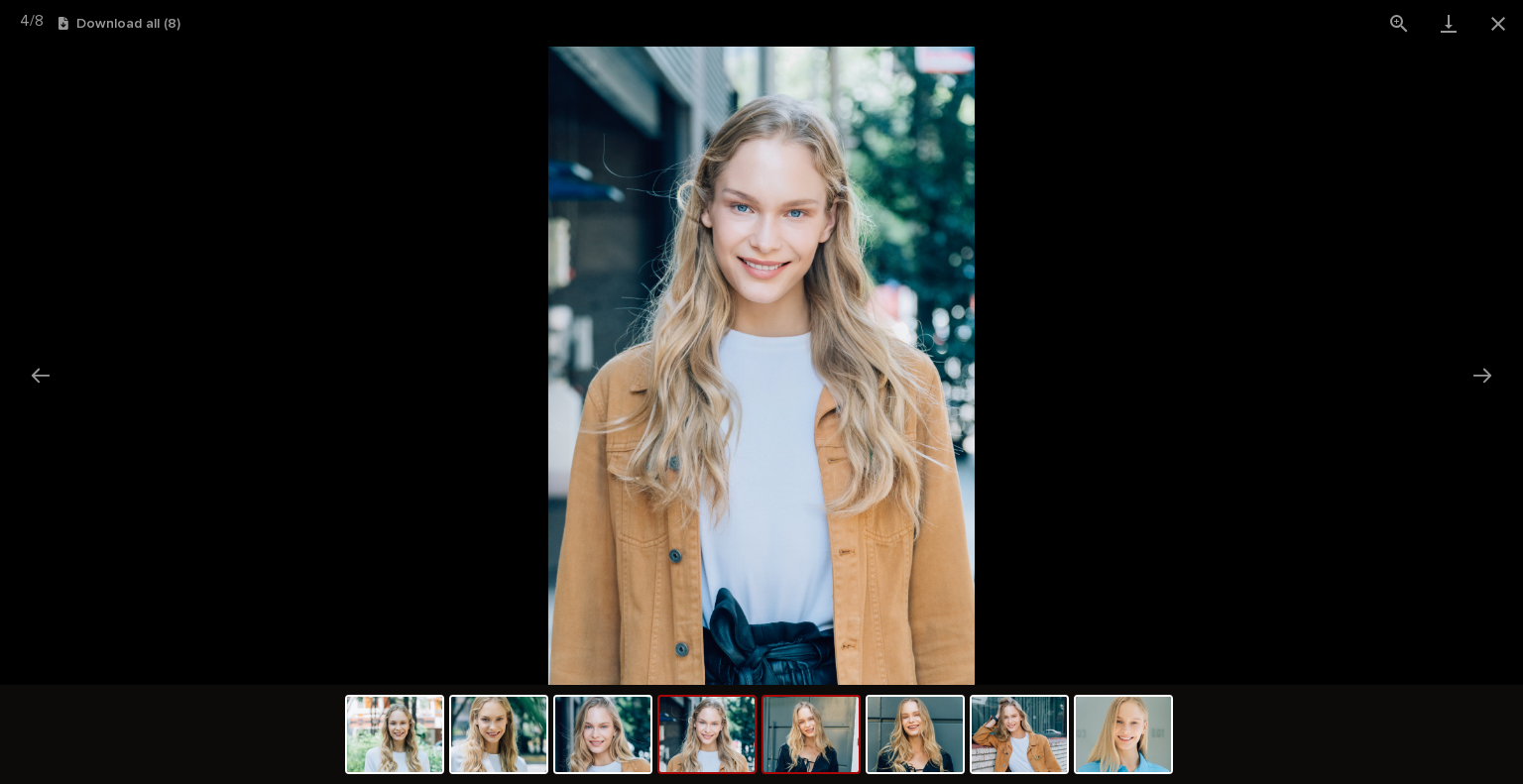 click at bounding box center [811, 734] 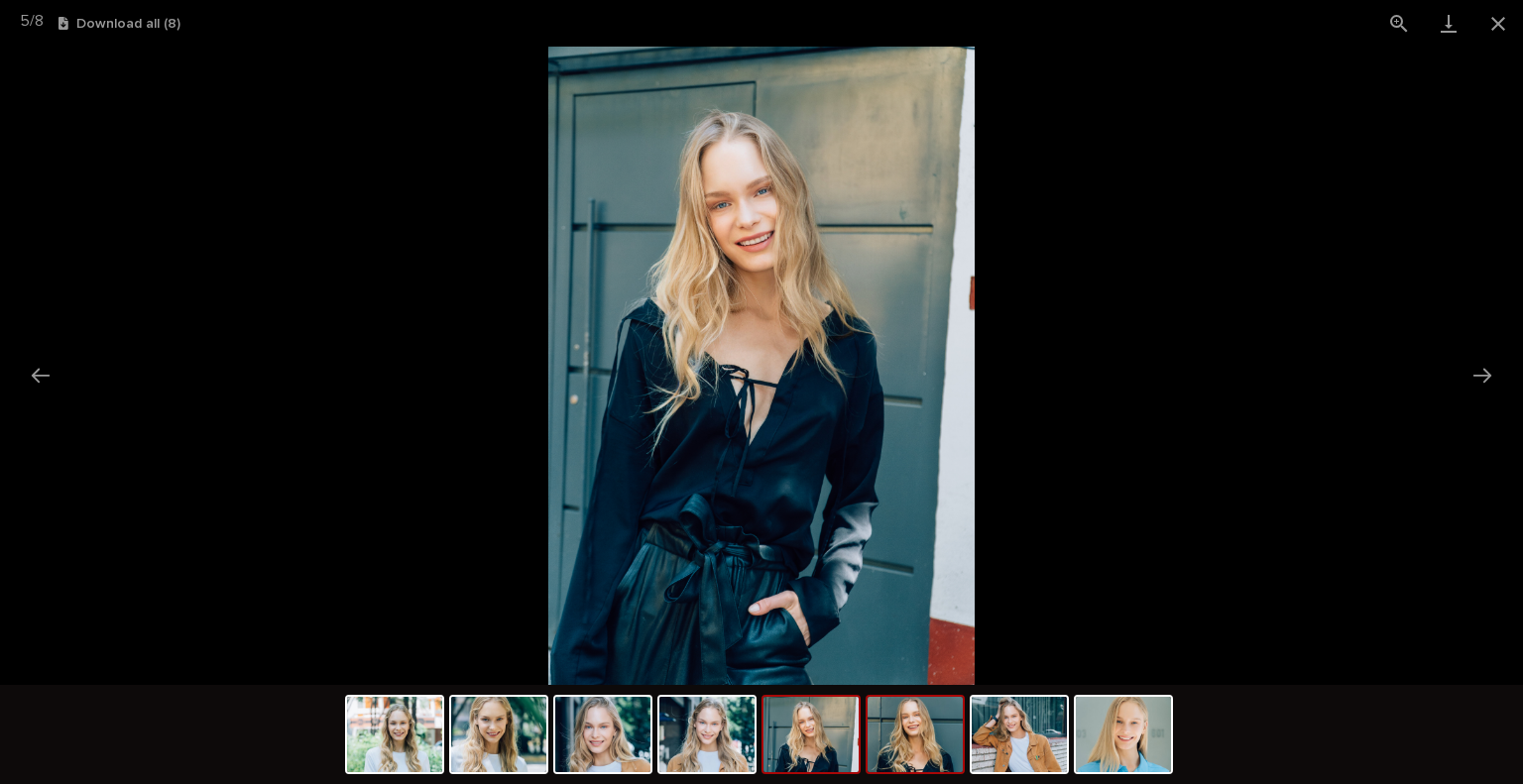 click at bounding box center (915, 734) 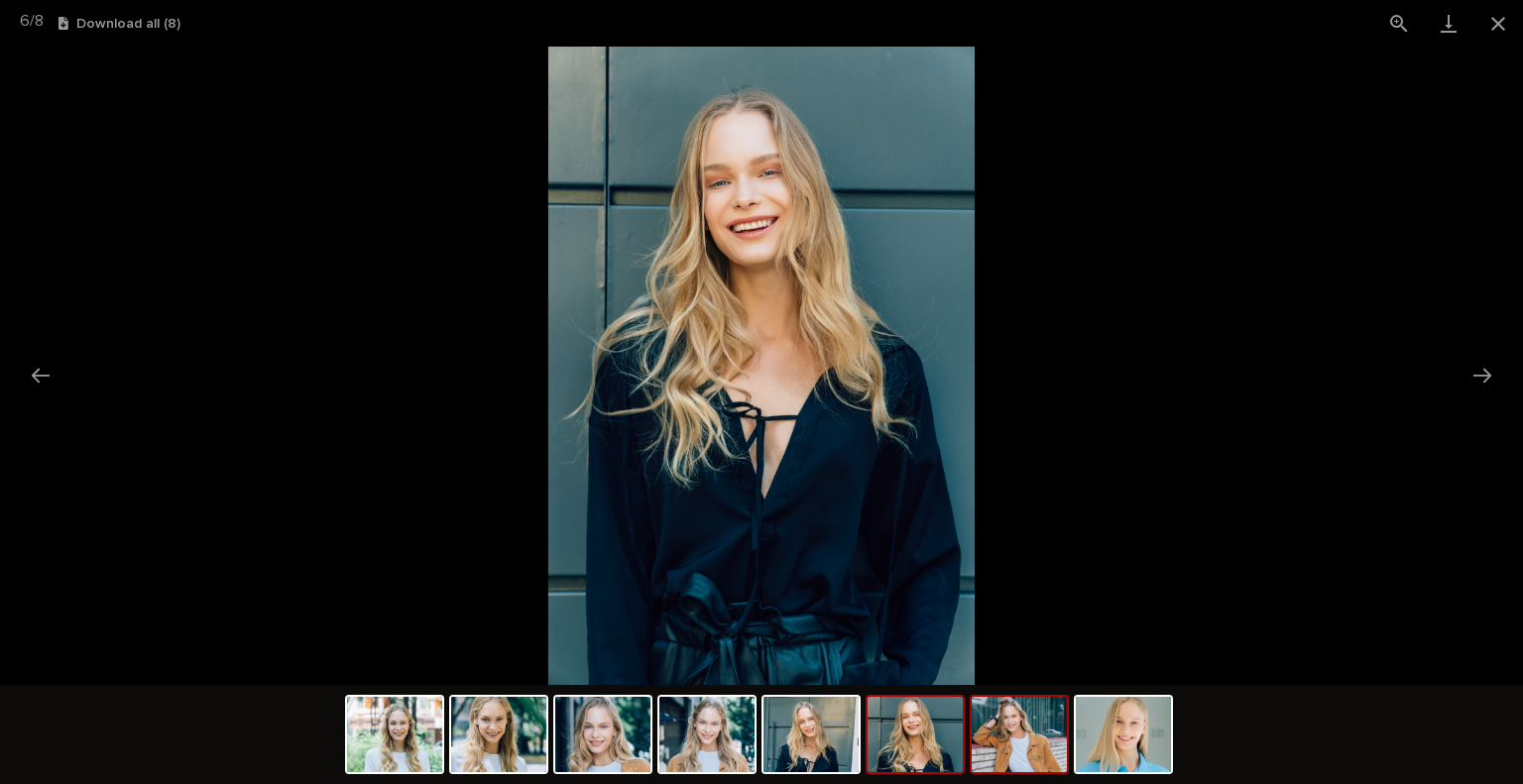 click at bounding box center (1019, 734) 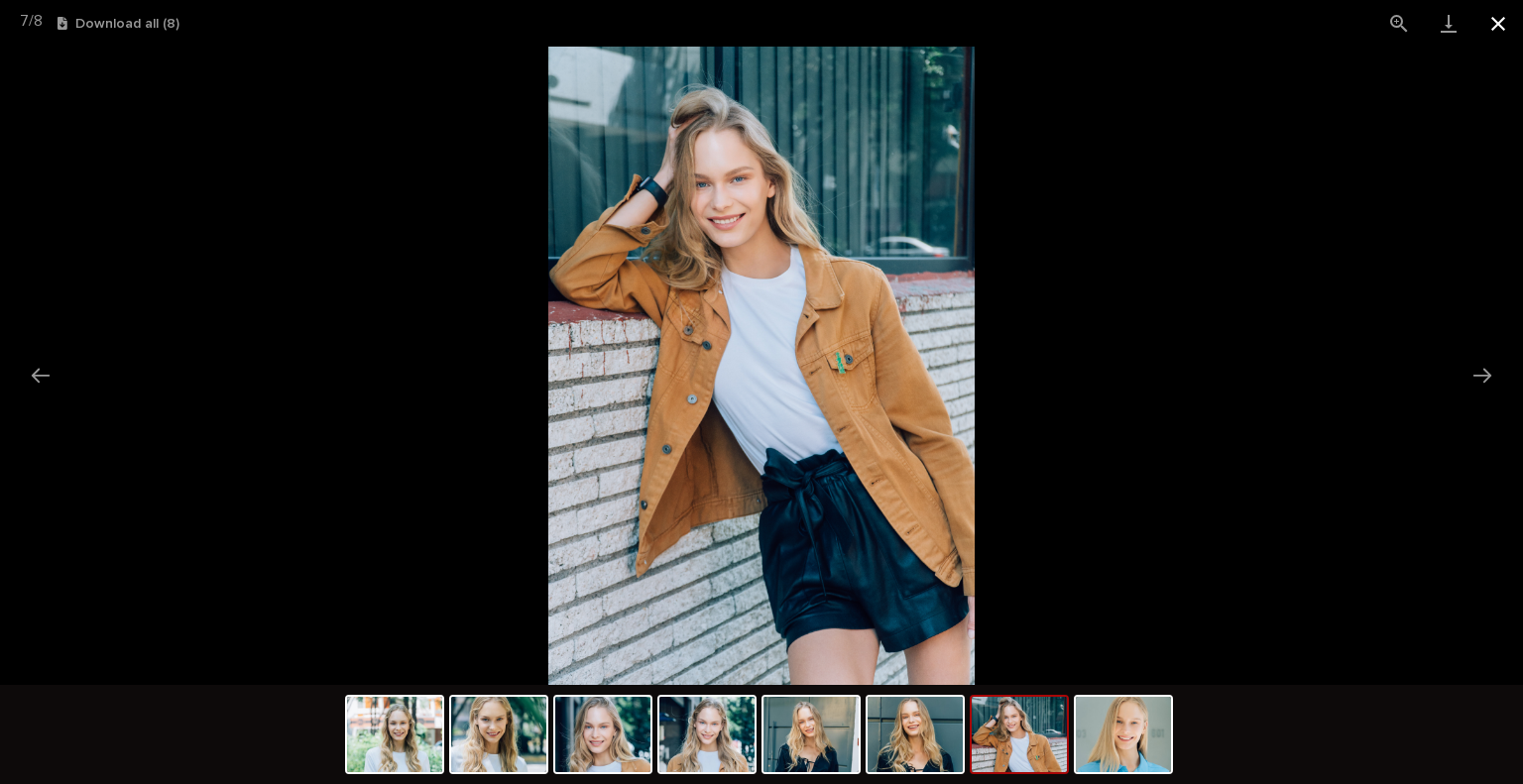 click at bounding box center [1498, 23] 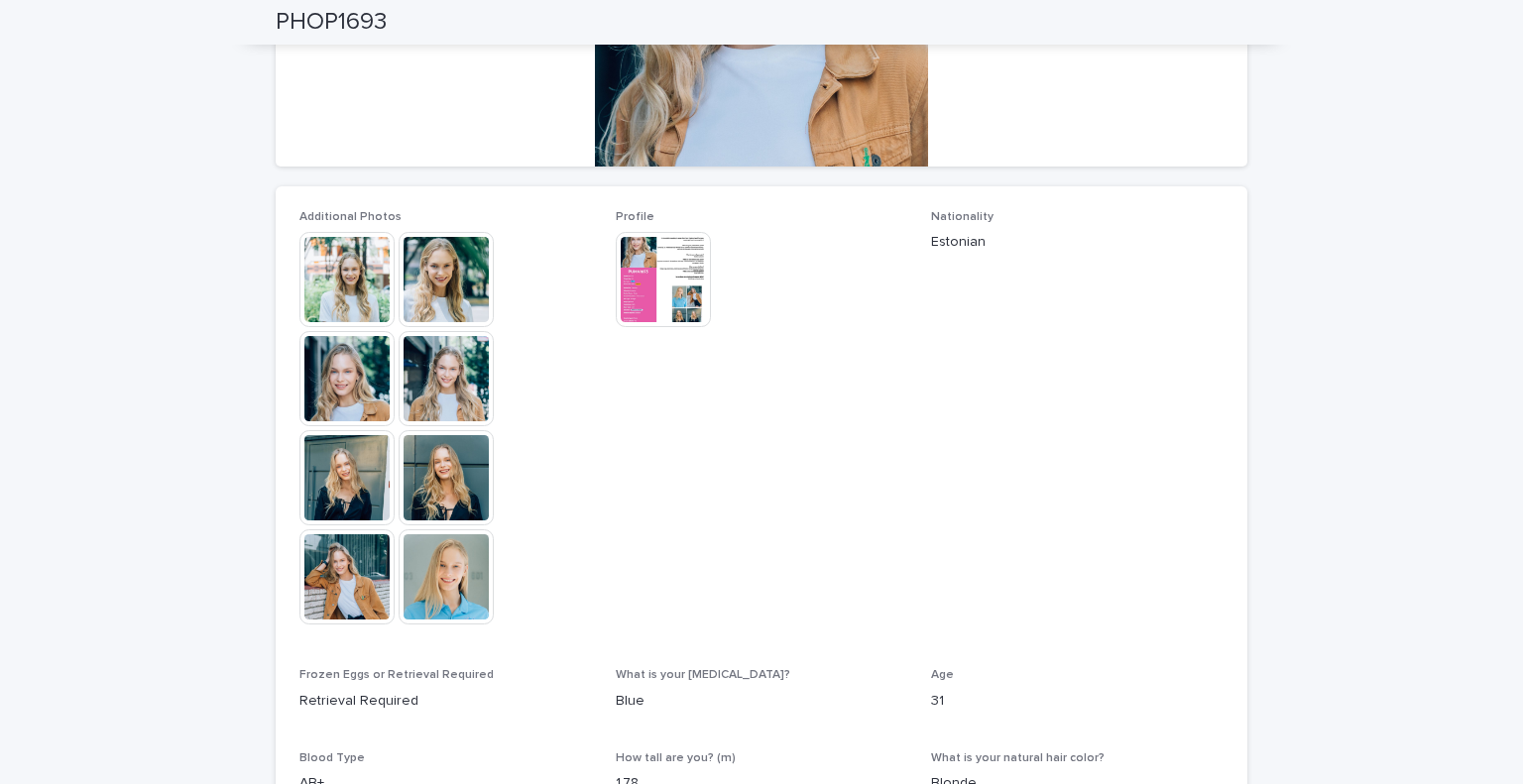 scroll, scrollTop: 0, scrollLeft: 0, axis: both 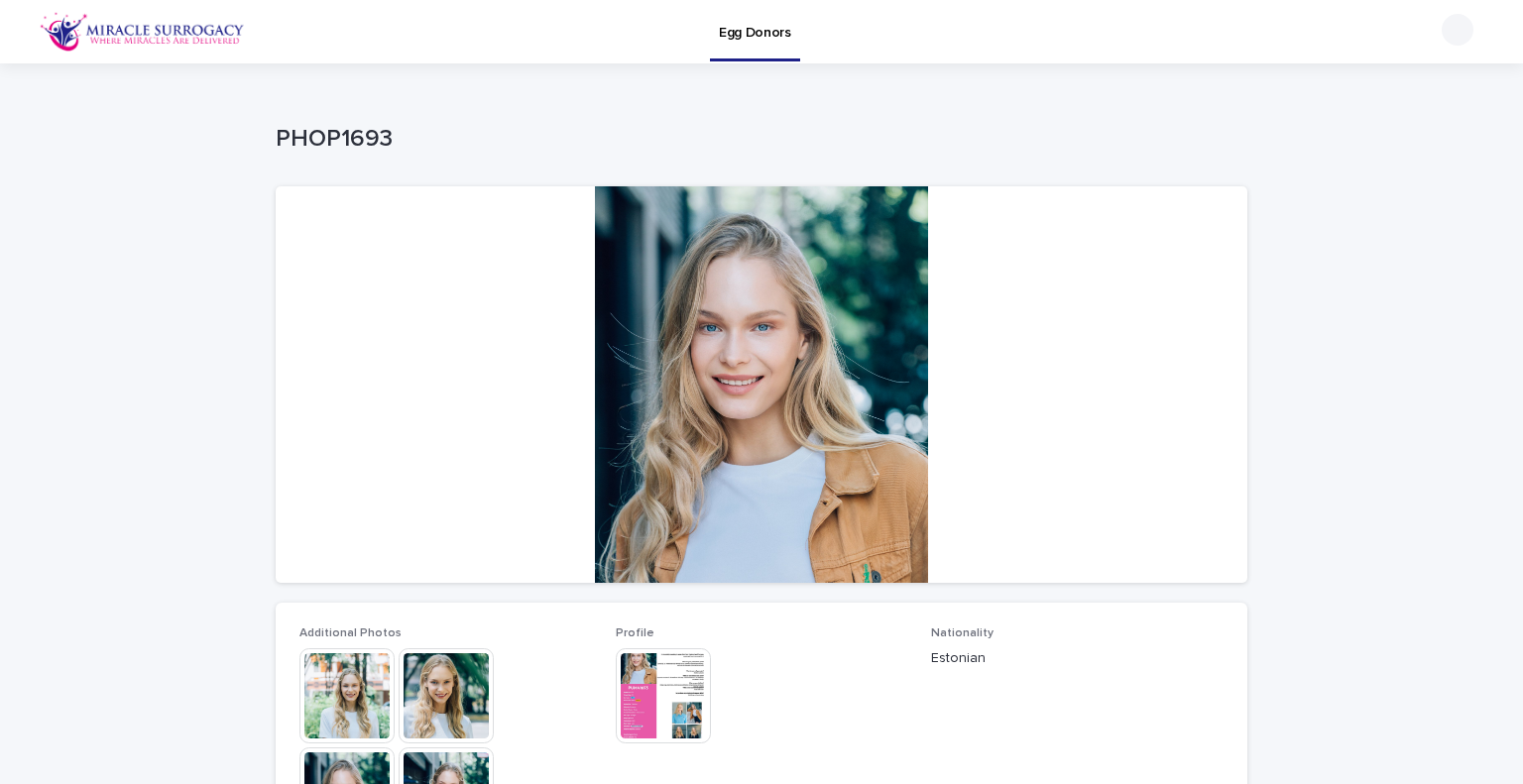 click on "Egg Donors" at bounding box center [755, 29] 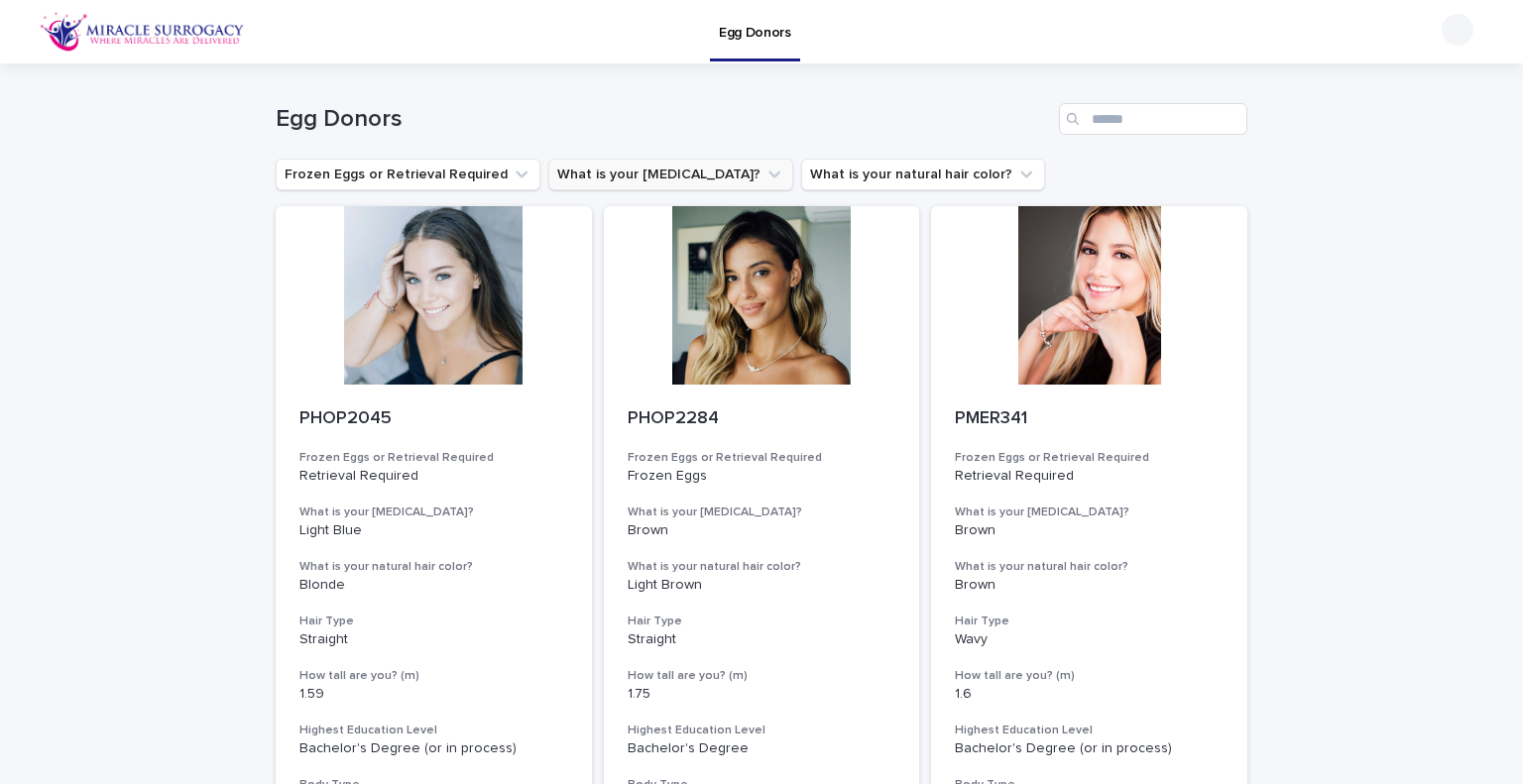 click 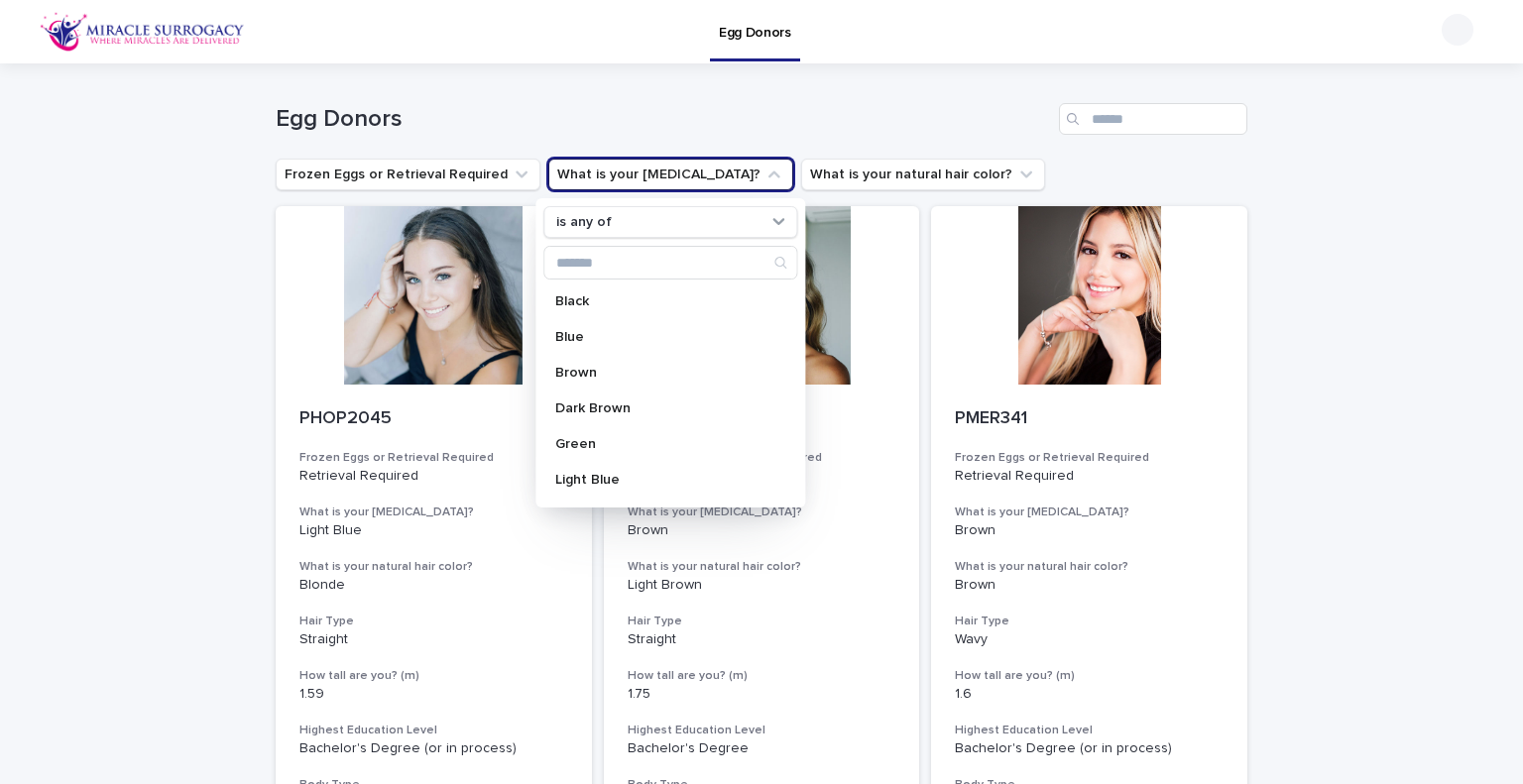 click on "Egg Donors" at bounding box center (762, 111) 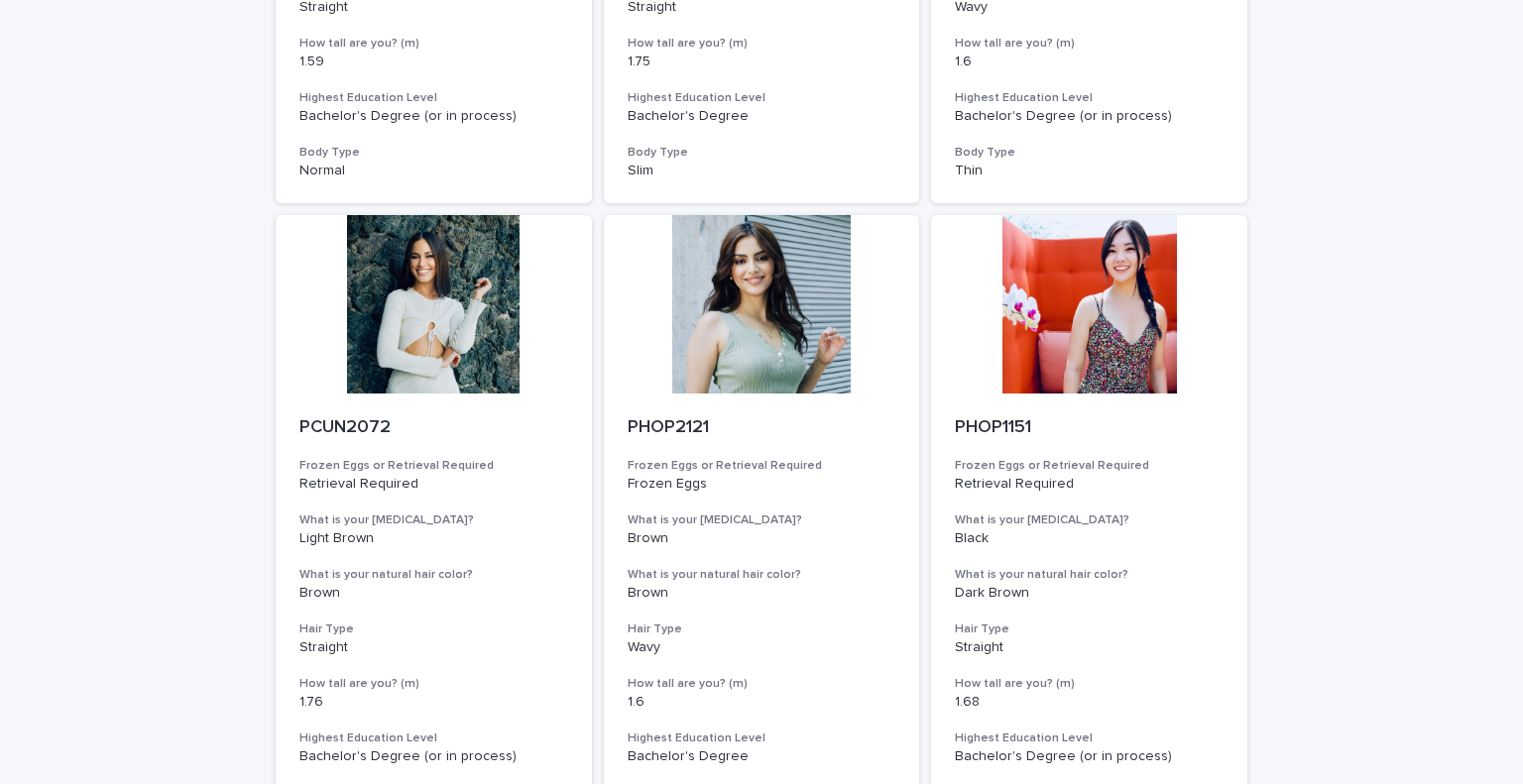scroll, scrollTop: 635, scrollLeft: 0, axis: vertical 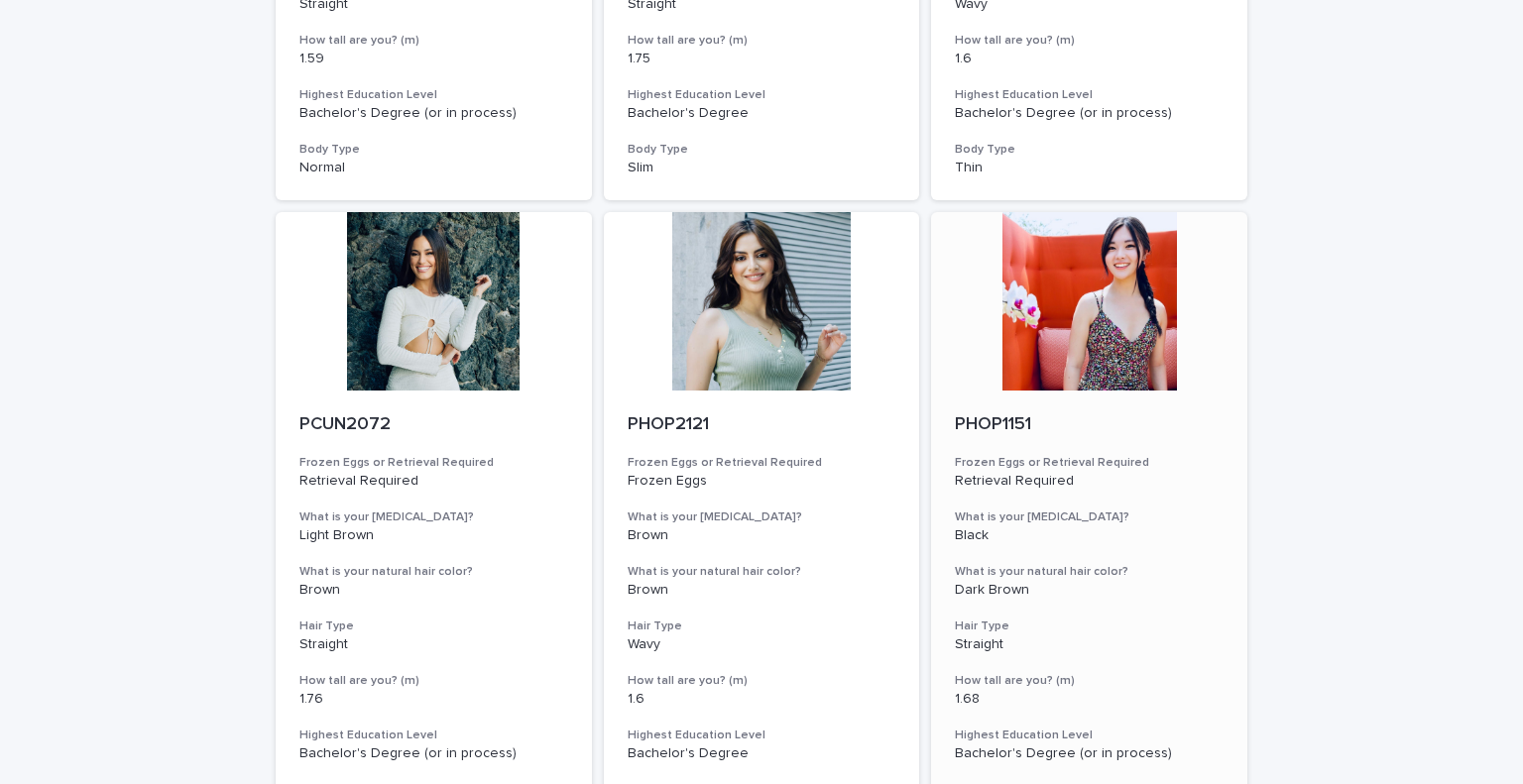 click at bounding box center (1089, 301) 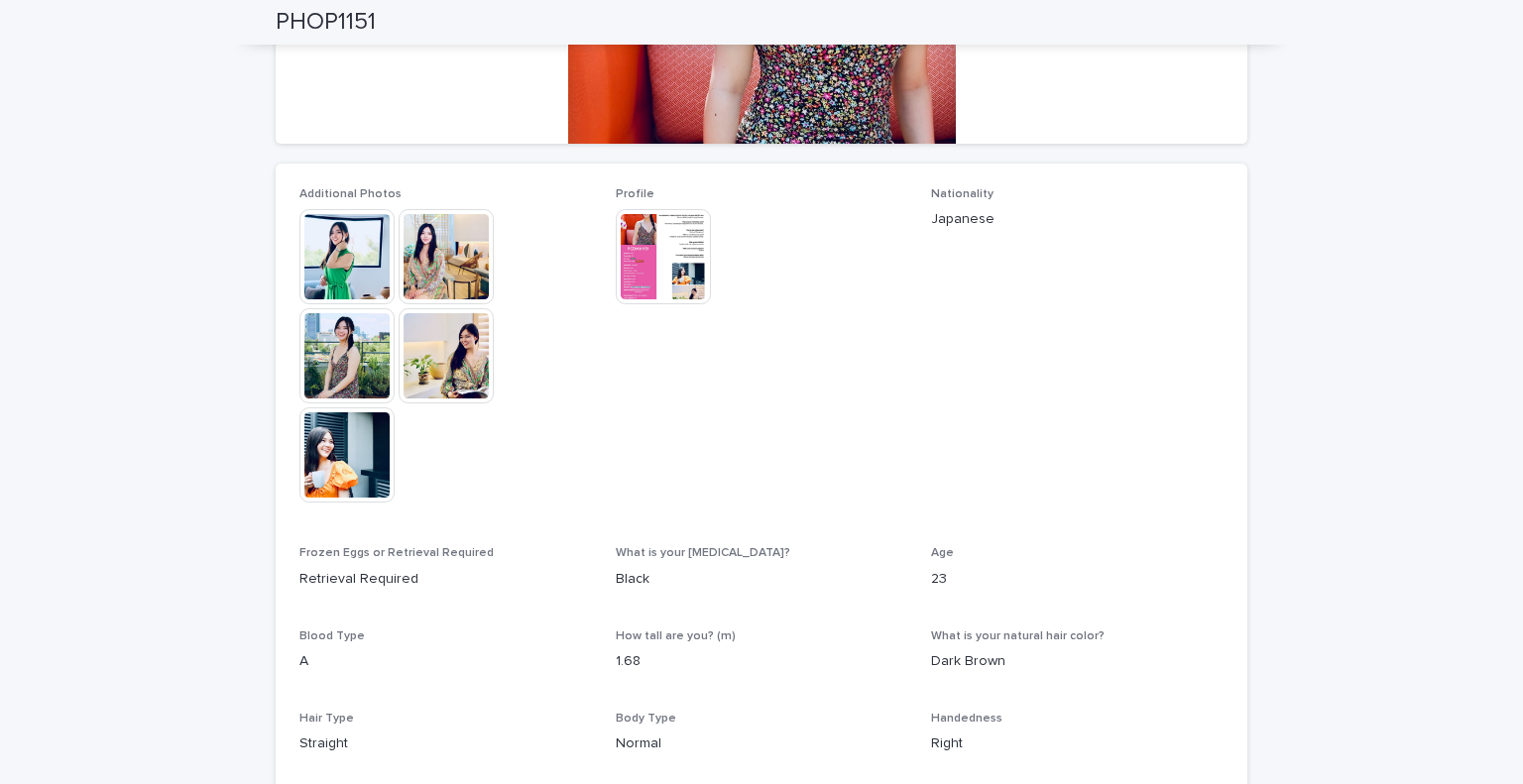 scroll, scrollTop: 442, scrollLeft: 0, axis: vertical 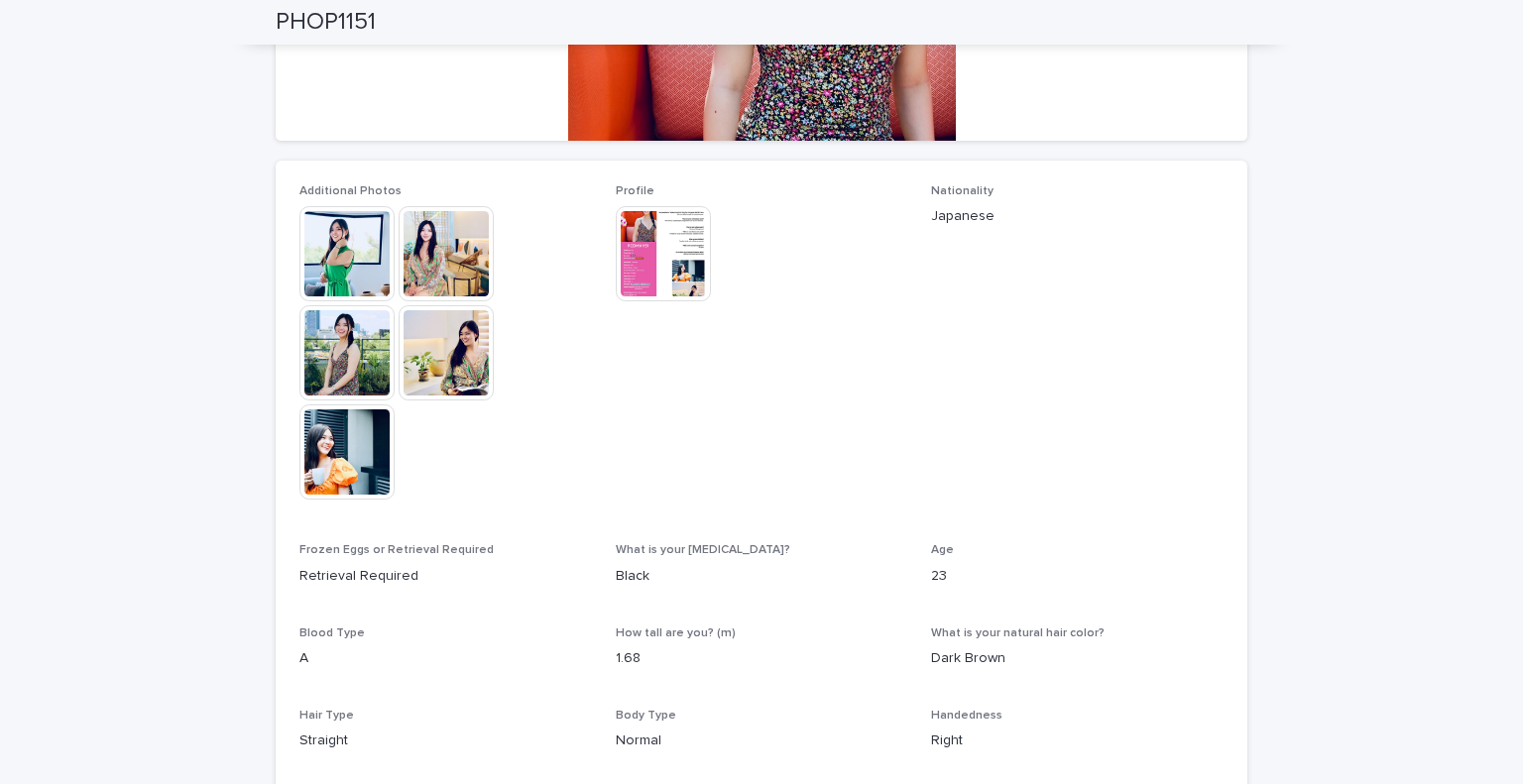 click at bounding box center [663, 254] 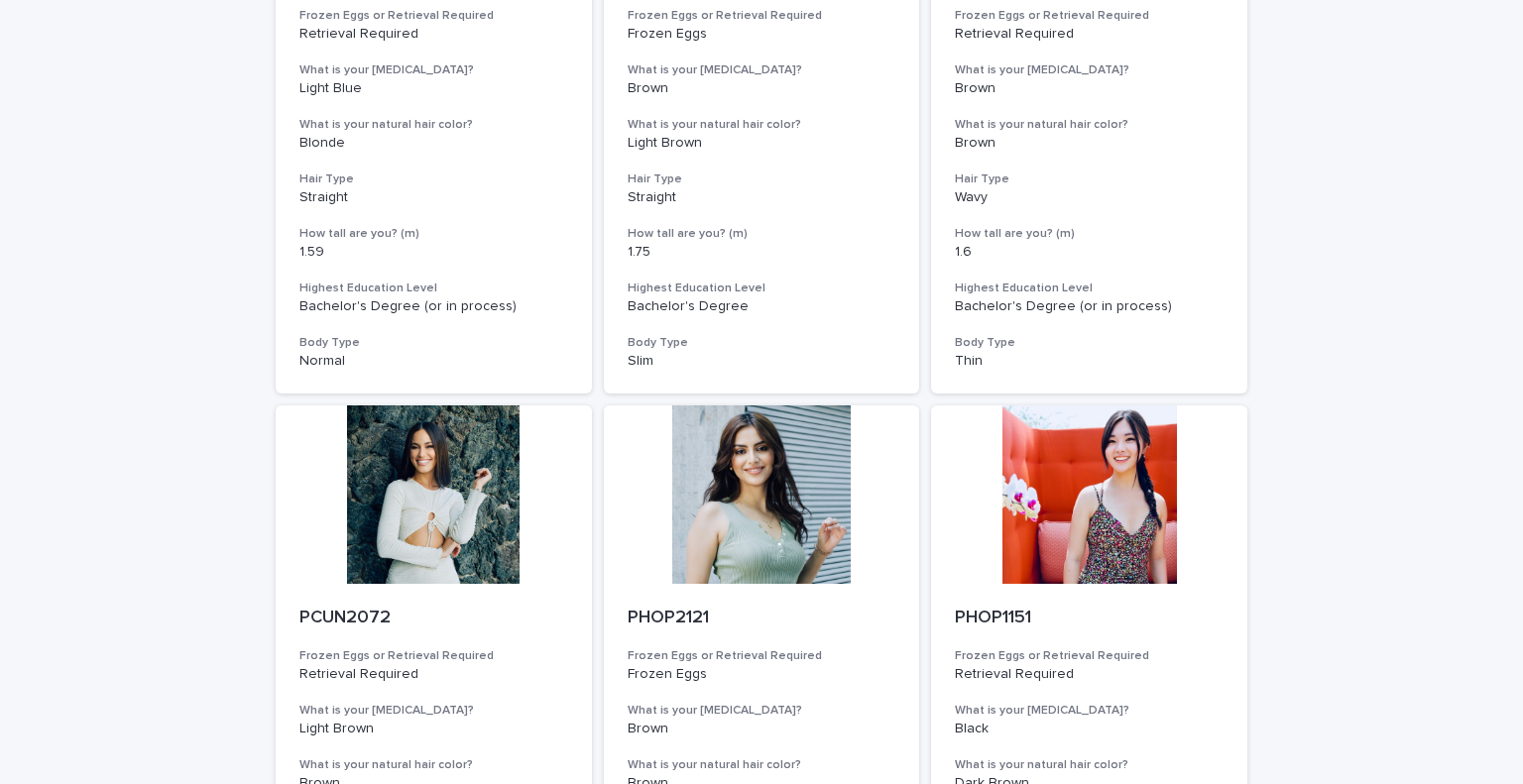 scroll, scrollTop: 0, scrollLeft: 0, axis: both 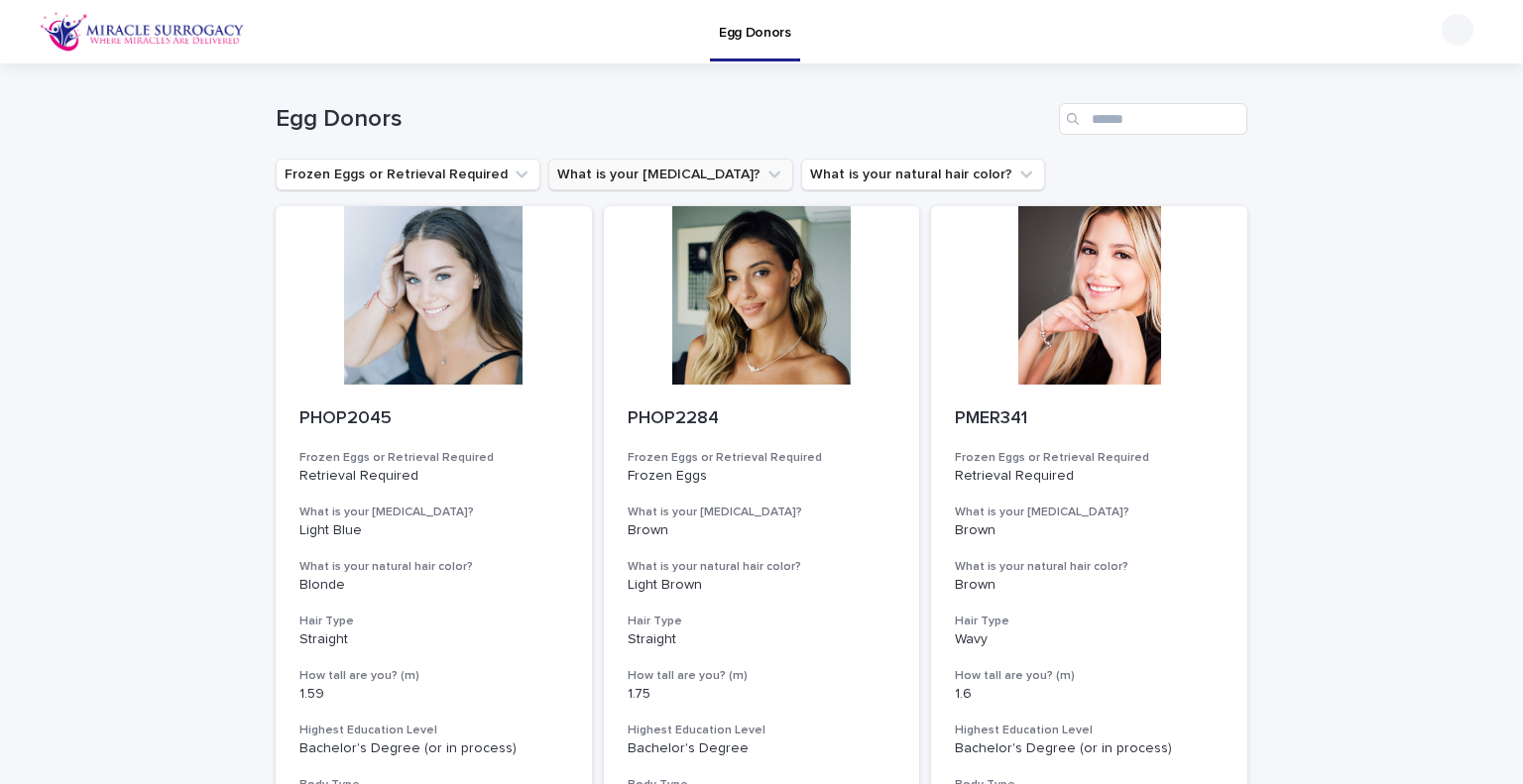 click on "What is your [MEDICAL_DATA]?" at bounding box center [670, 174] 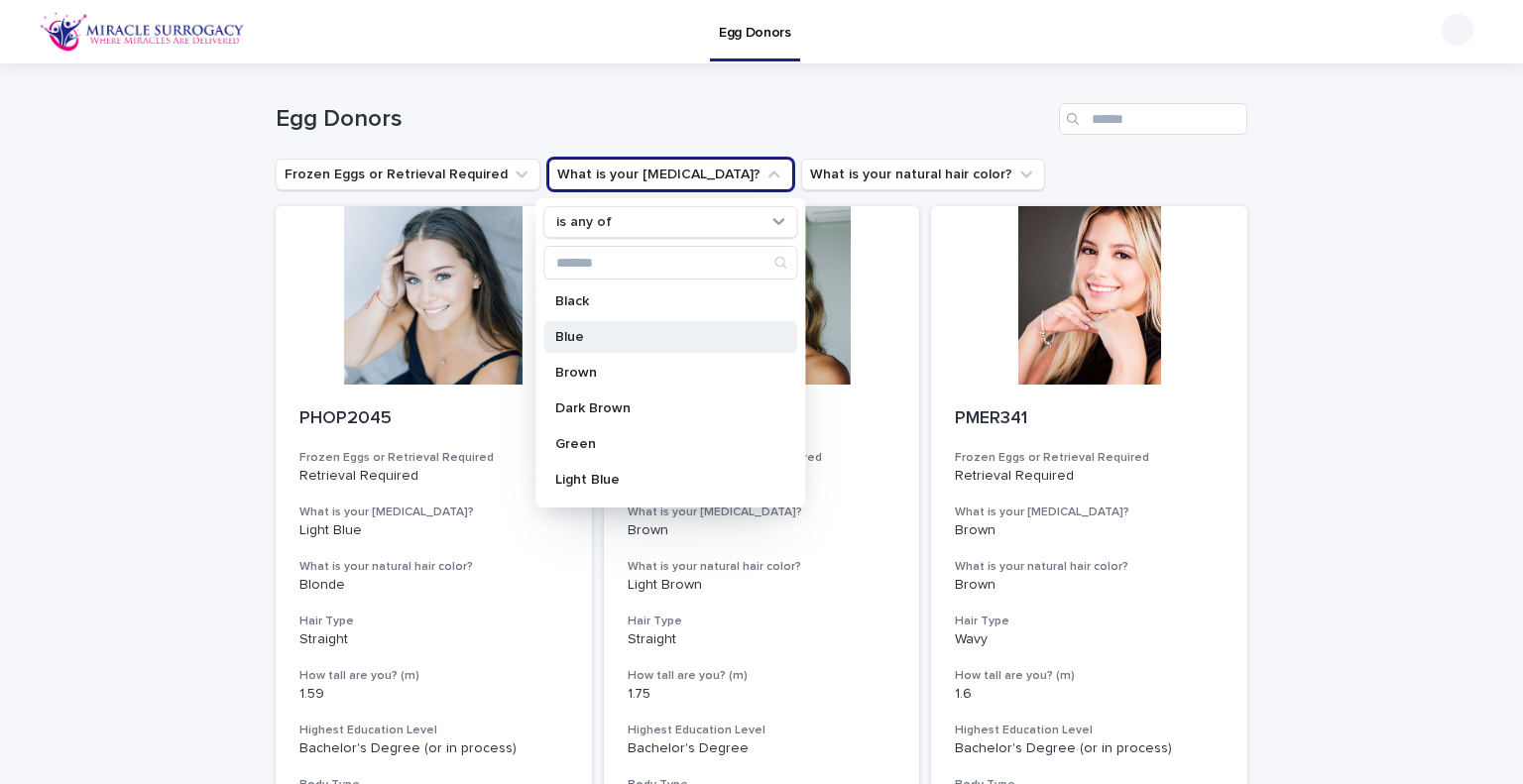 click on "Blue" at bounding box center [660, 337] 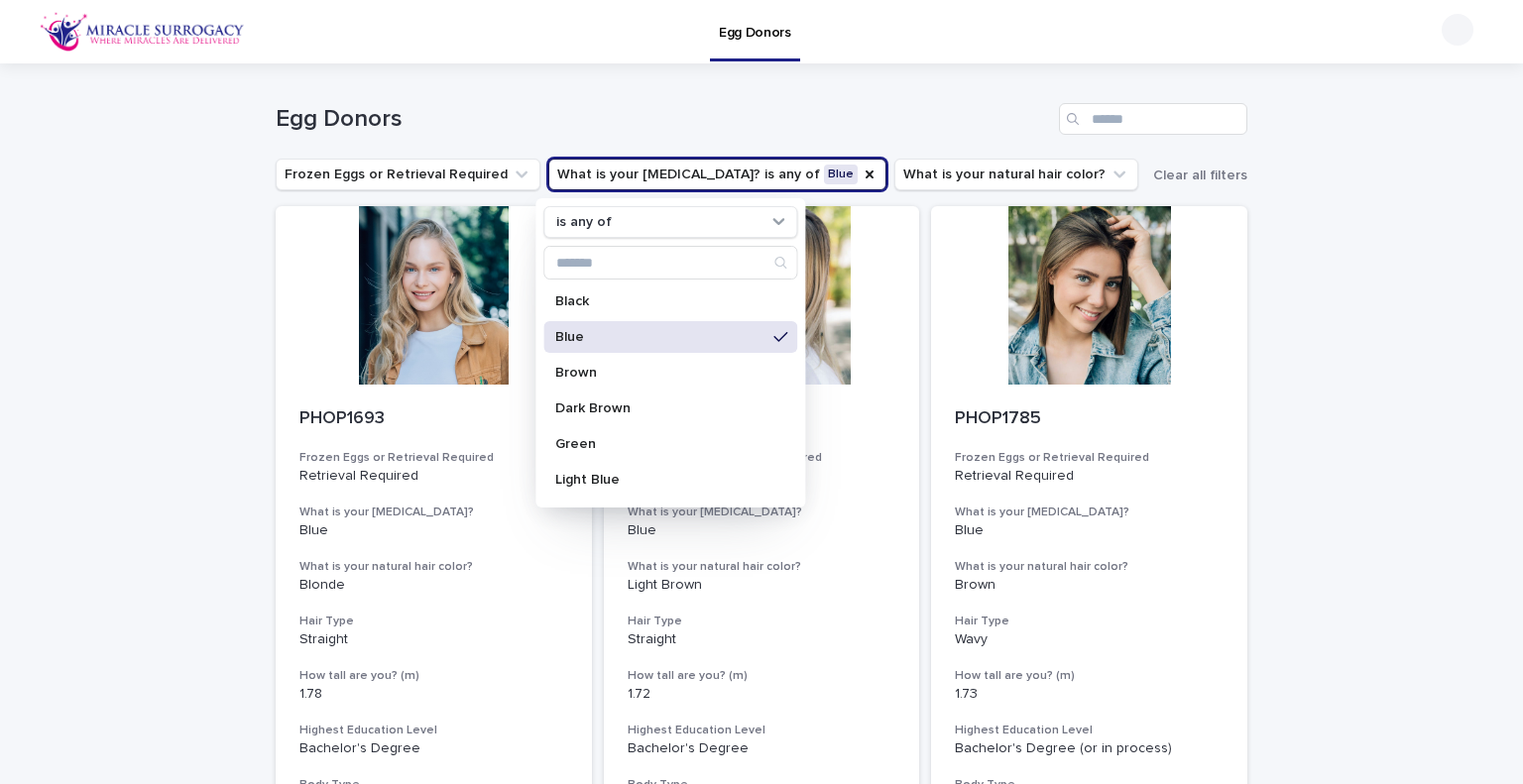 click on "Loading... Saving… Loading... Saving… Egg Donors Frozen Eggs or Retrieval Required What is your [MEDICAL_DATA]? is any of Blue is any of Black Blue Brown Dark Brown Green Light Blue Light Brown Light Green [PERSON_NAME] Azul [PERSON_NAME] Claro Azul [PERSON_NAME] Obscuro Verdes Verdes Claro Dark brown Light brown [PERSON_NAME] Negro What is your natural hair color? Clear all filters PHOP1693 Frozen Eggs or Retrieval Required Retrieval Required What is your [MEDICAL_DATA]? Blue What is your natural hair color? Blonde Hair Type Straight How tall are you? (m) 1.78 Highest Education Level Bachelor's Degree  Body Type Slim  PCUN2405 Frozen Eggs or Retrieval Required Retrieval Required What is your [MEDICAL_DATA]? Blue What is your natural hair color? Light Brown Hair Type Straight How tall are you? (m) 1.72 Highest Education Level Bachelor's Degree  Body Type Slim PHOP1785 Frozen Eggs or Retrieval Required Retrieval Required What is your [MEDICAL_DATA]? Blue What is your natural hair color? Brown Hair Type Wavy How tall are you? (m) 1.73 Body Type Slim" at bounding box center (762, 843) 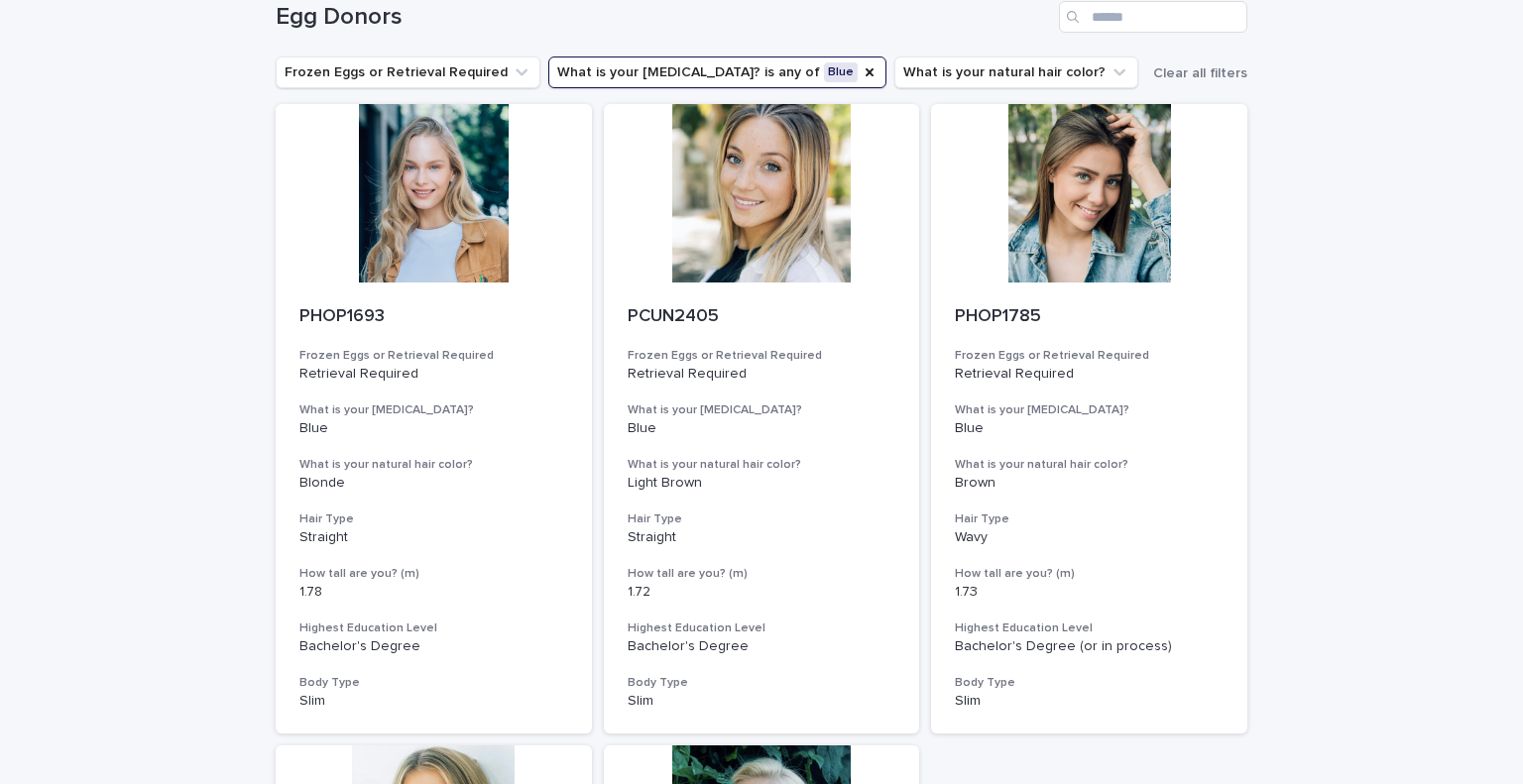scroll, scrollTop: 0, scrollLeft: 0, axis: both 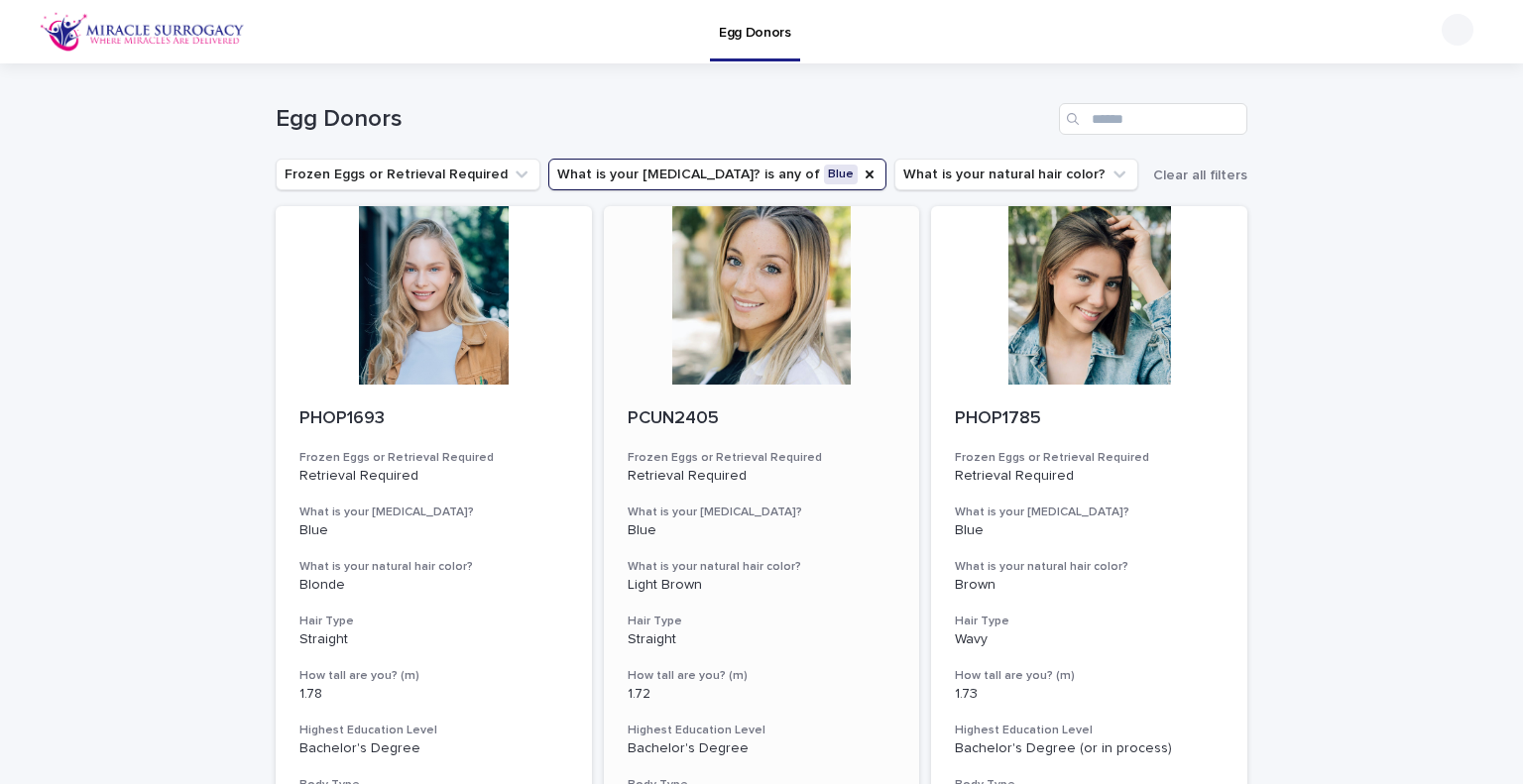click at bounding box center (762, 295) 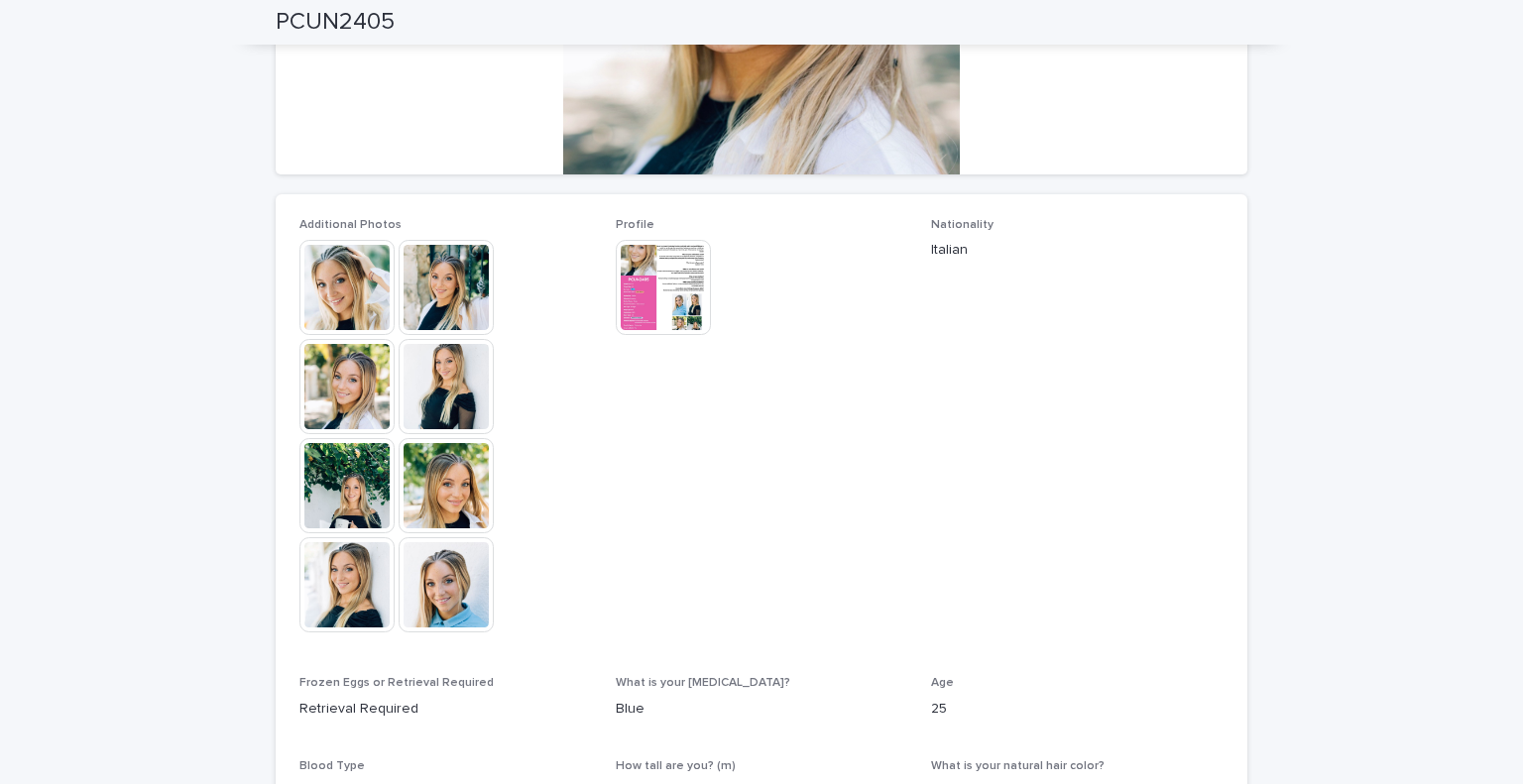 scroll, scrollTop: 406, scrollLeft: 0, axis: vertical 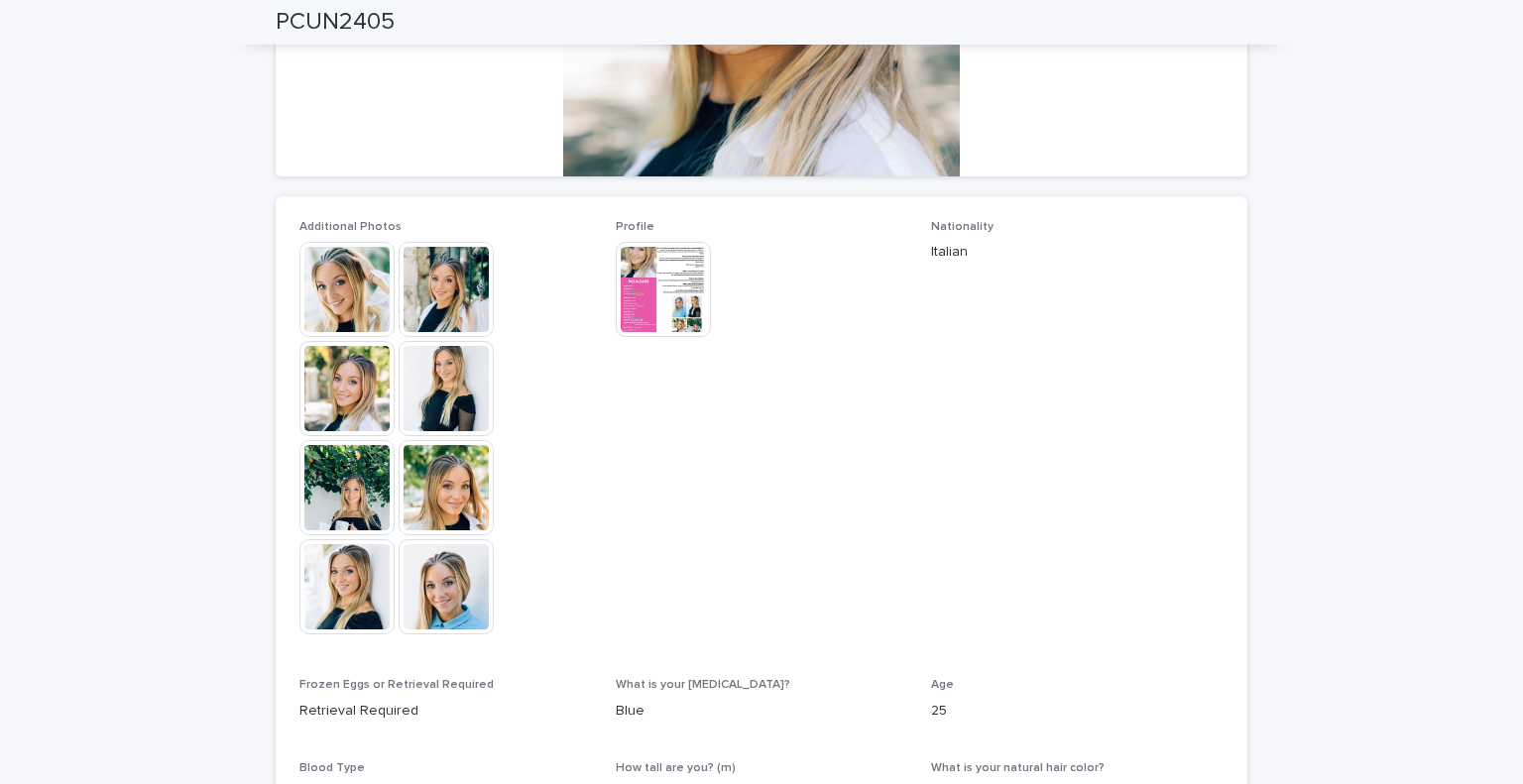 click at bounding box center [347, 289] 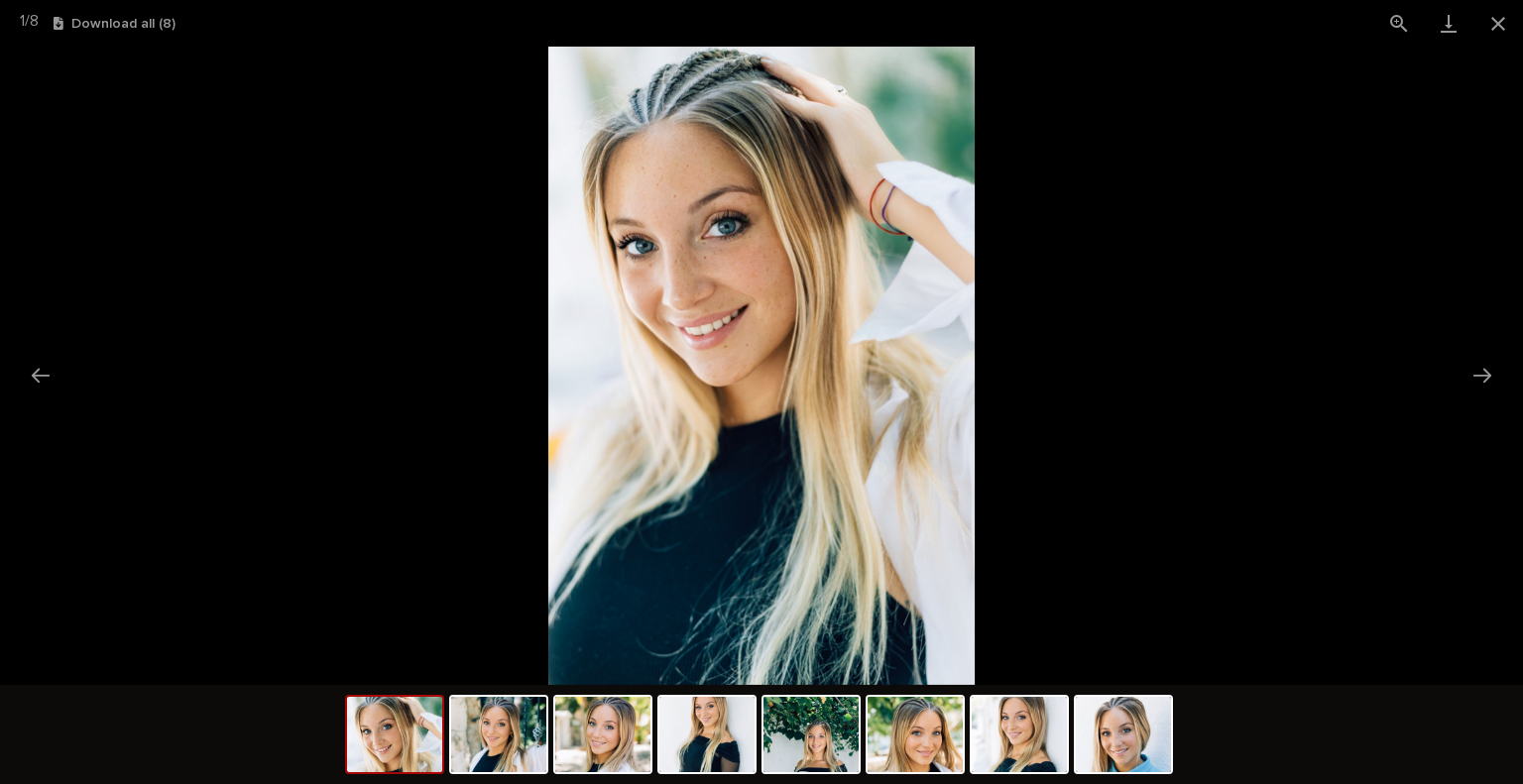 click at bounding box center (499, 734) 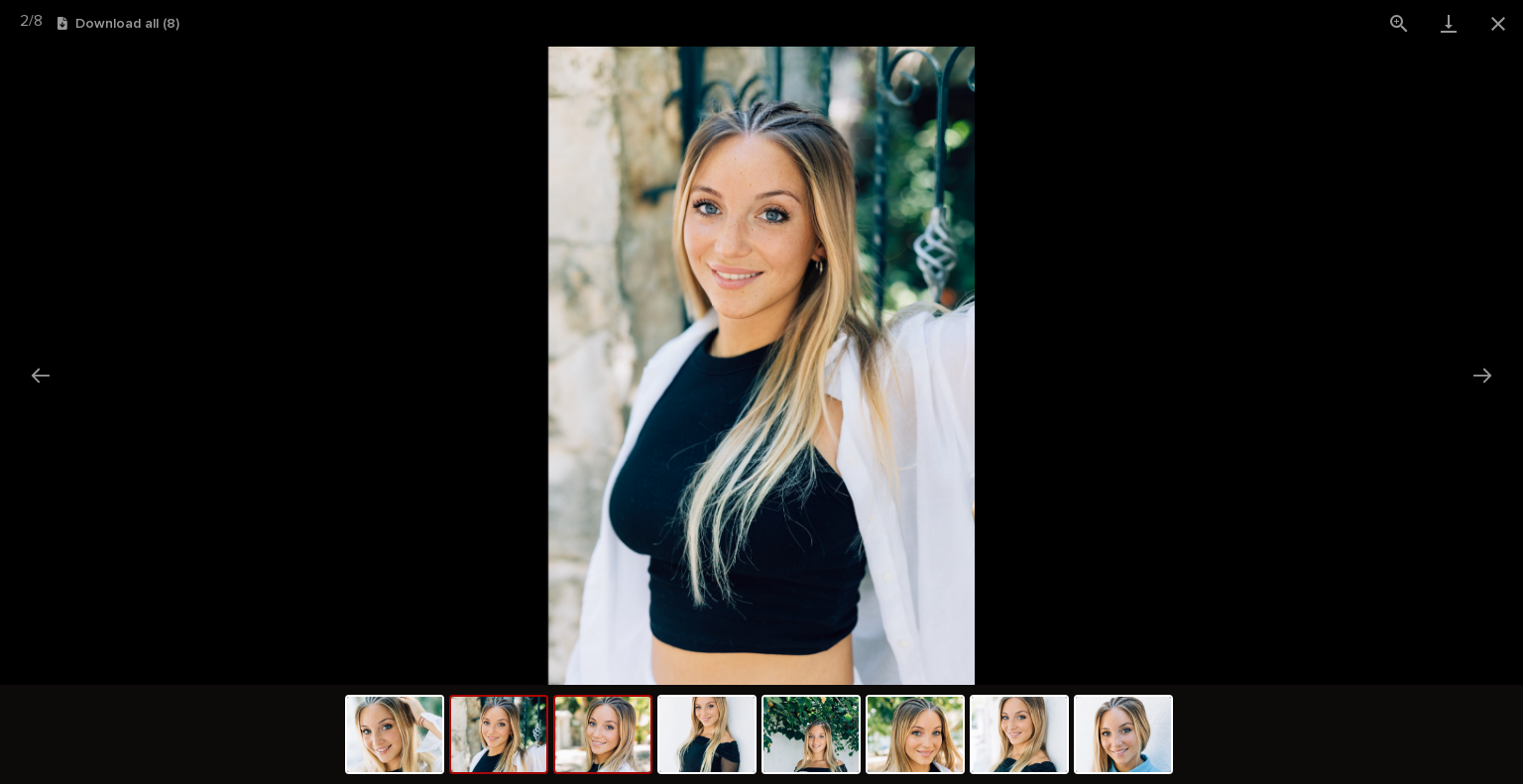 click at bounding box center (603, 734) 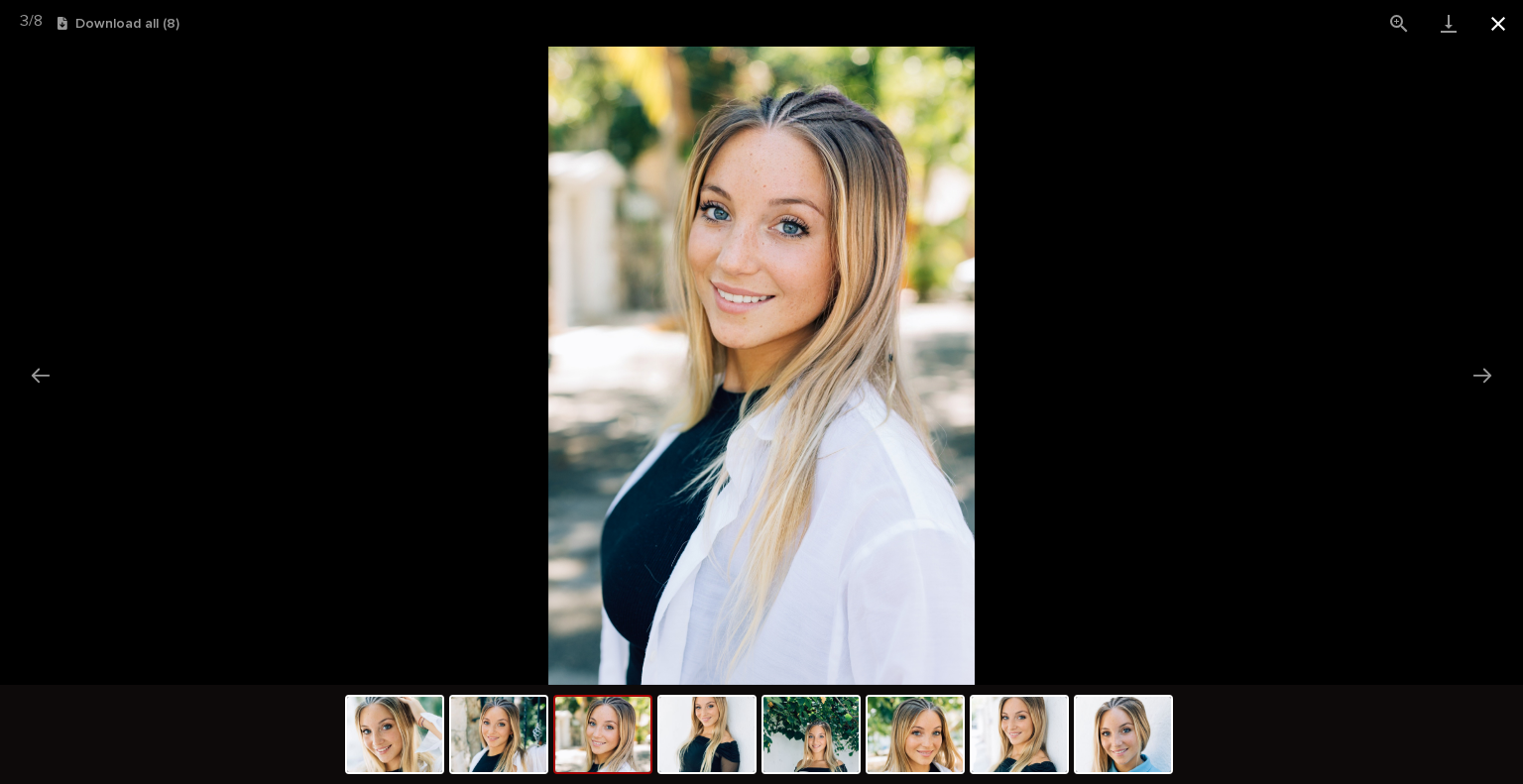 click at bounding box center [1498, 23] 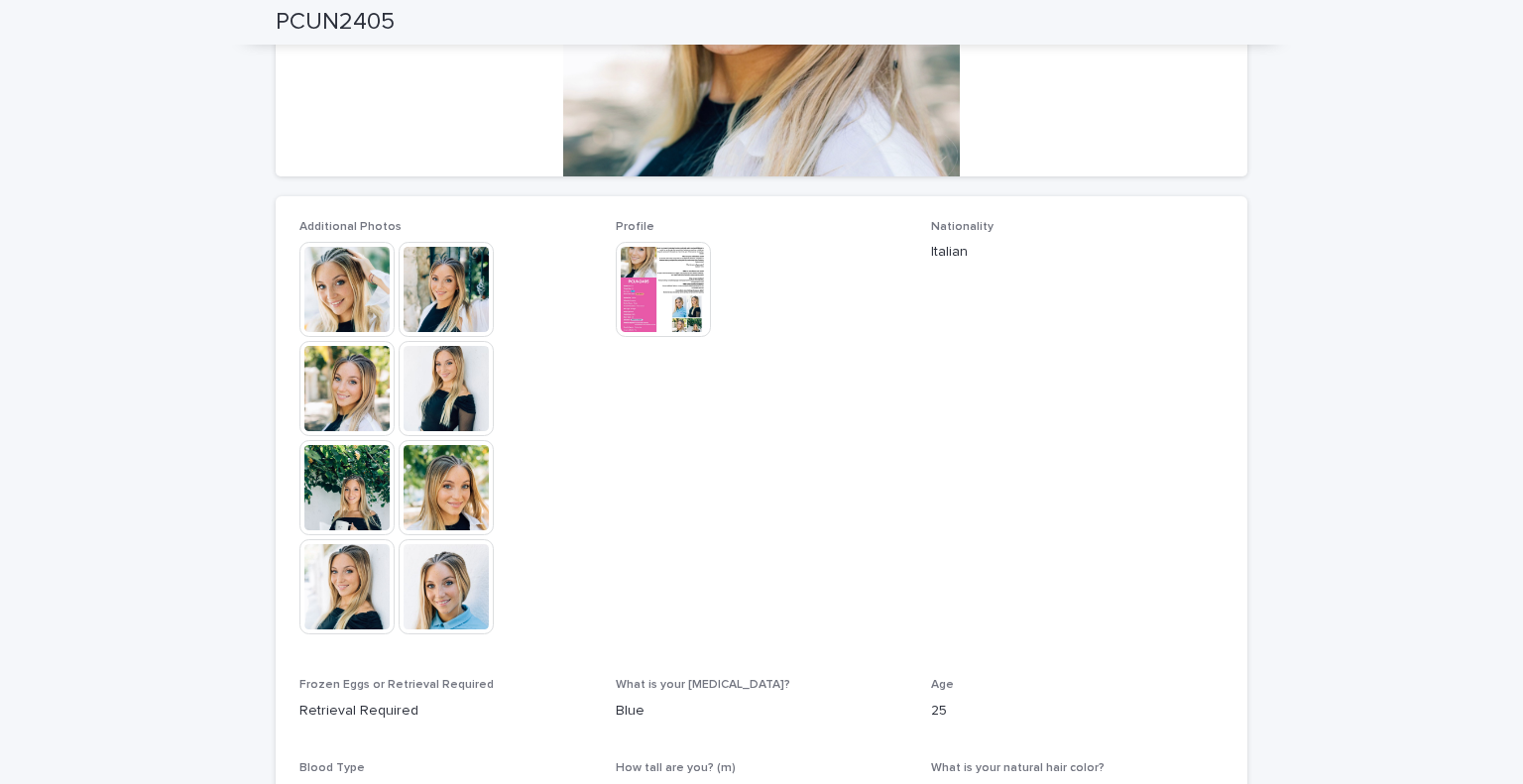 click at bounding box center (663, 289) 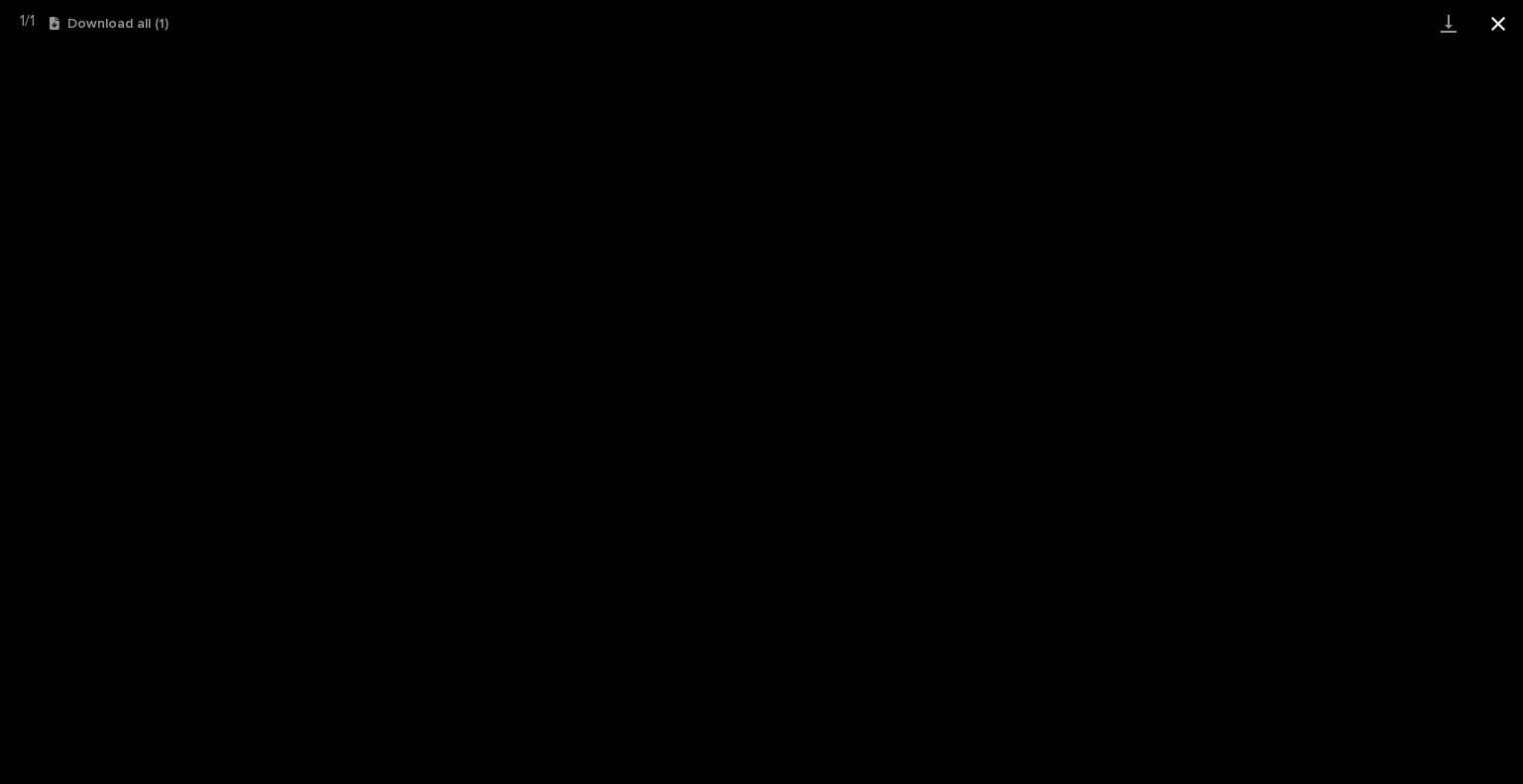 click at bounding box center [1498, 23] 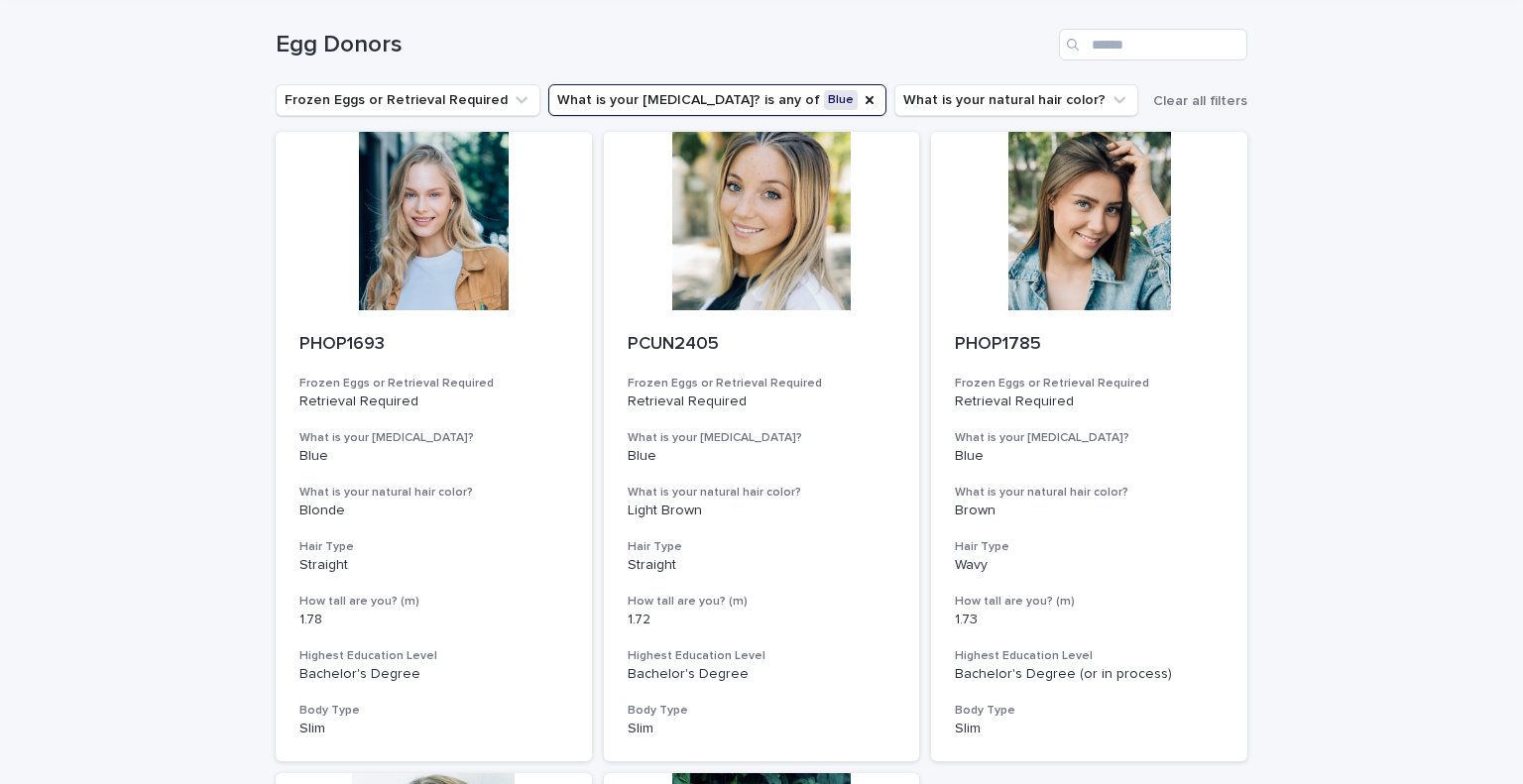 scroll, scrollTop: 60, scrollLeft: 0, axis: vertical 